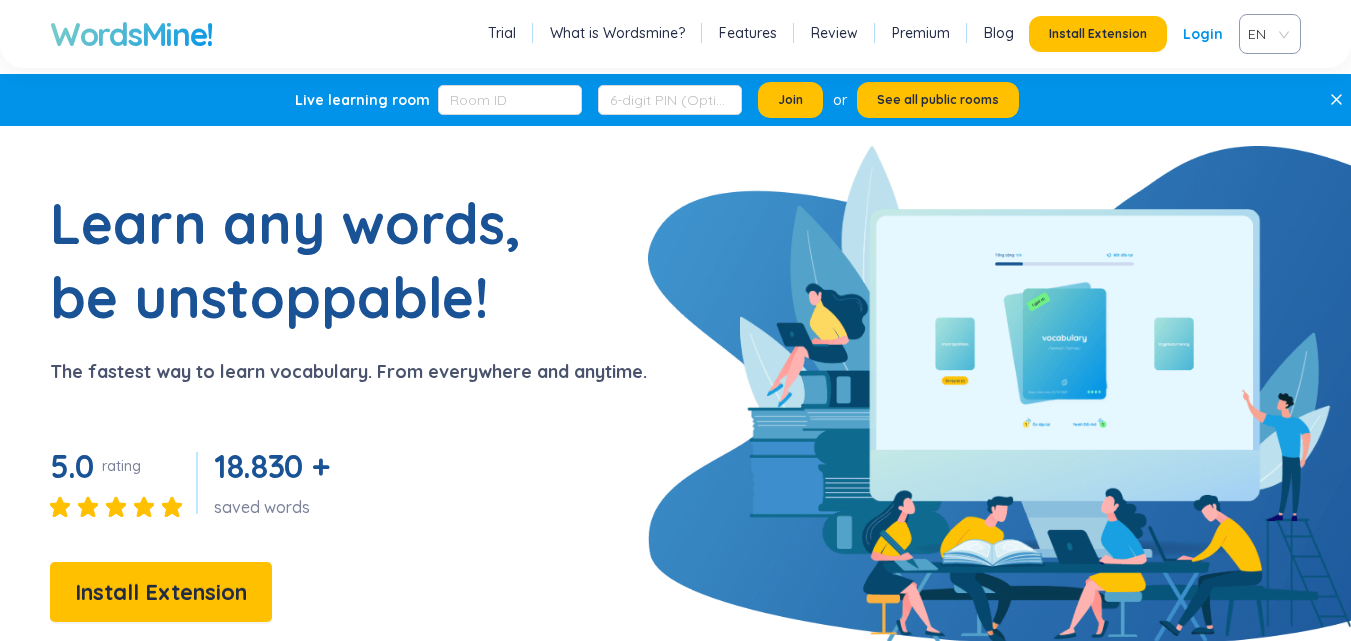 scroll, scrollTop: 0, scrollLeft: 0, axis: both 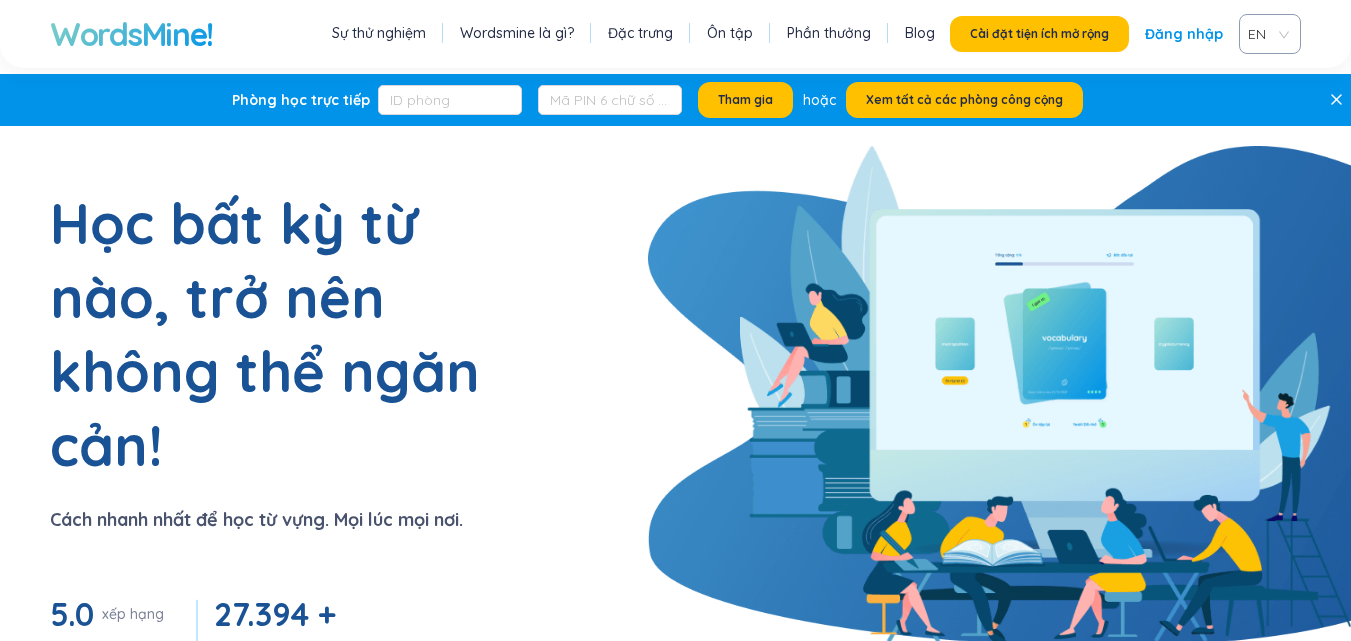 click on "Đăng nhập" at bounding box center [1184, 34] 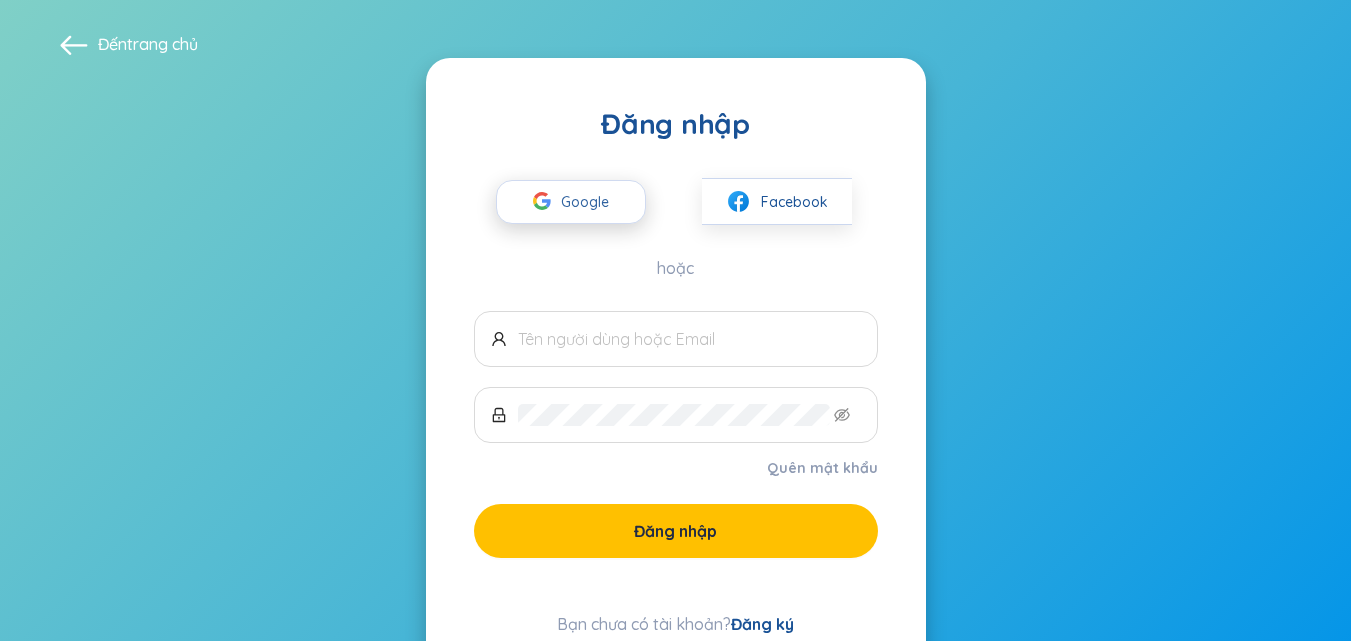 click on "Google" at bounding box center (590, 202) 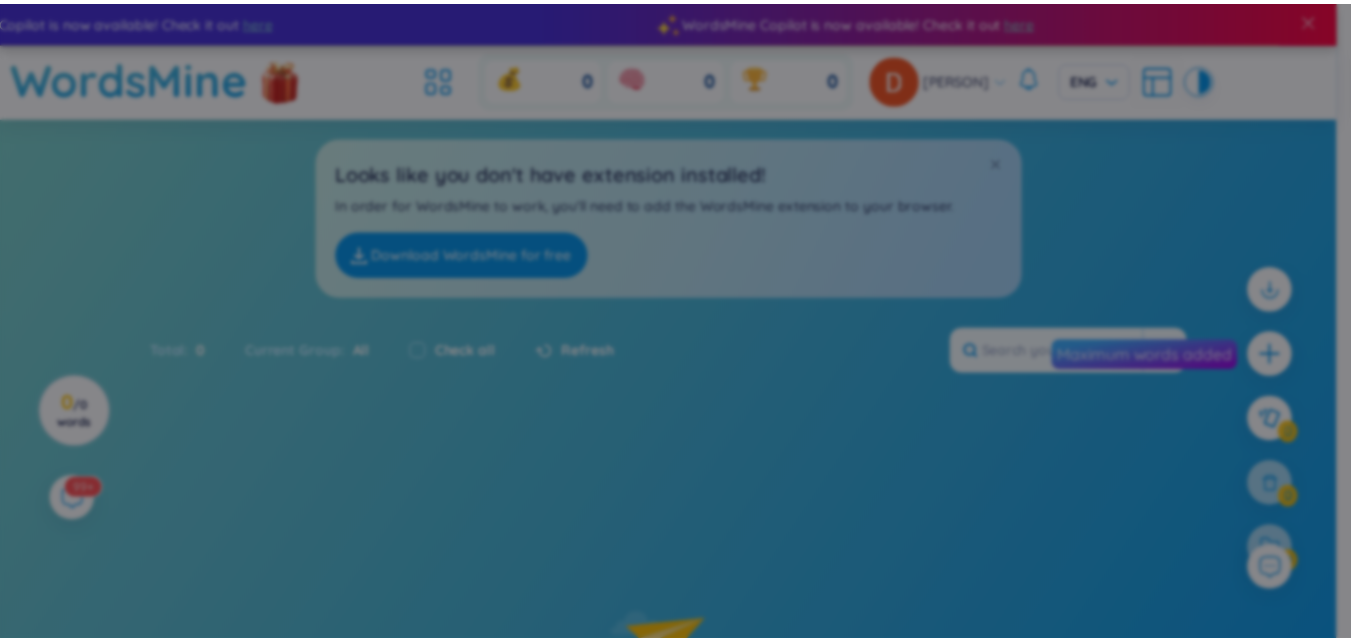scroll, scrollTop: 0, scrollLeft: 0, axis: both 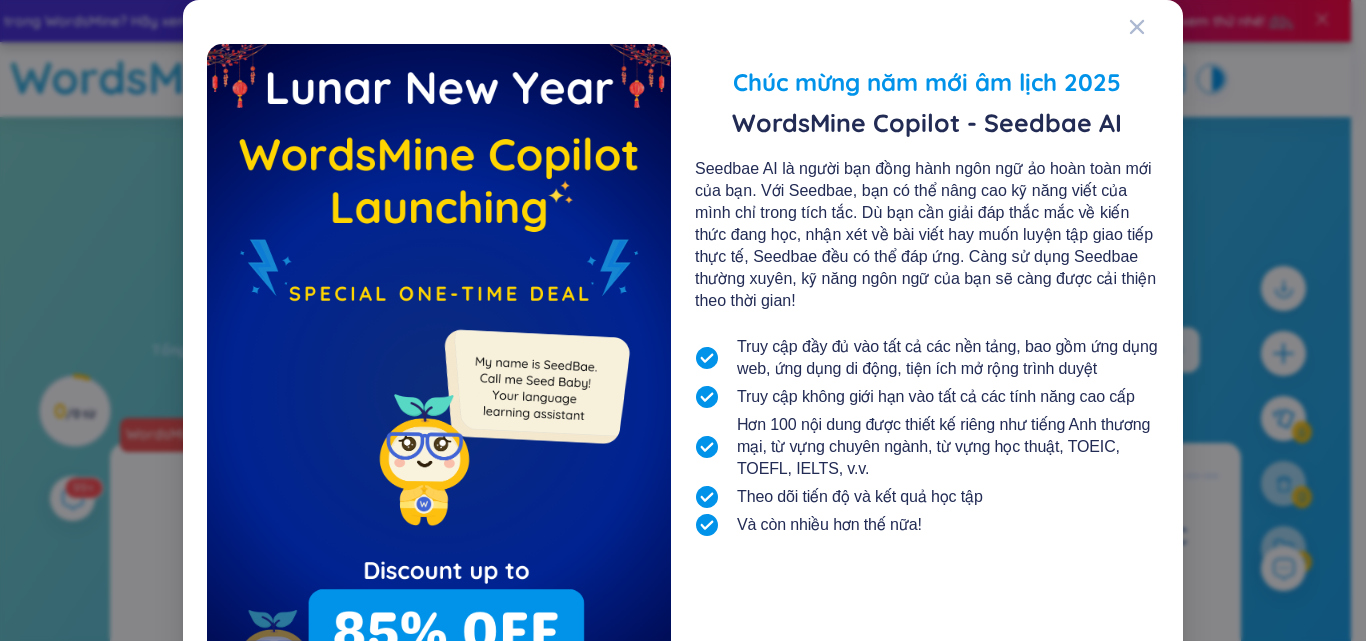 click on "Chúc mừng năm mới âm lịch 2025 WordsMine Copilot - Seedbae AI Seedbae AI là người bạn đồng hành ngôn ngữ ảo hoàn toàn mới của bạn. Với Seedbae, bạn có thể nâng cao kỹ năng viết của mình chỉ trong tích tắc. Dù bạn cần giải đáp thắc mắc về kiến thức đang học, nhận xét về bài viết hay muốn luyện tập giao tiếp thực tế, Seedbae đều có thể đáp ứng. Càng sử dụng Seedbae thường xuyên, kỹ năng ngôn ngữ của bạn sẽ càng được cải thiện theo thời gian! Truy cập đầy đủ vào tất cả các nền tảng, bao gồm ứng dụng web, ứng dụng di động, tiện ích mở rộng trình duyệt Truy cập không giới hạn vào tất cả các tính năng cao cấp Hơn 100 nội dung được thiết kế riêng như tiếng Anh thương mại, từ vựng chuyên ngành, từ vựng học thuật, TOEIC, TOEFL, IELTS, v.v. Theo dõi tiến độ và kết quả học tập" at bounding box center [683, 401] 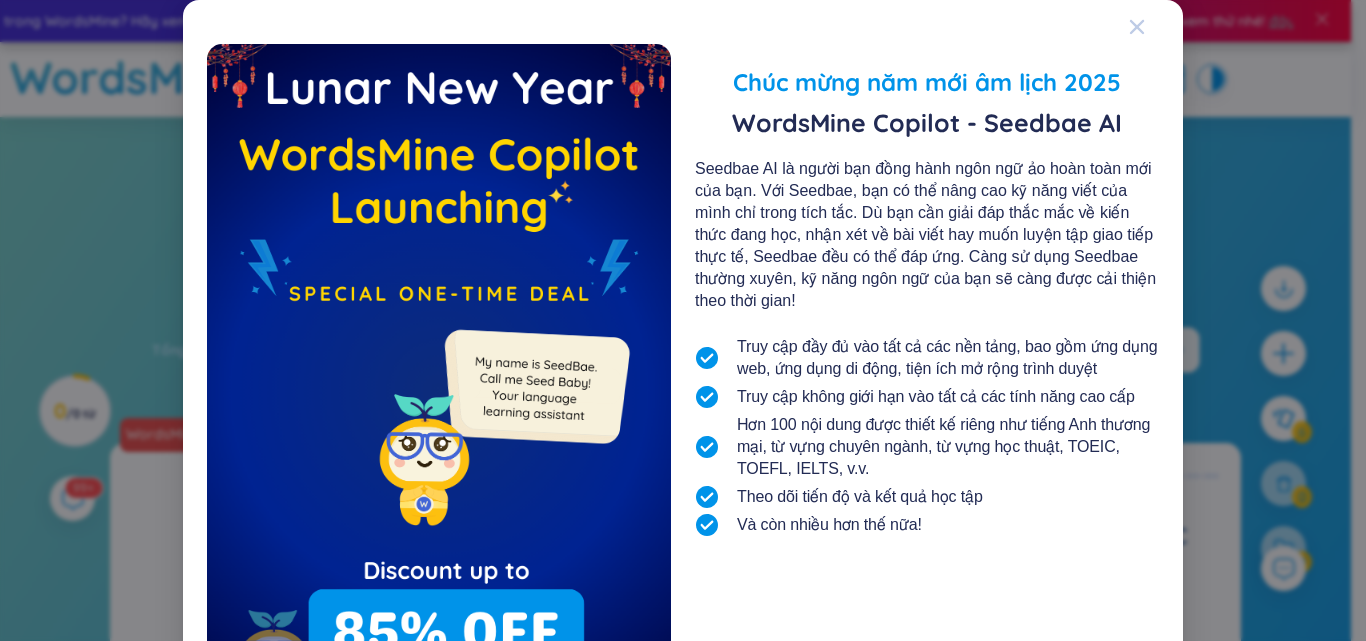 click at bounding box center [1156, 27] 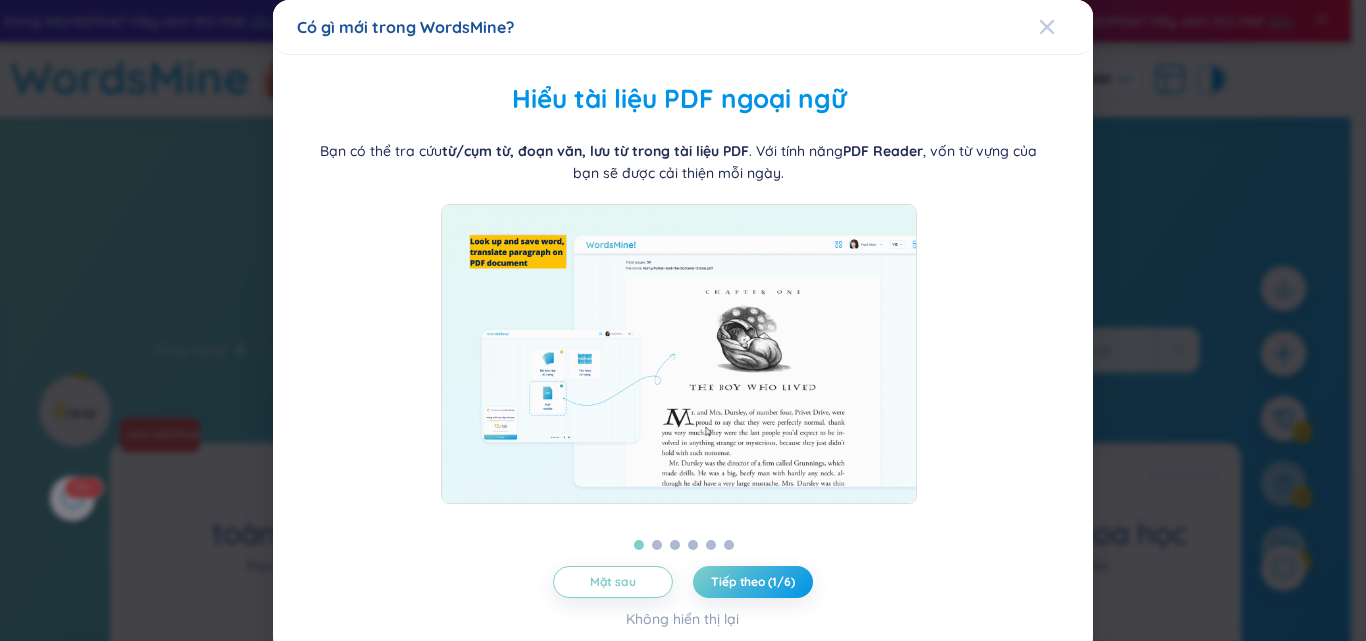 click on "Có gì mới trong WordsMine? Quản lý thư mục WordsMine cho phép bạn  quản lý và cá nhân hóa thư mục  dựa trên các ưu tiên của bạn.  Trong thư mục này, bạn có thể chuyển nhiều từ vựng cùng lúc sang một thư mục khác, hoặc bạn có thể đổi tên cho phù hợp với nhu cầu. Tất cả là của bạn.   Hiểu tài liệu PDF ngoại ngữ Bạn có thể tra cứu  từ/cụm từ, đoạn văn, lưu từ trong tài liệu PDF  . Với tính năng  PDF Reader  , vốn từ vựng của bạn sẽ được cải thiện mỗi ngày.   Trải nghiệm đọc PDF được cải thiện Bản nâng cấp mới của  PDF Reader  cho phép bạn  thao tác, trải nghiệm toàn bộ tính năng đọc PDF  . Việc đọc tài liệu PDF tiếng nước ngoài giờ đây trở nên thú vị hơn, đồng thời bạn có thể tận dụng tất cả các tính năng của WordsMine để nâng cao hiệu quả học tập.    giúp bạn" at bounding box center [683, 320] 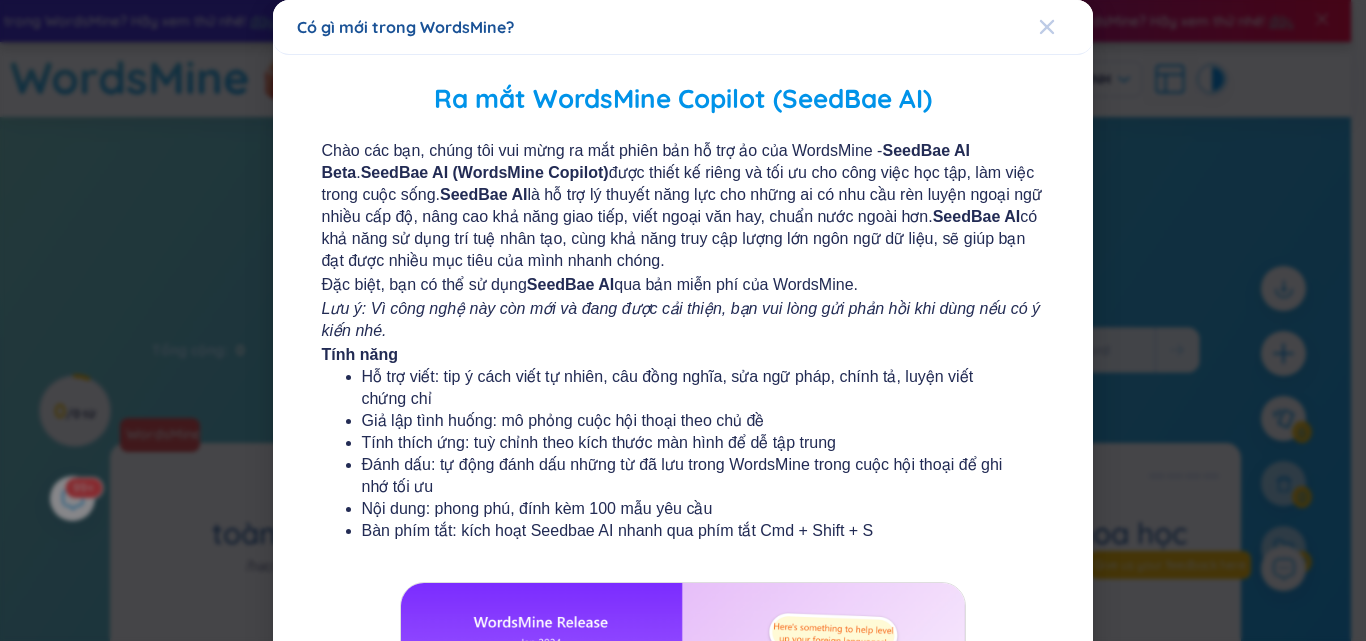 click at bounding box center (1047, 27) 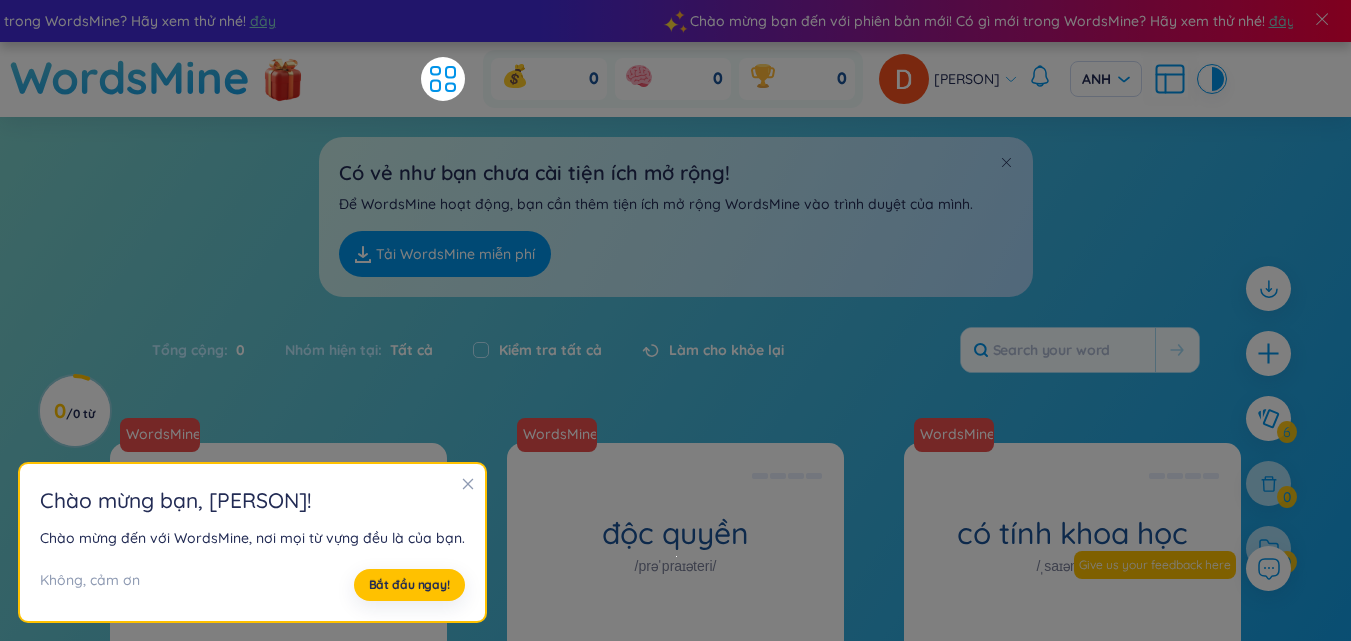 scroll, scrollTop: 233, scrollLeft: 0, axis: vertical 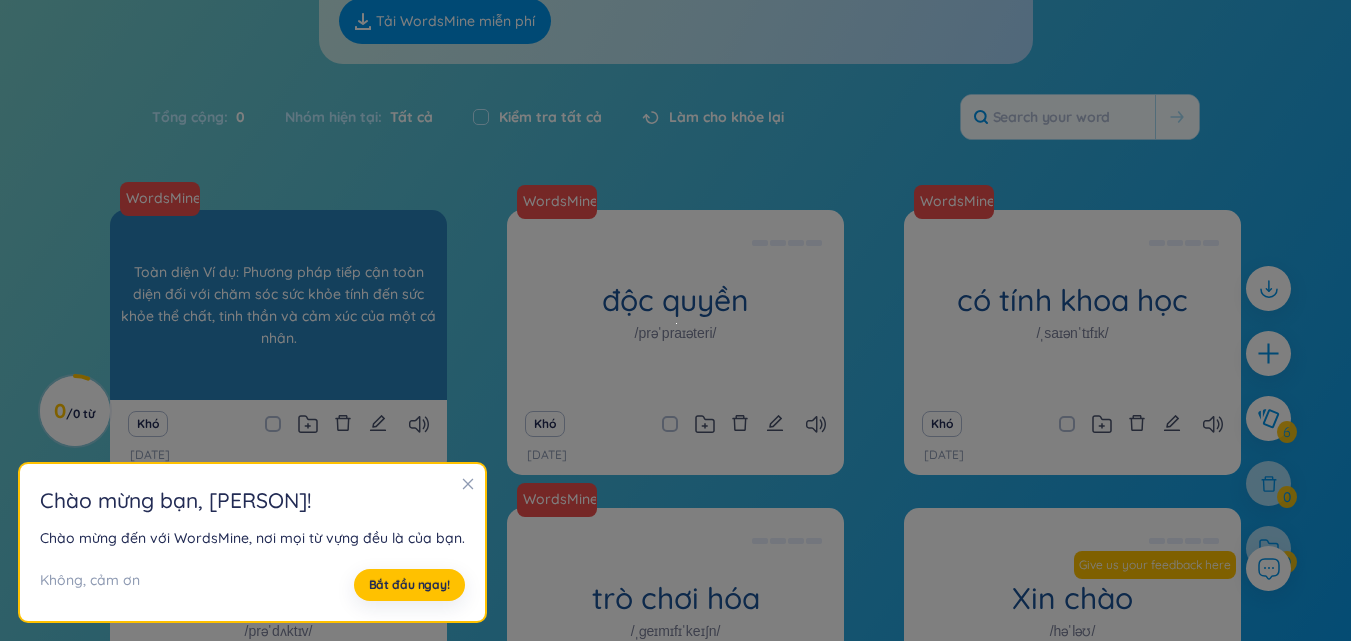 click on "WordsMine toàn diện /həʊˈlɪstɪk/ Toàn diện Ví dụ: Phương pháp tiếp cận toàn diện đối với chăm sóc sức khỏe tính đến sức khỏe thể chất, tinh thần và cảm xúc của một cá nhân." at bounding box center (278, 305) 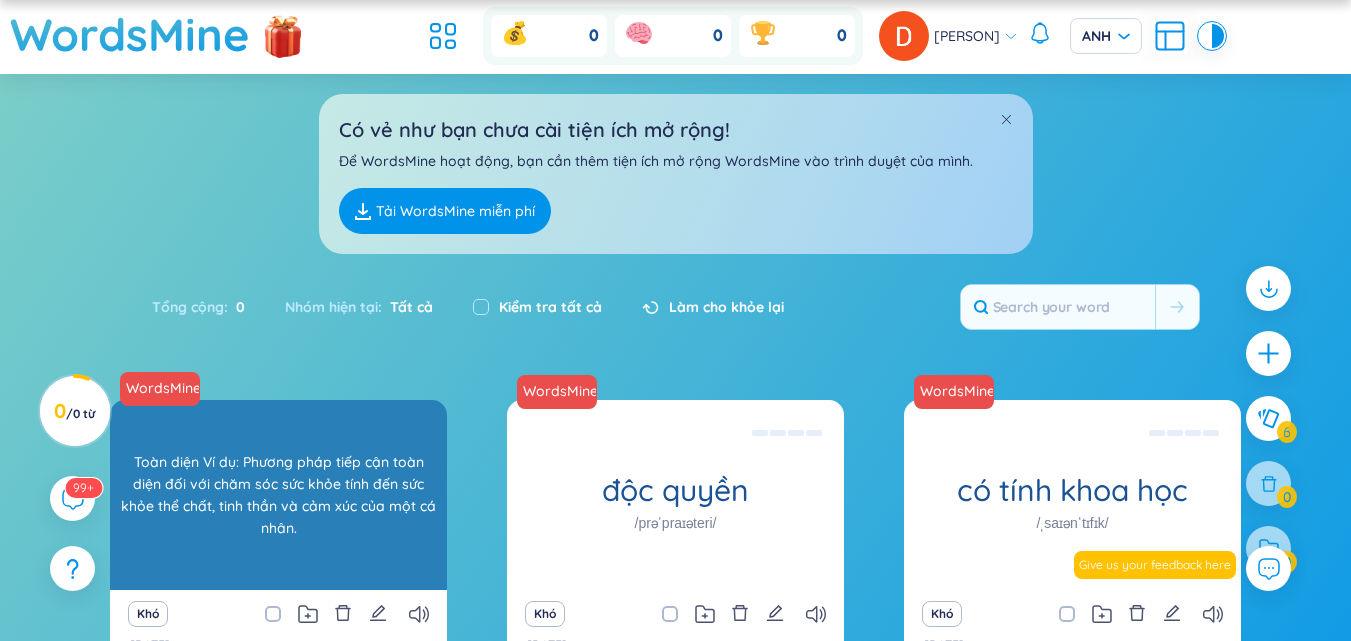 scroll, scrollTop: 0, scrollLeft: 0, axis: both 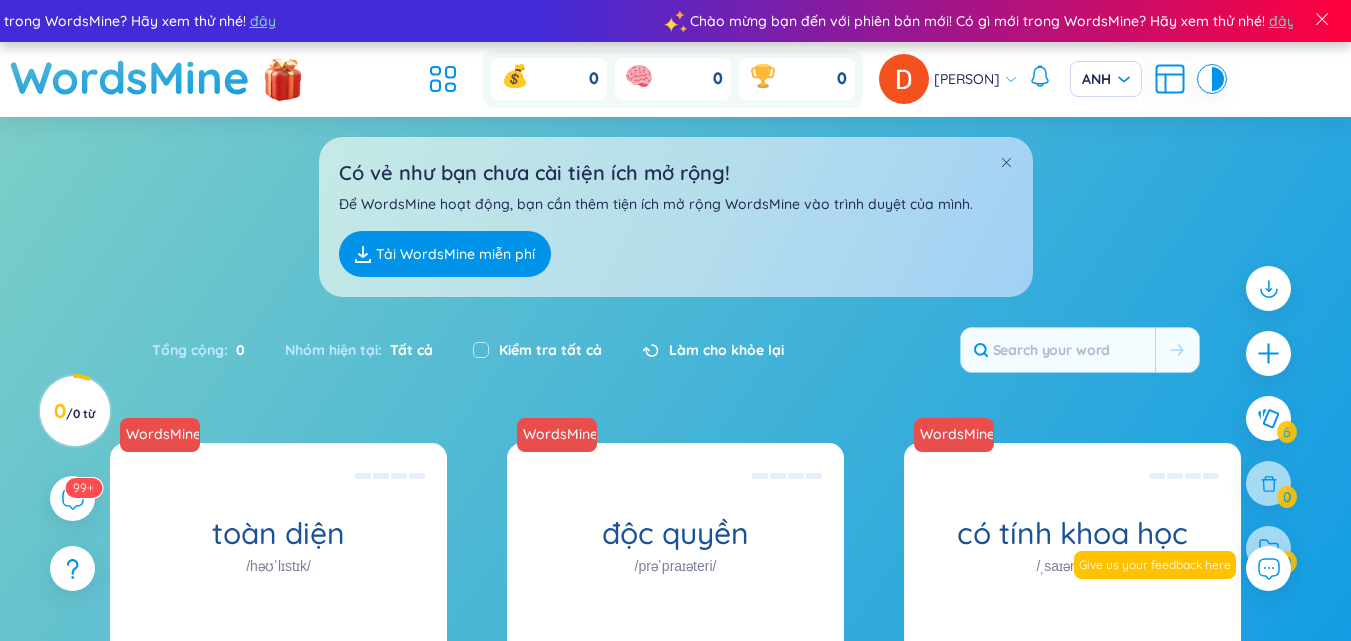 click on "Tải WordsMine miễn phí" at bounding box center (455, 254) 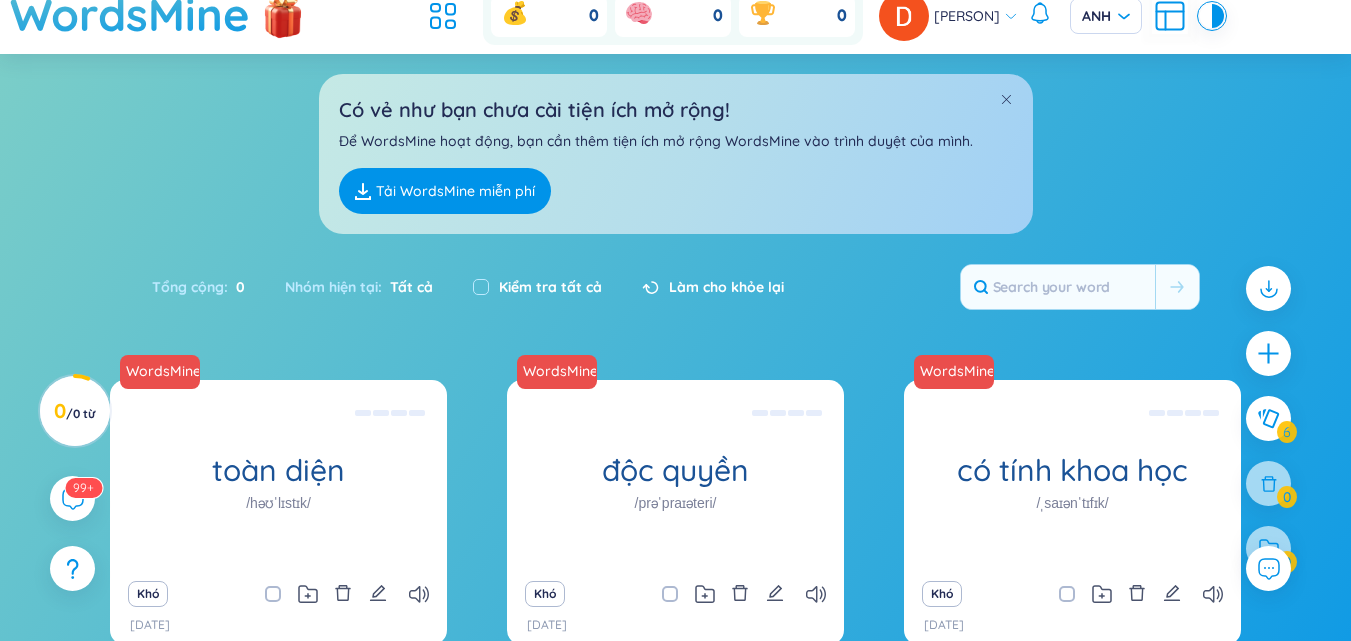 scroll, scrollTop: 0, scrollLeft: 0, axis: both 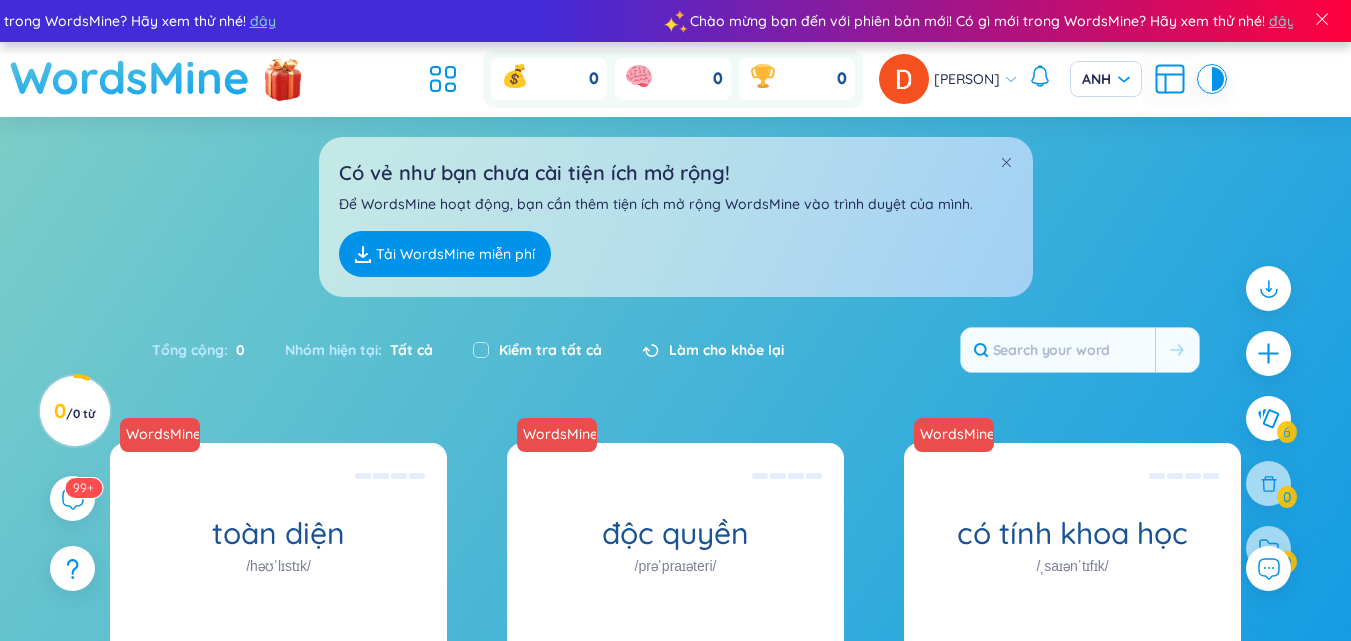 click on "WordsMine" at bounding box center [130, 77] 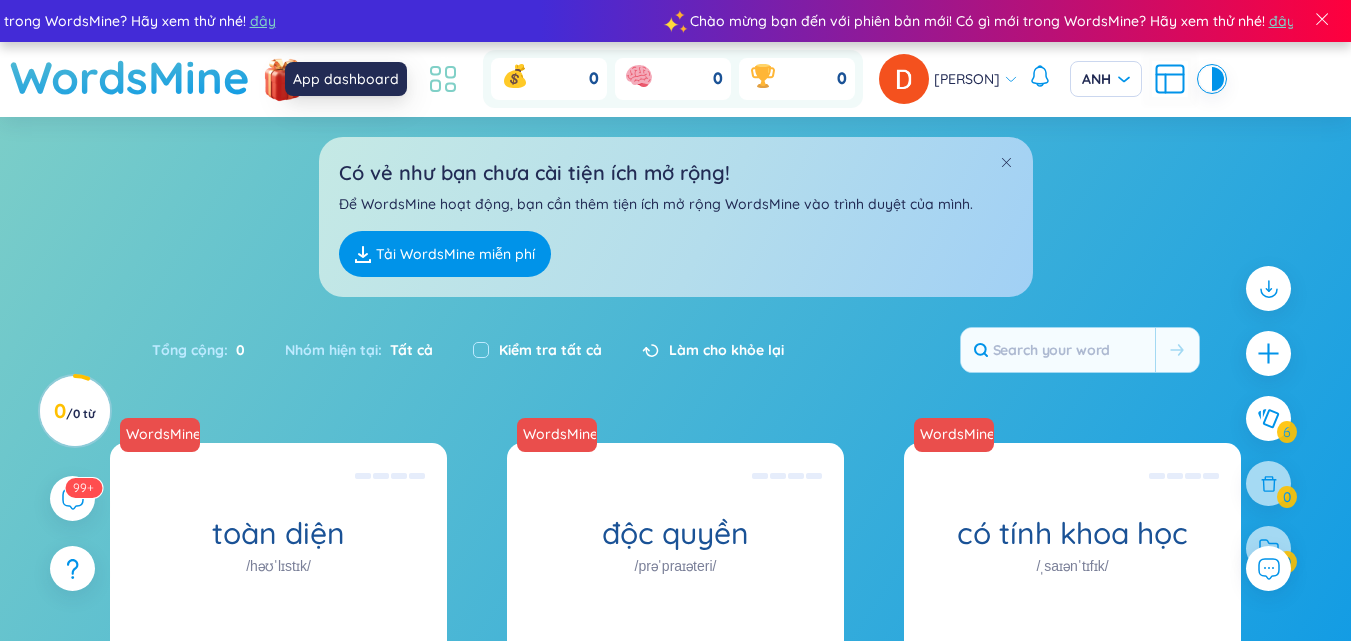 click 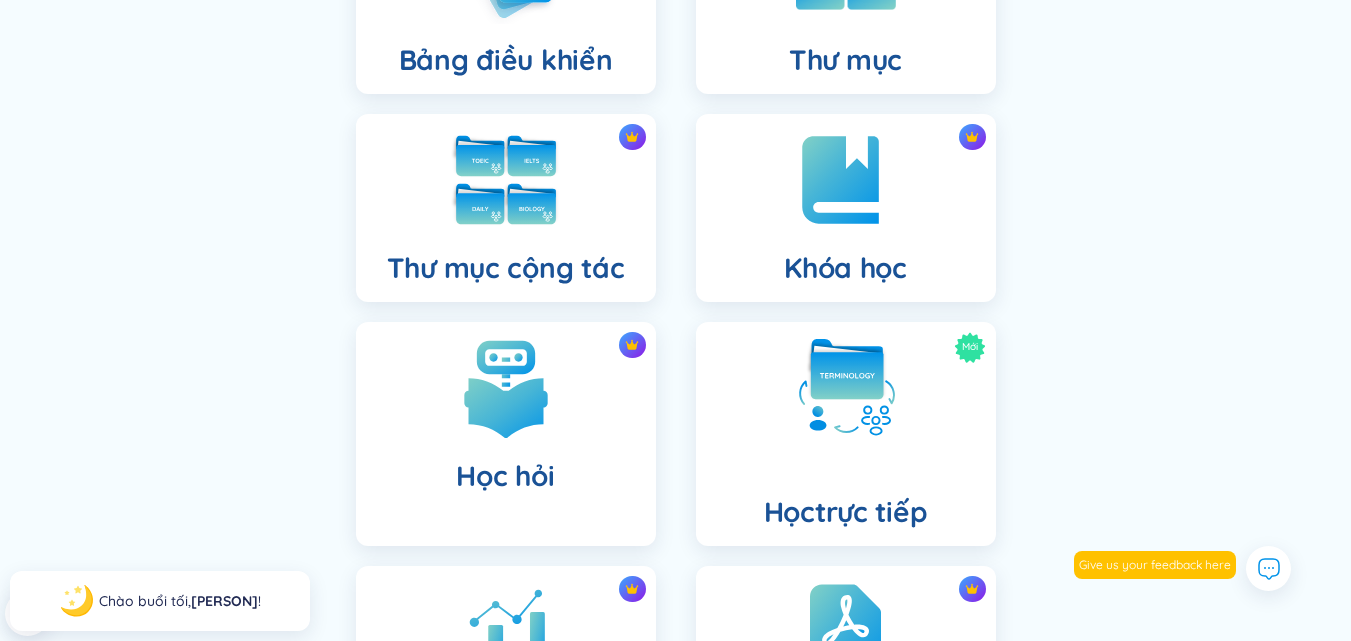 scroll, scrollTop: 0, scrollLeft: 0, axis: both 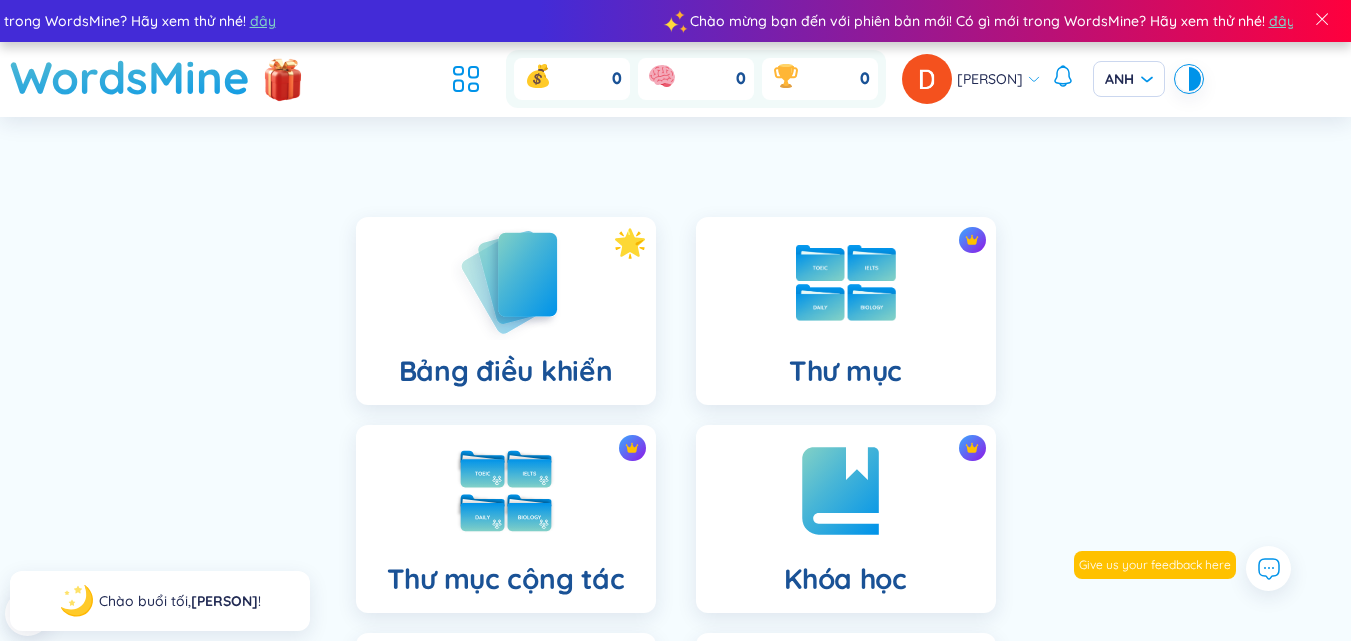 click at bounding box center (506, 282) 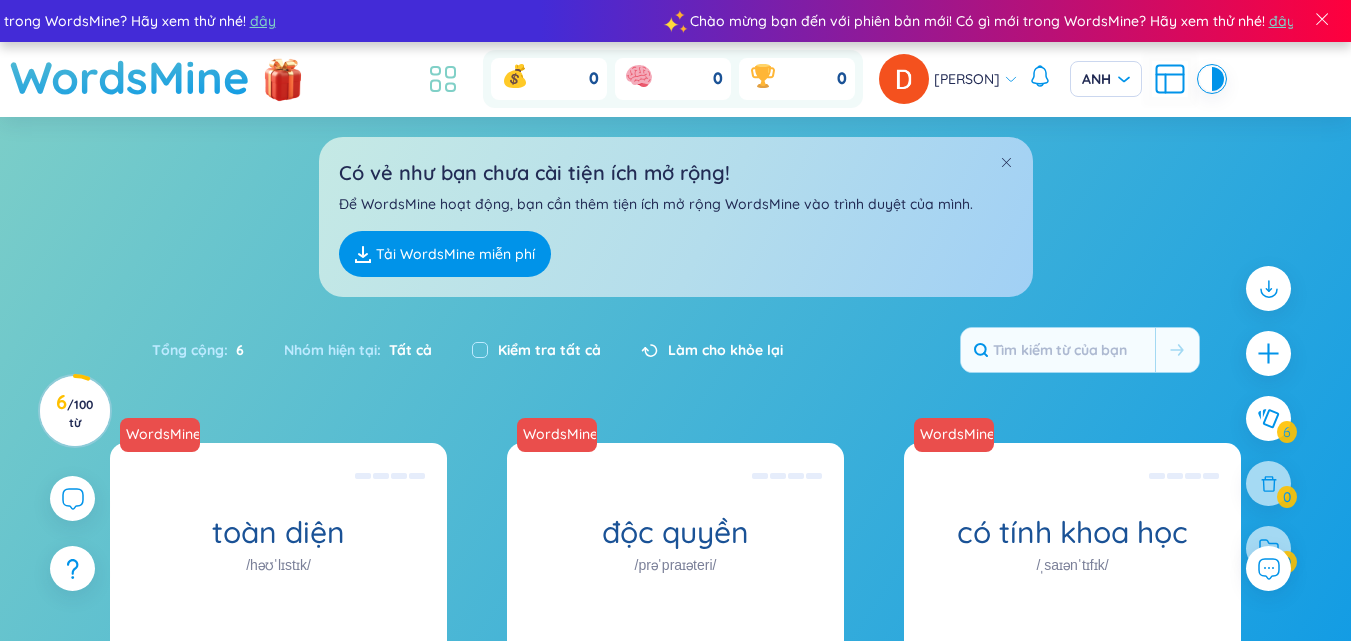 click 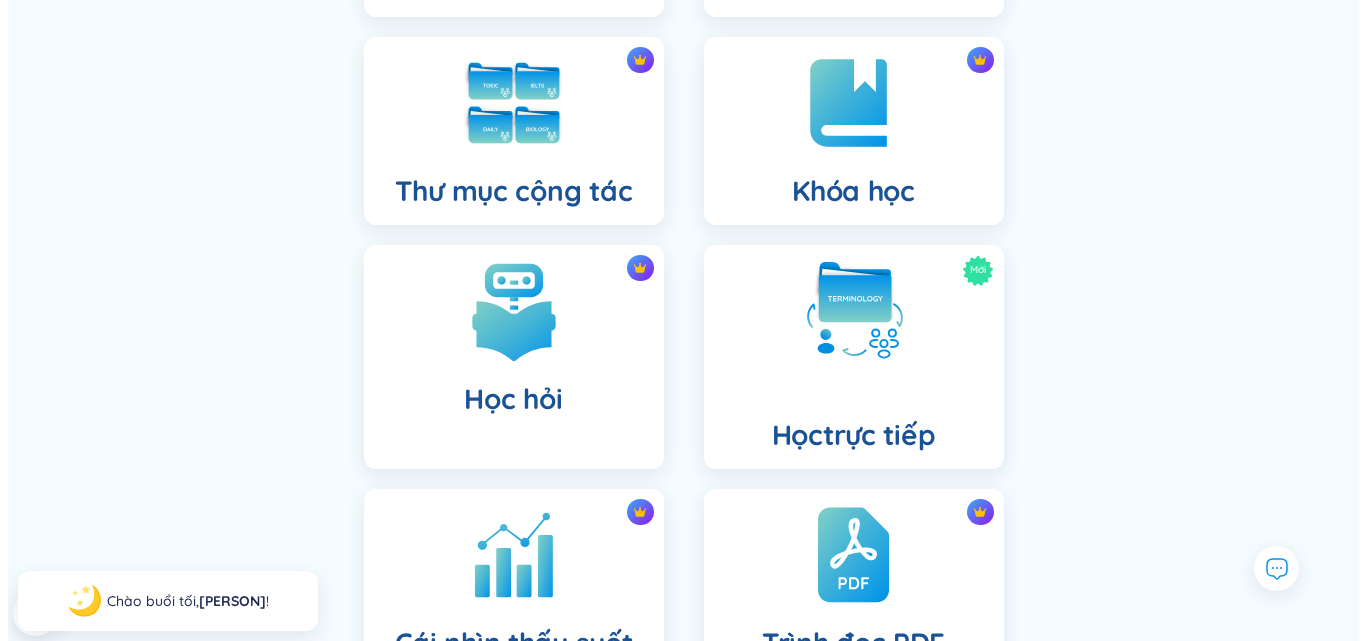 scroll, scrollTop: 778, scrollLeft: 0, axis: vertical 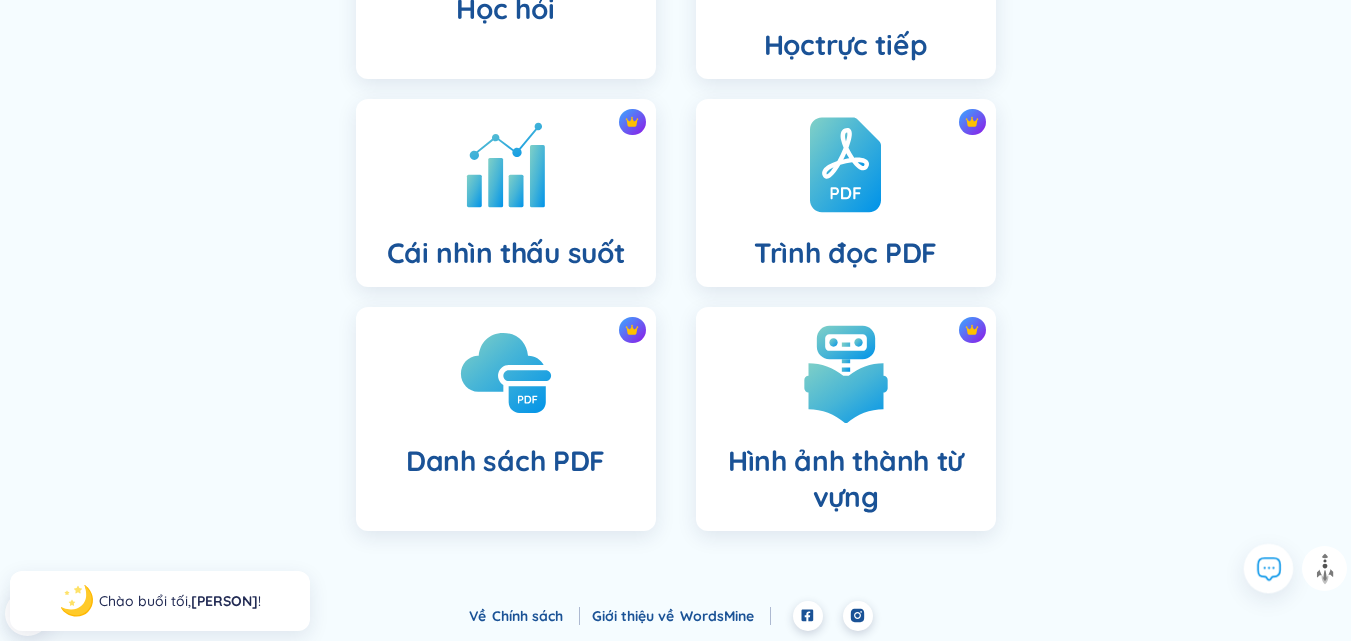 click 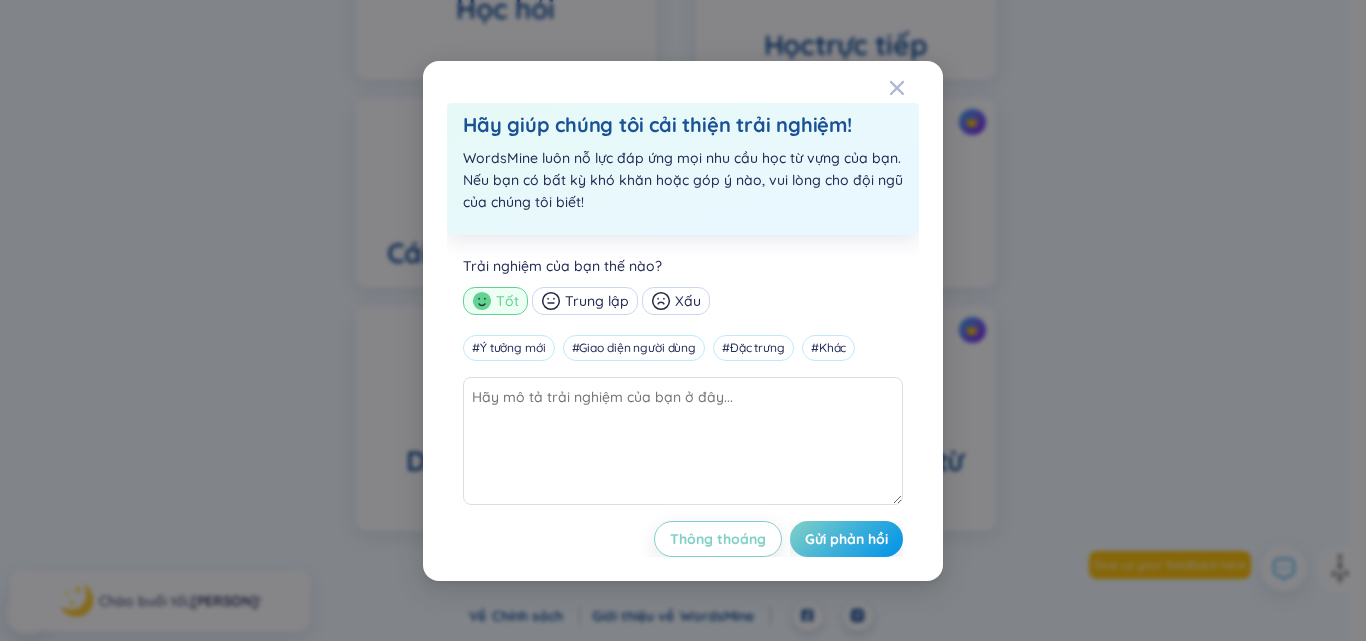 click on "Hãy giúp chúng tôi cải thiện trải nghiệm! WordsMine luôn nỗ lực đáp ứng mọi nhu cầu học từ vựng của bạn. Nếu bạn có bất kỳ khó khăn hoặc góp ý nào, vui lòng cho đội ngũ của chúng tôi biết! Trải nghiệm của bạn thế nào? Tốt Trung lập Xấu #  Ý tưởng mới #  Giao diện người dùng #  Đặc trưng #  Khác Thông thoáng Gửi phản hồi" at bounding box center [683, 320] 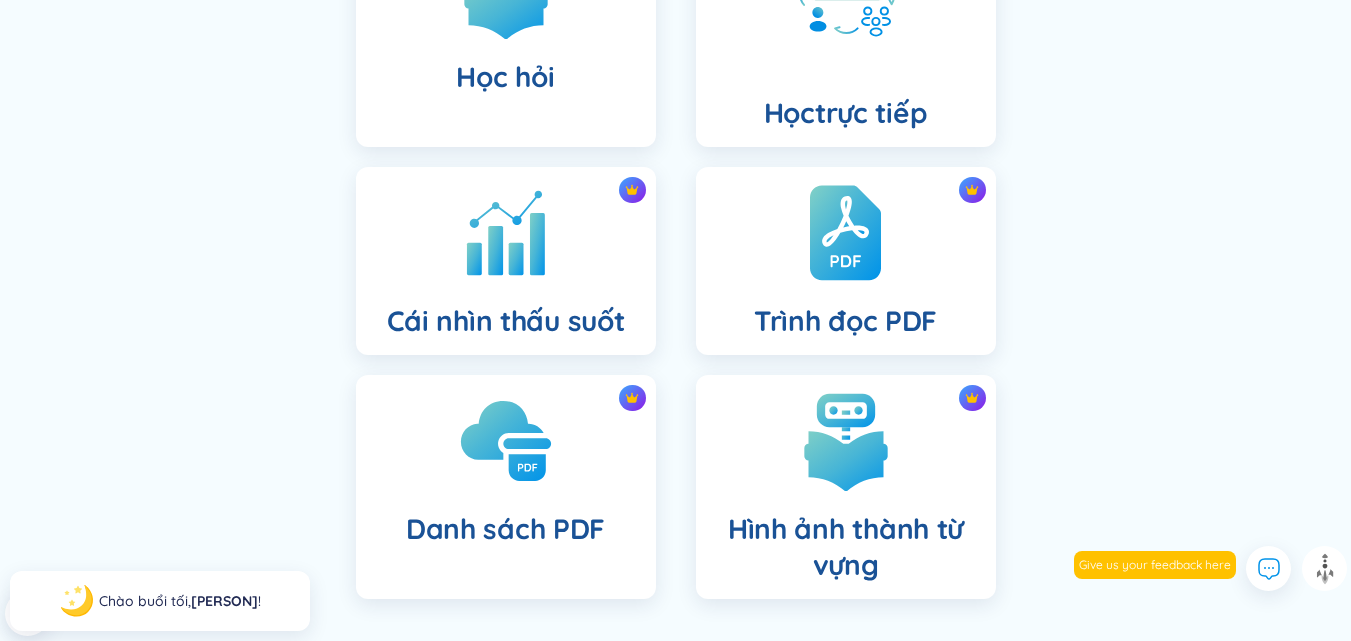 scroll, scrollTop: 0, scrollLeft: 0, axis: both 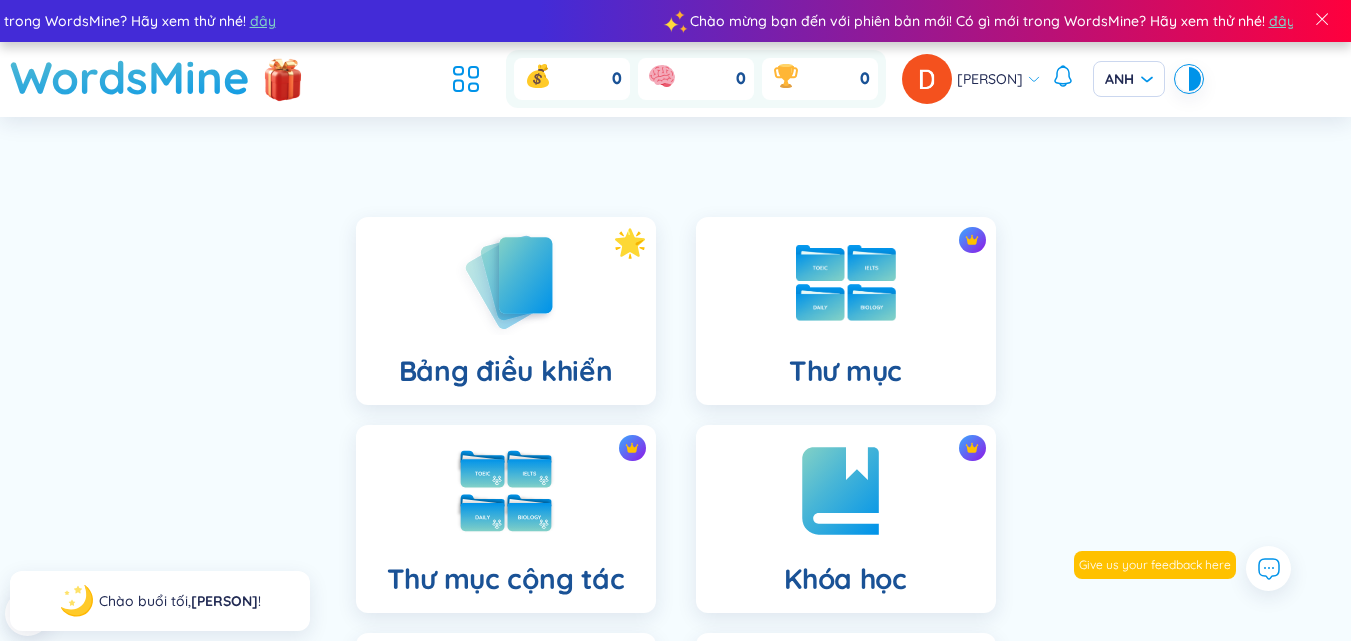 click 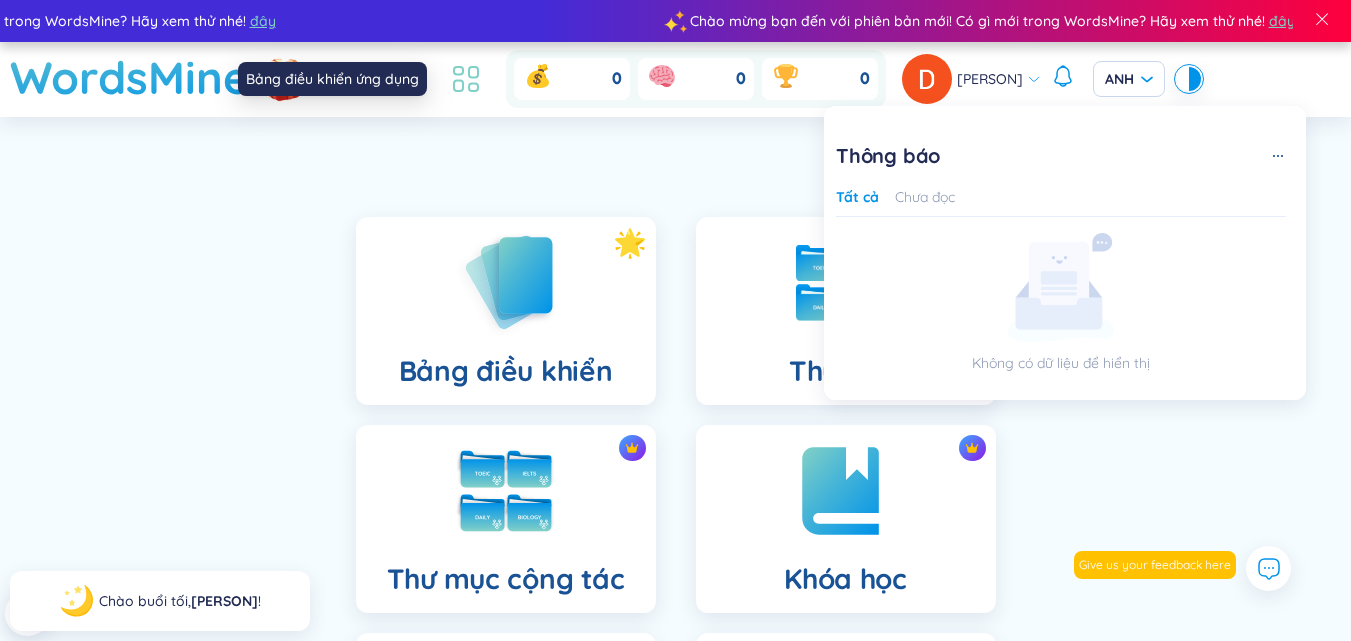 click 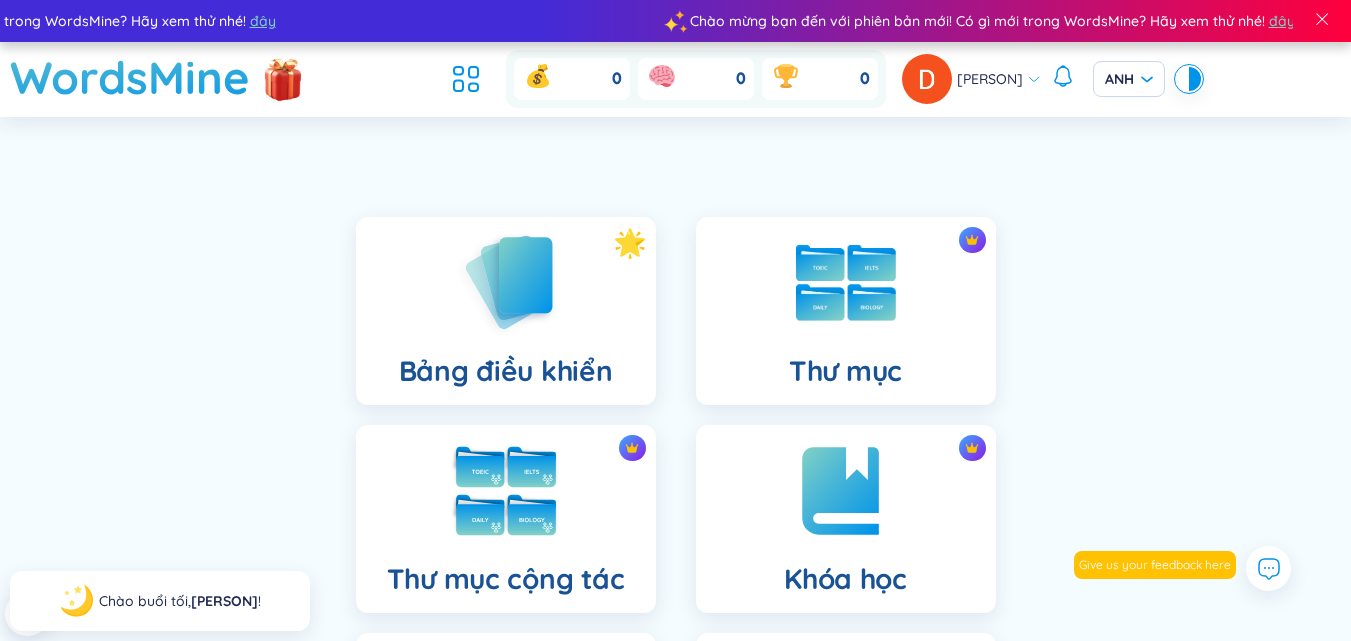 click on "Thư mục cộng tác" at bounding box center [506, 519] 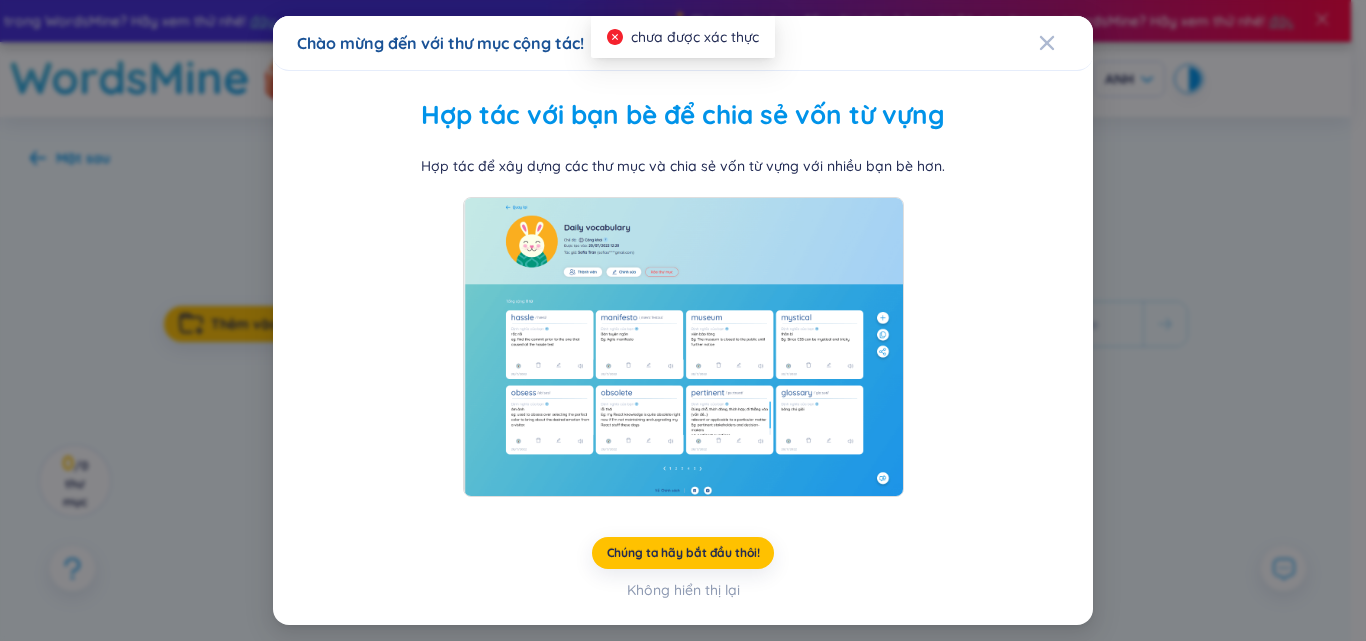 click on "Chào mừng đến với thư mục cộng tác! Hợp tác với bạn bè để chia sẻ vốn từ vựng Hợp tác để xây dựng các thư mục và chia sẻ vốn từ vựng với nhiều bạn bè hơn. Chúng ta hãy bắt đầu thôi! Không hiển thị lại" at bounding box center [683, 320] 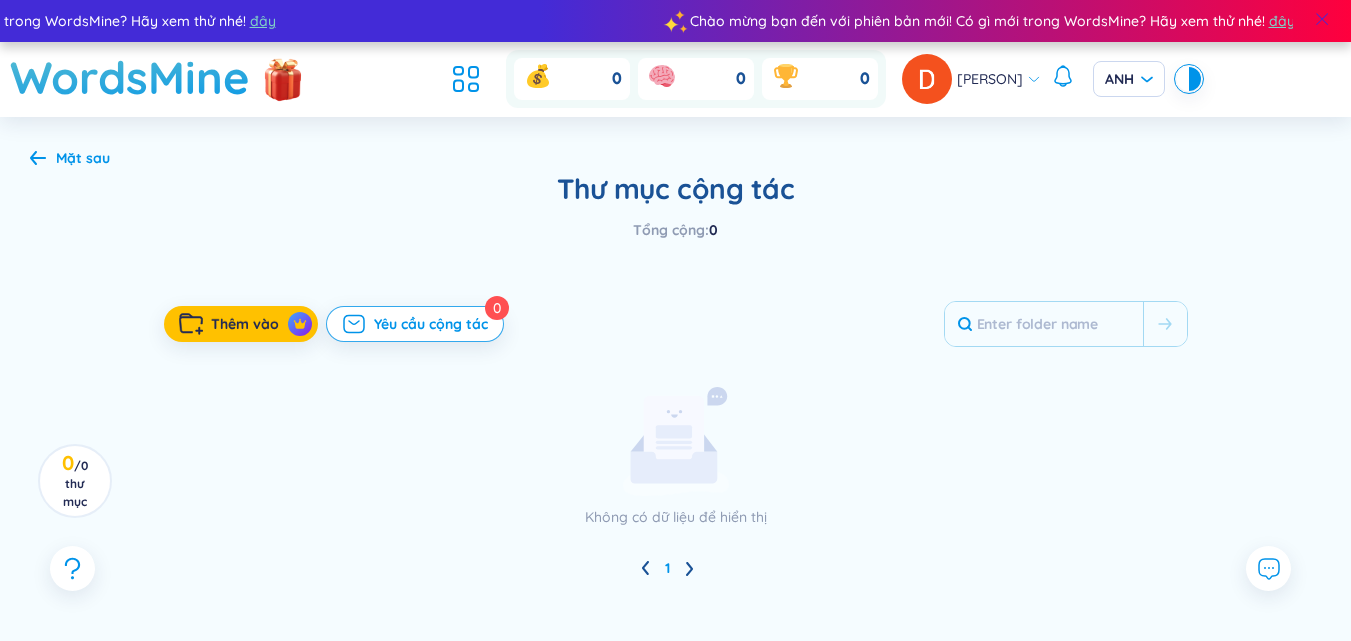 click at bounding box center (1322, 19) 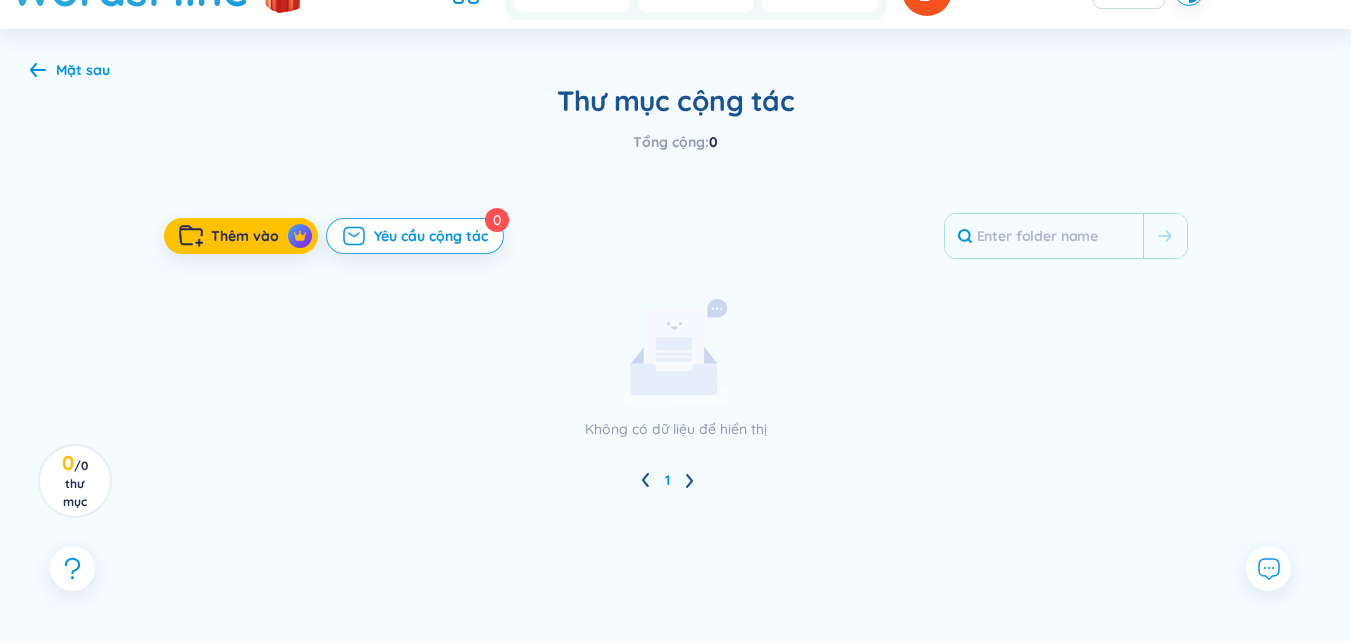 scroll, scrollTop: 91, scrollLeft: 0, axis: vertical 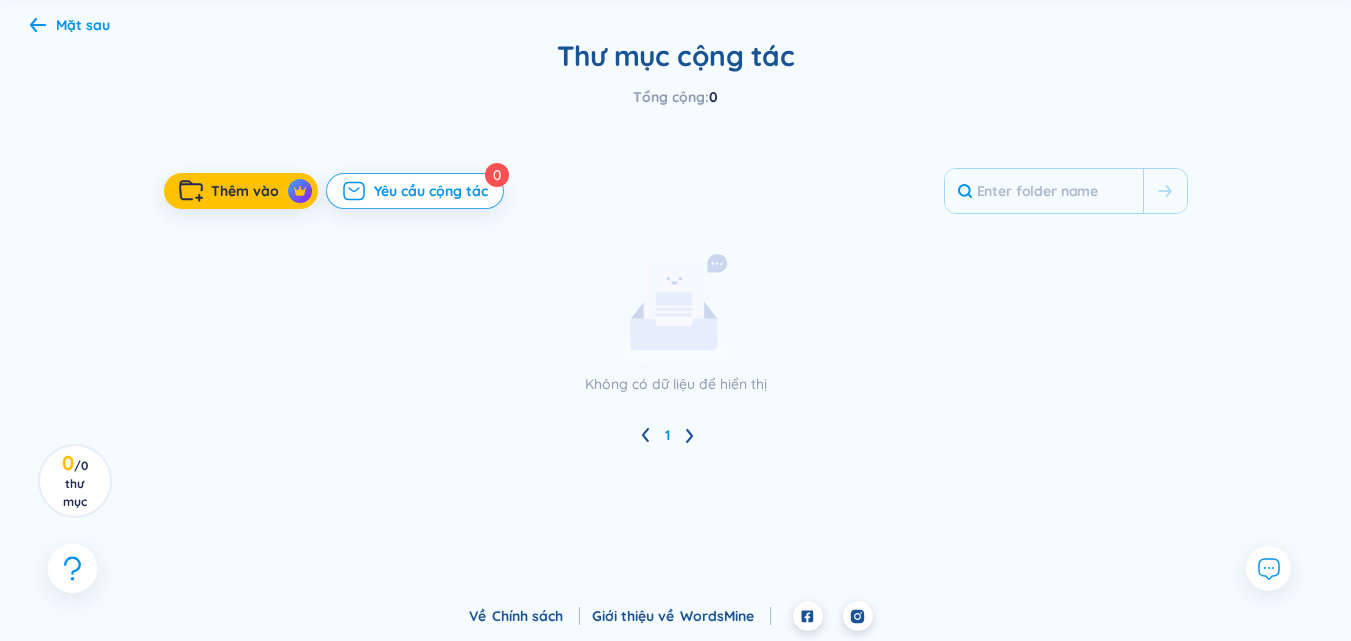 click at bounding box center (73, 569) 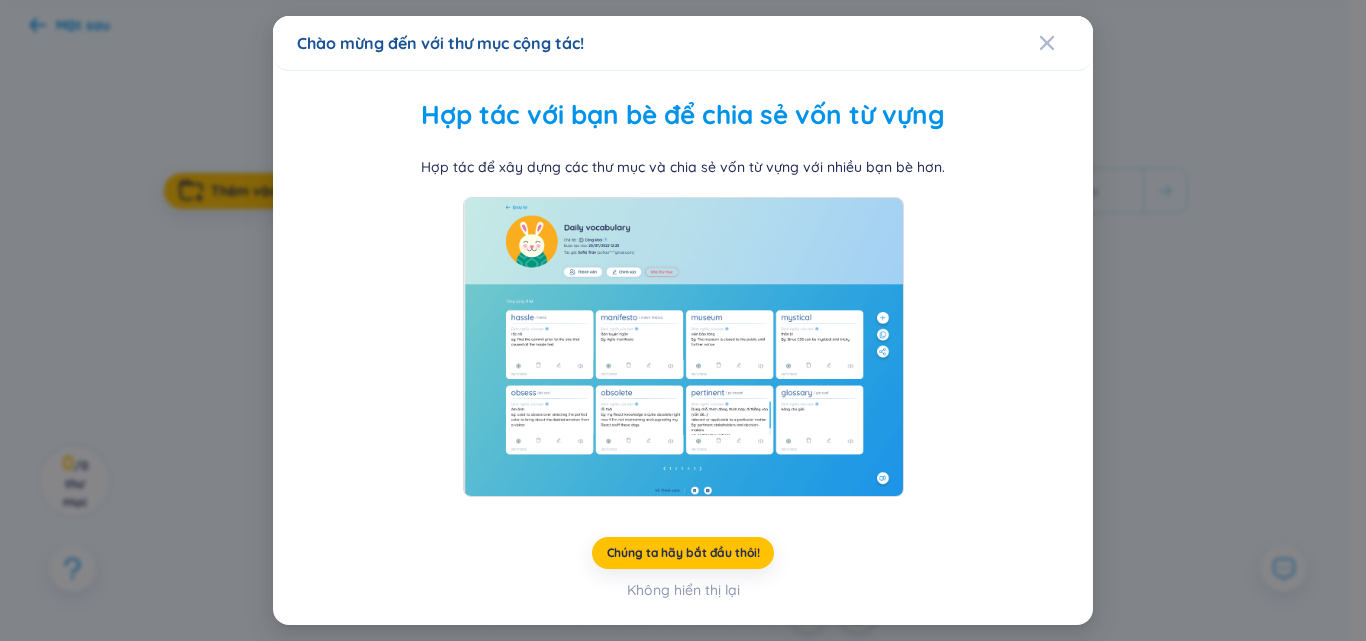 click on "Chào mừng đến với thư mục cộng tác! Hợp tác với bạn bè để chia sẻ vốn từ vựng Hợp tác để xây dựng các thư mục và chia sẻ vốn từ vựng với nhiều bạn bè hơn. Chúng ta hãy bắt đầu thôi! Không hiển thị lại" at bounding box center [683, 320] 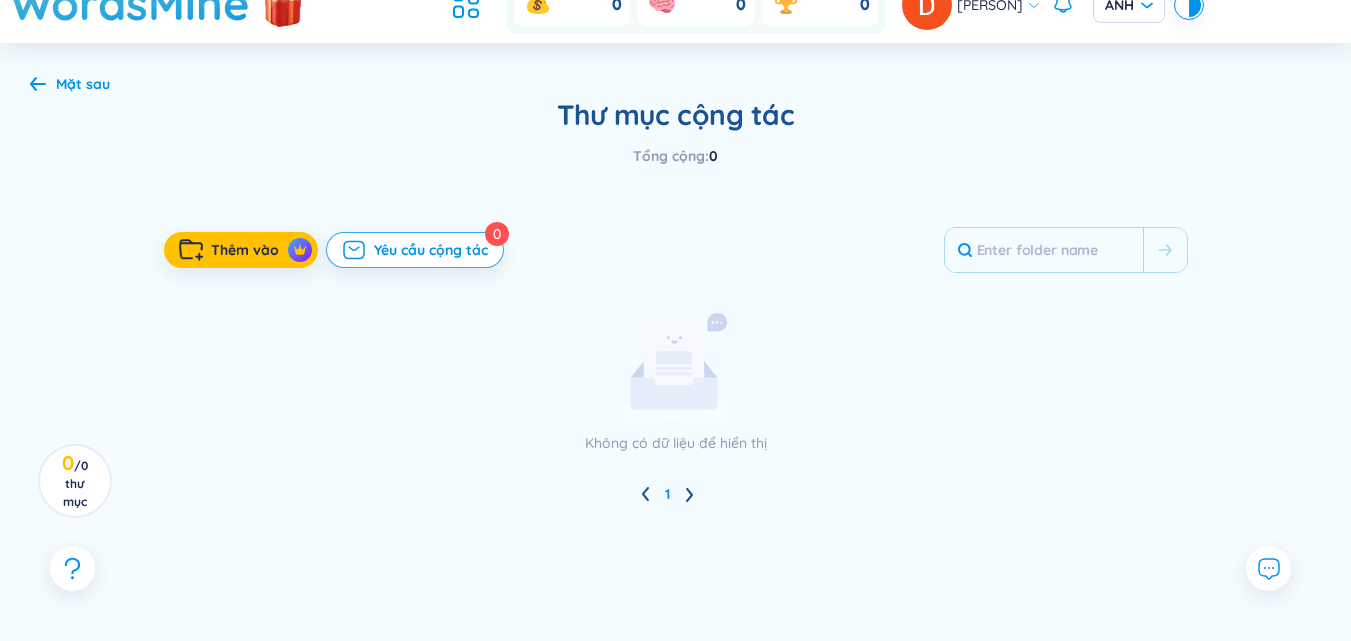 scroll, scrollTop: 0, scrollLeft: 0, axis: both 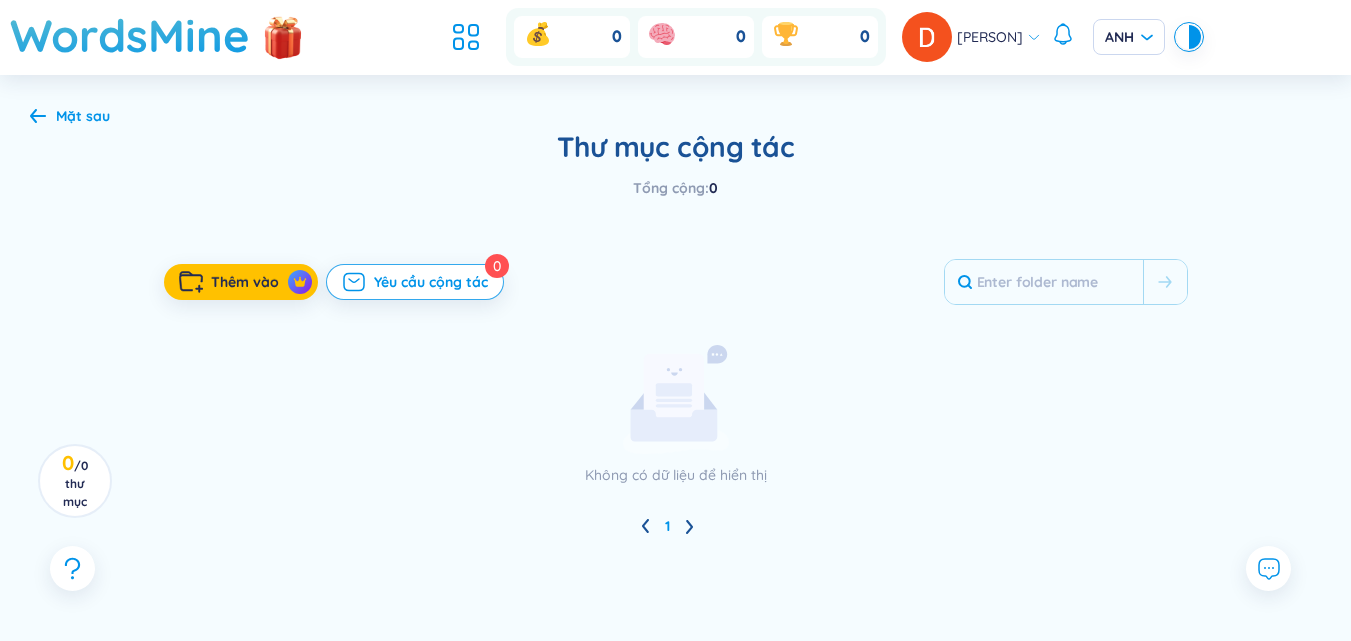 click on "Mặt sau" at bounding box center [83, 116] 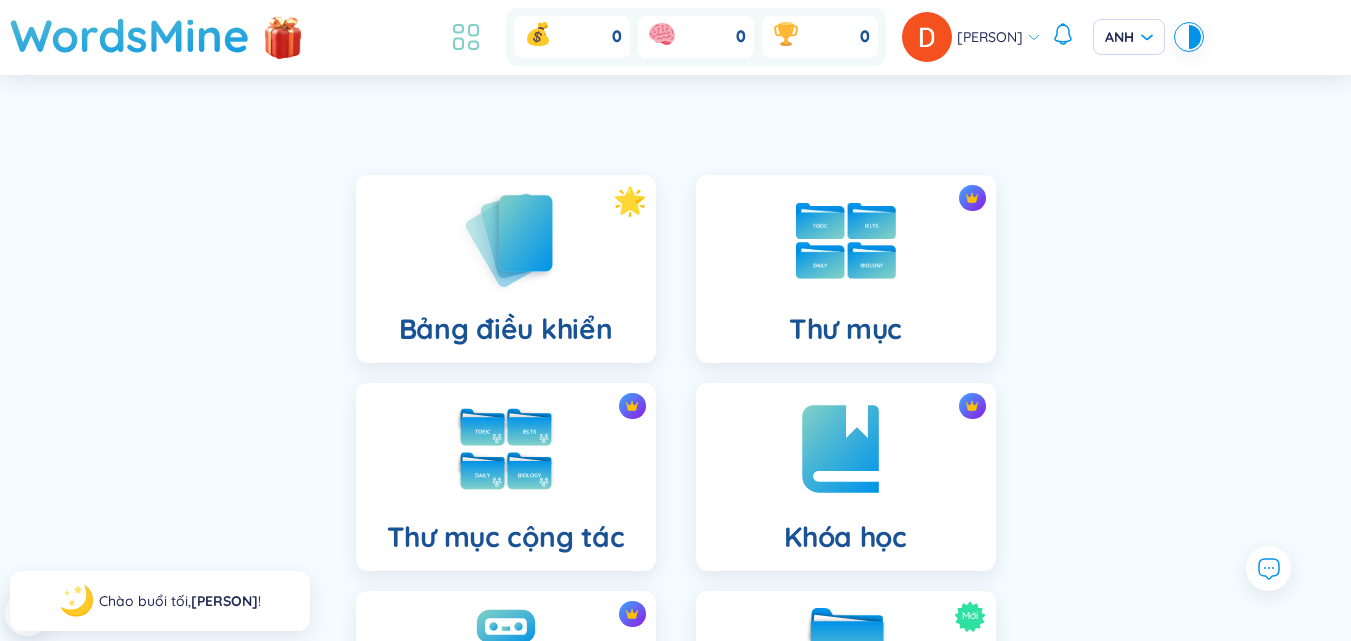 click 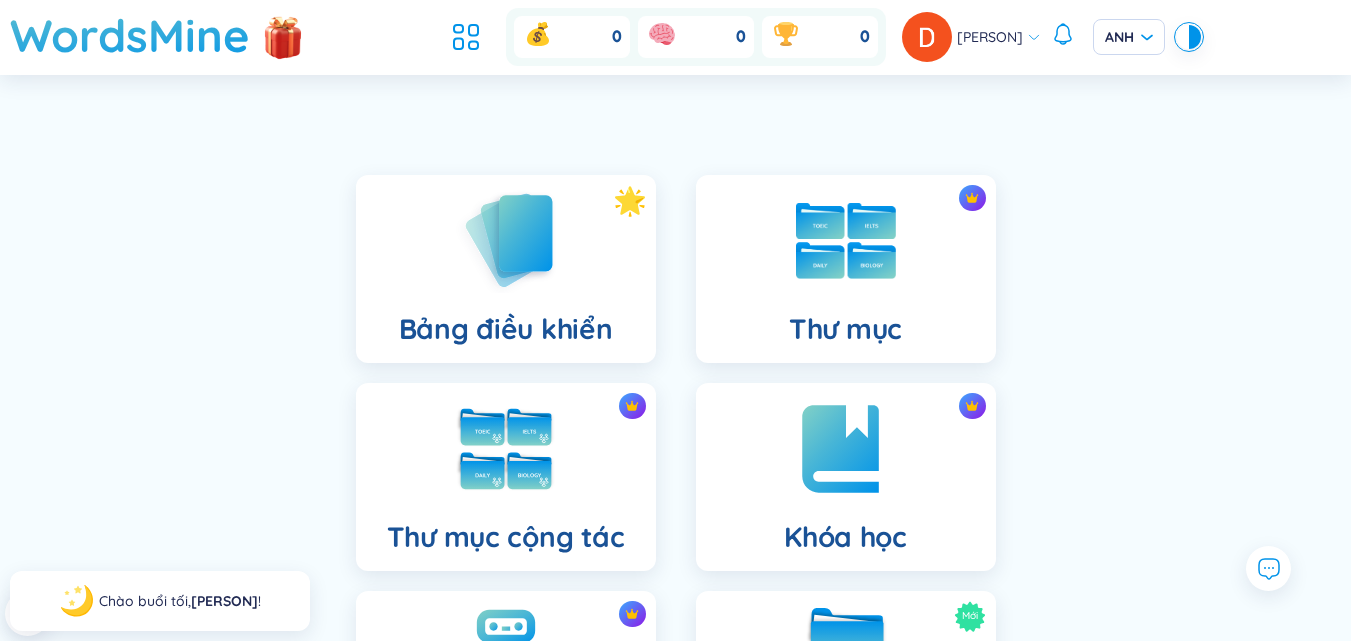 click on "Bảng điều khiển Thư mục Thư mục cộng tác Khóa học Học hỏi Mới Học  trực tiếp Cái nhìn thấu suốt Trình đọc PDF Danh sách PDF Hình ảnh thành từ vựng Chào buổi tối  ,   Duy Huỳnh  !" at bounding box center (676, 731) 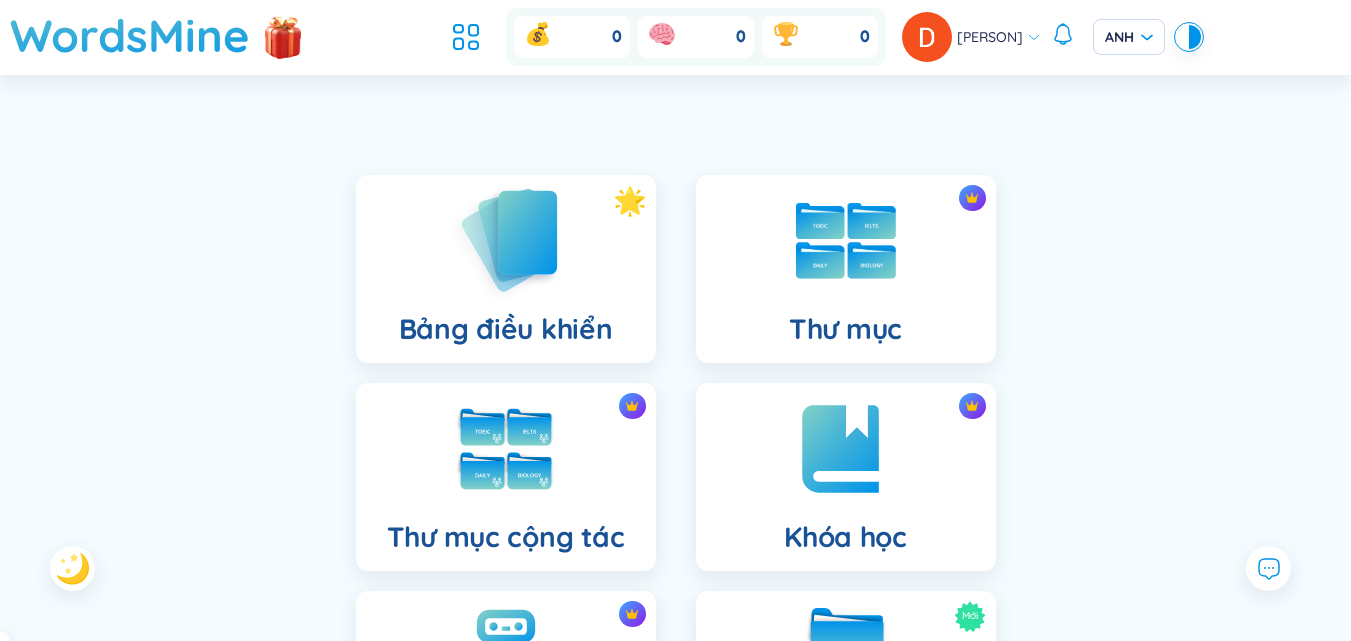 click at bounding box center (506, 240) 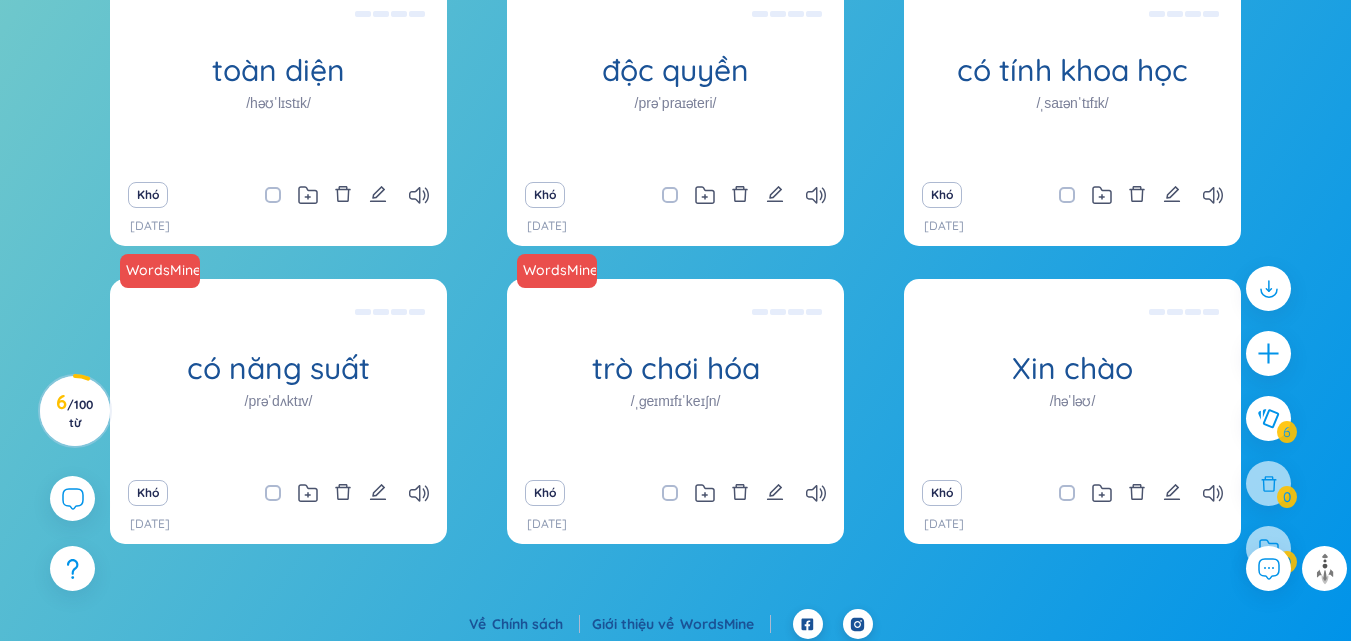 scroll, scrollTop: 428, scrollLeft: 0, axis: vertical 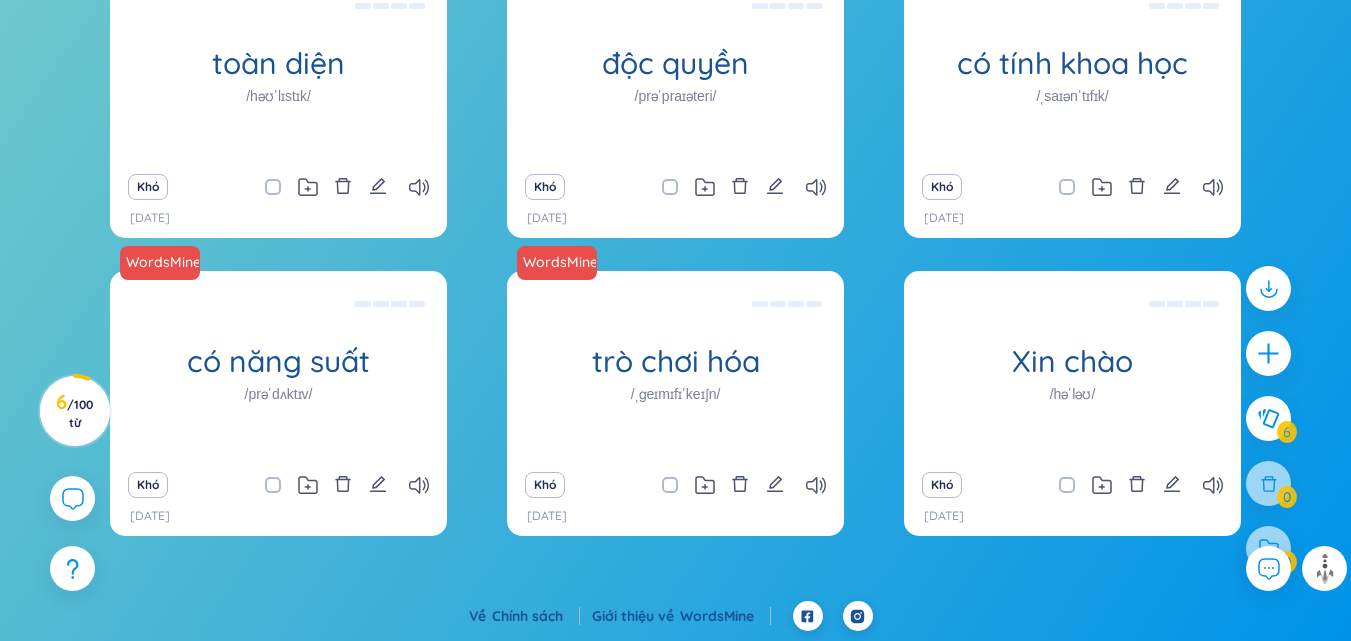 click at bounding box center (1268, 548) 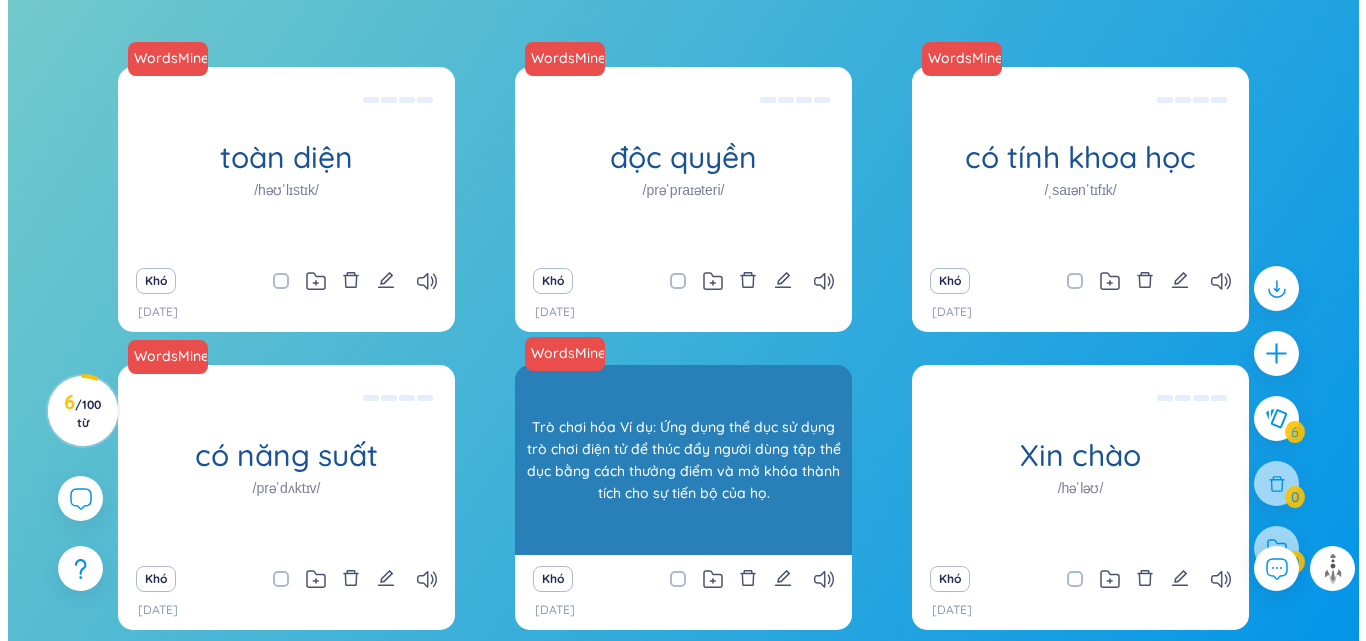 scroll, scrollTop: 428, scrollLeft: 0, axis: vertical 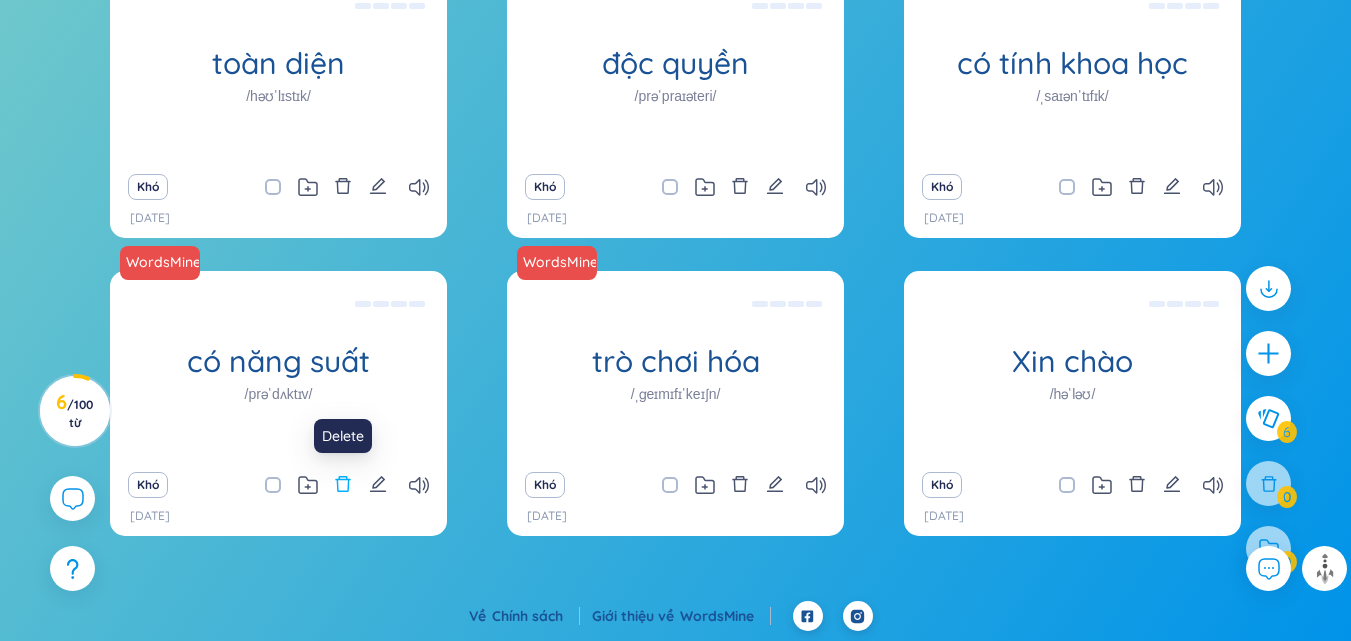 click 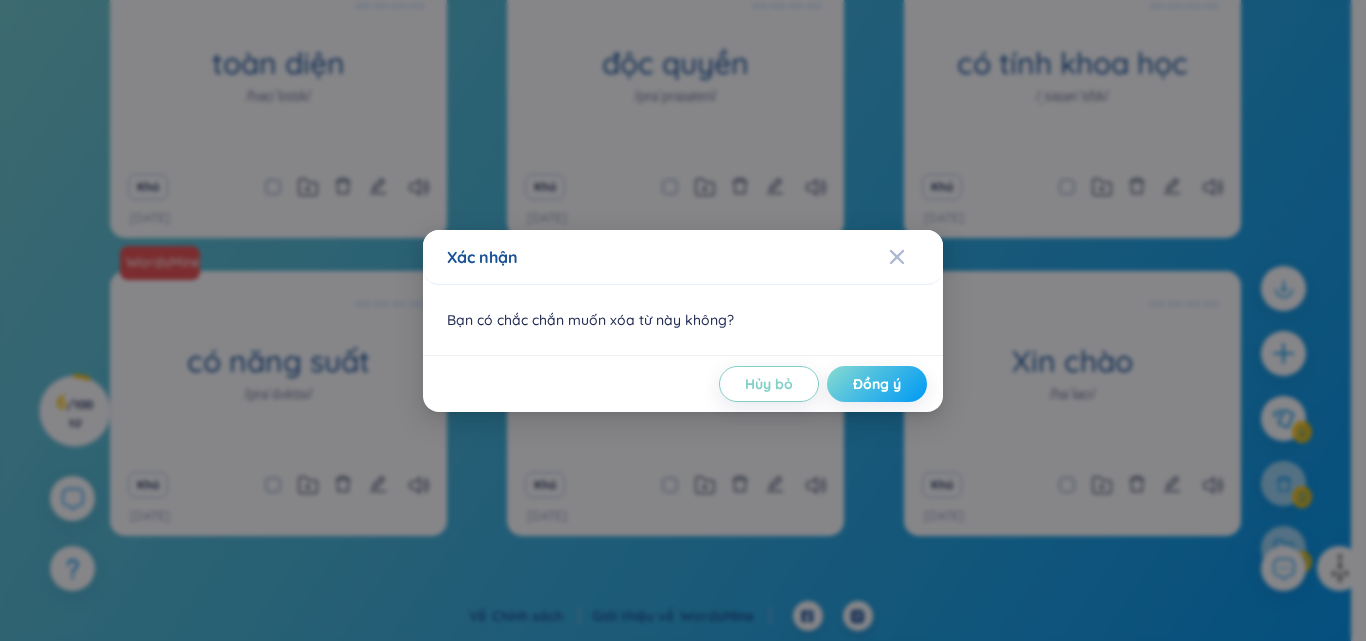 click on "Đồng ý" at bounding box center (877, 384) 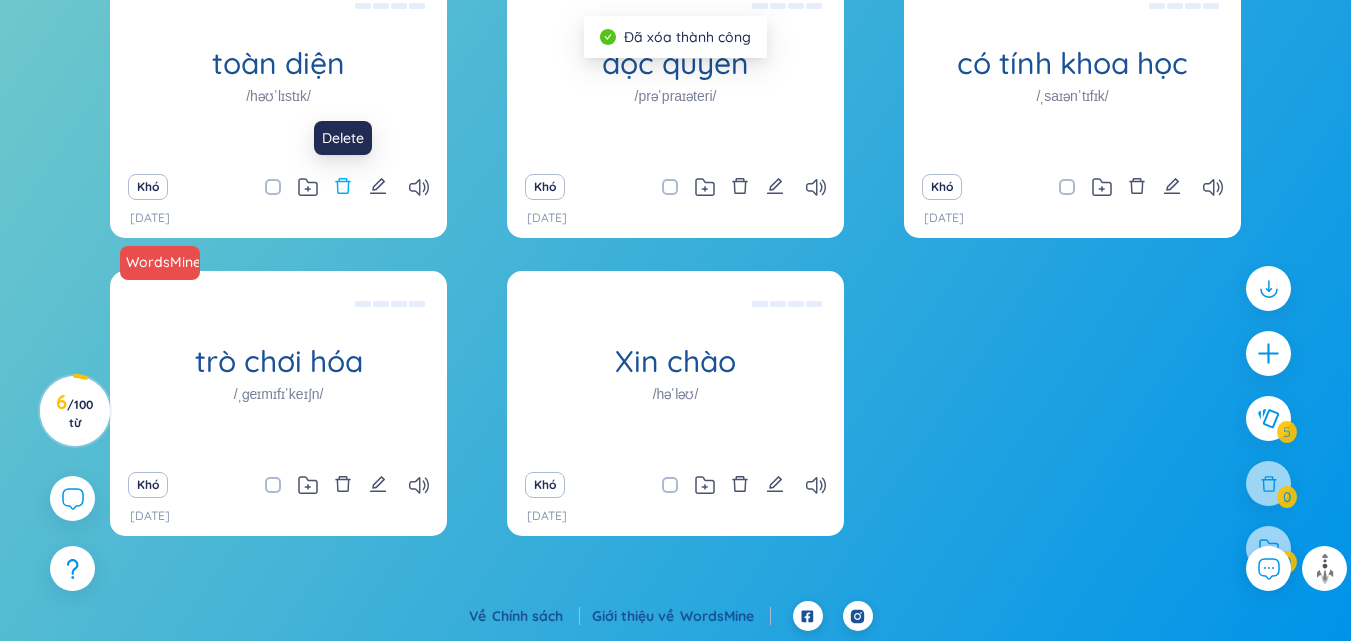 click 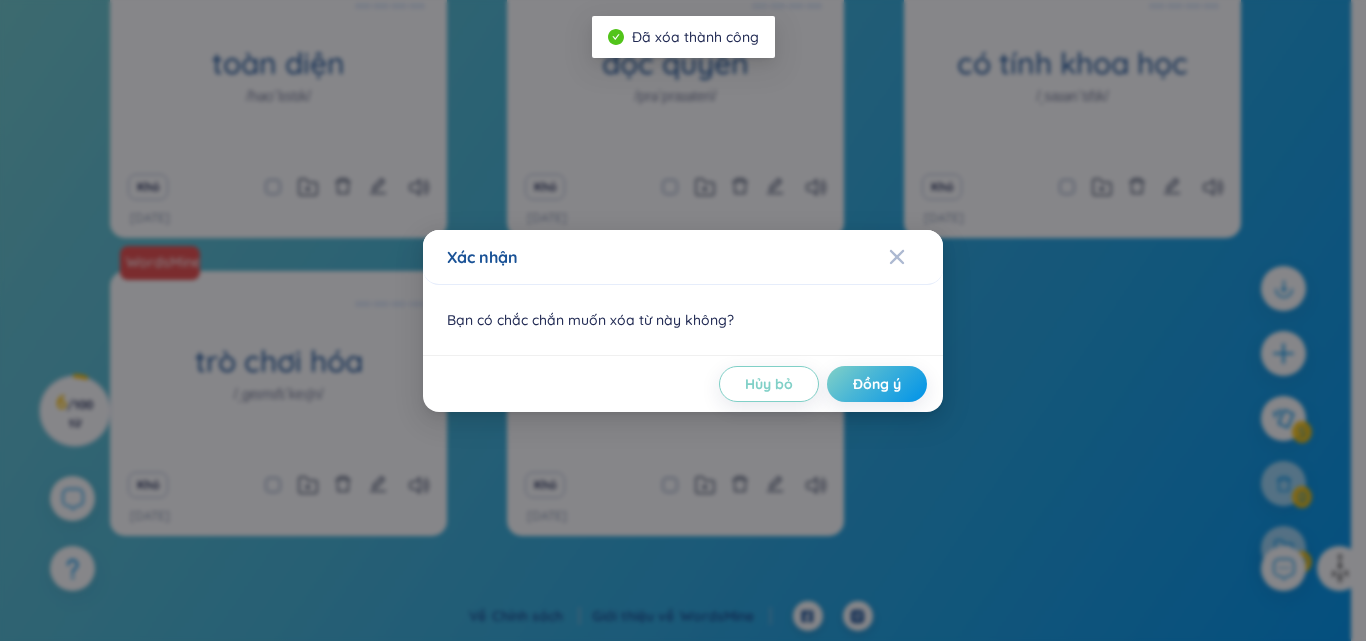 click on "Hủy bỏ Đồng ý" at bounding box center (683, 383) 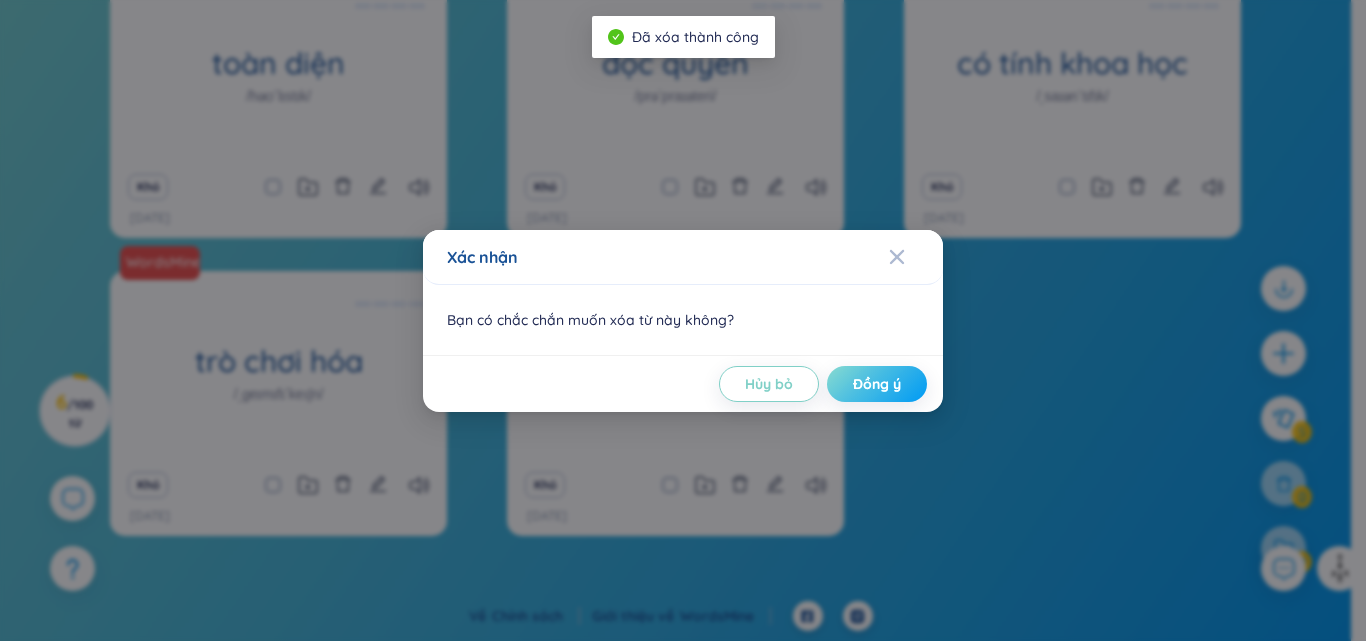 click on "Đồng ý" at bounding box center [877, 384] 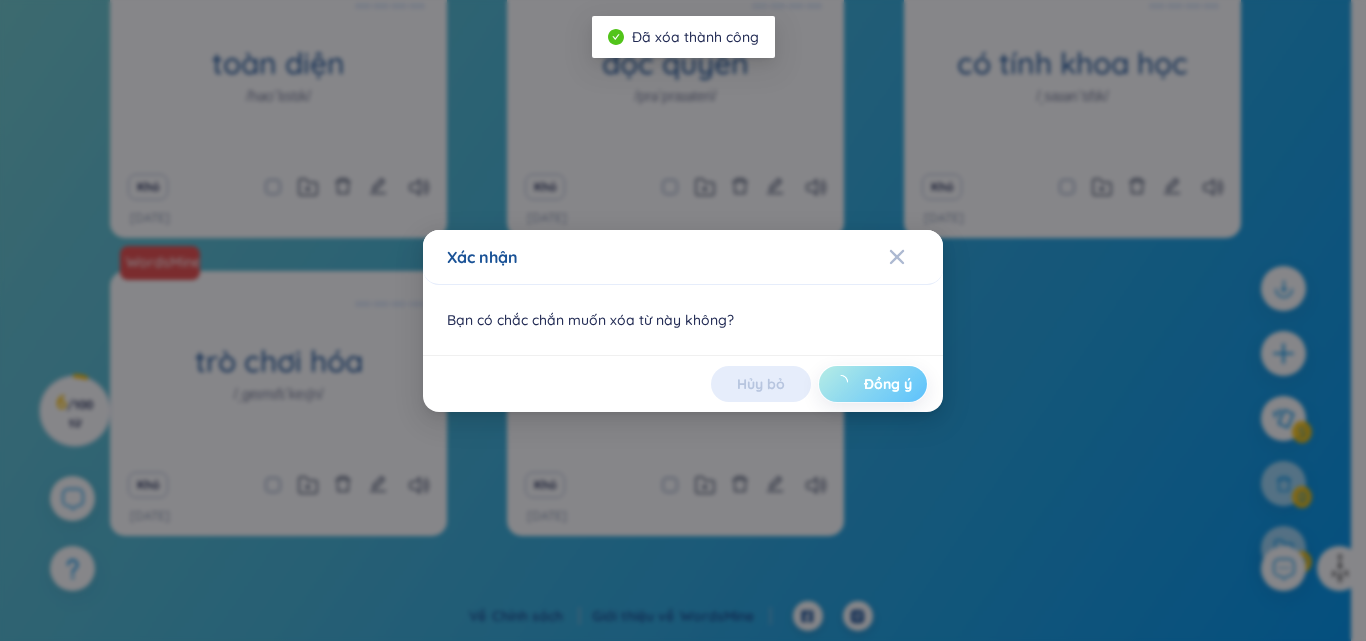 click on "Đồng ý" at bounding box center [888, 384] 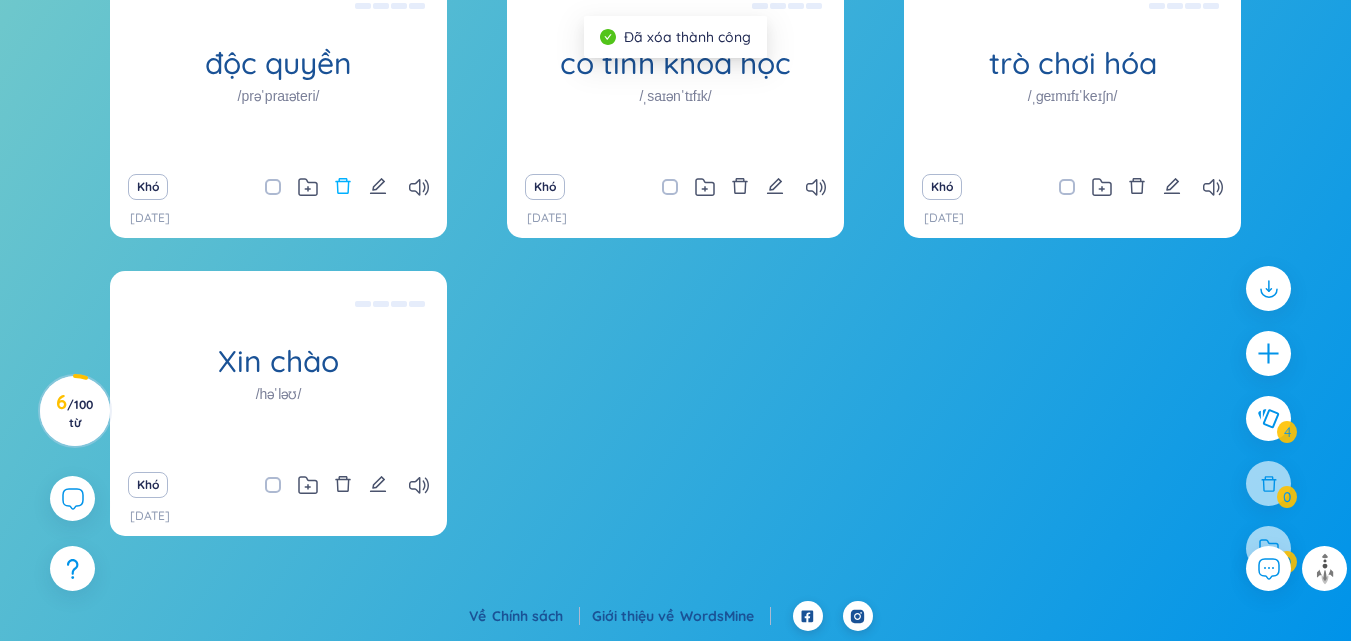 click 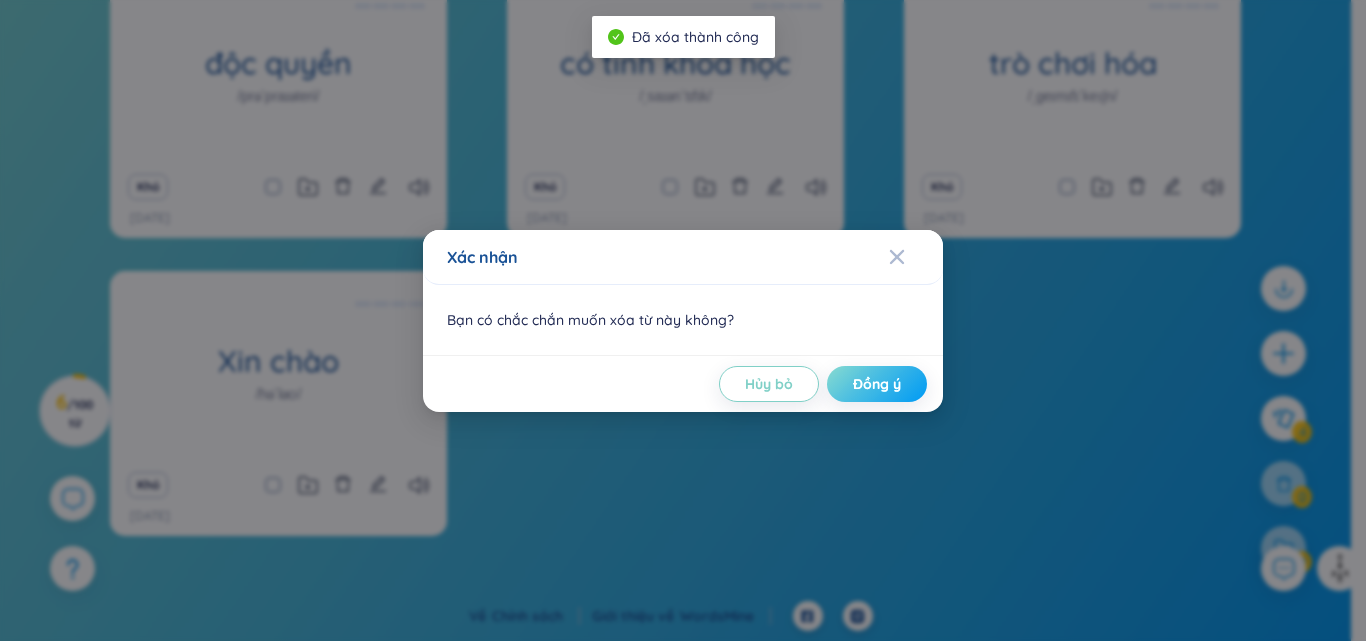 click on "Đồng ý" at bounding box center [877, 384] 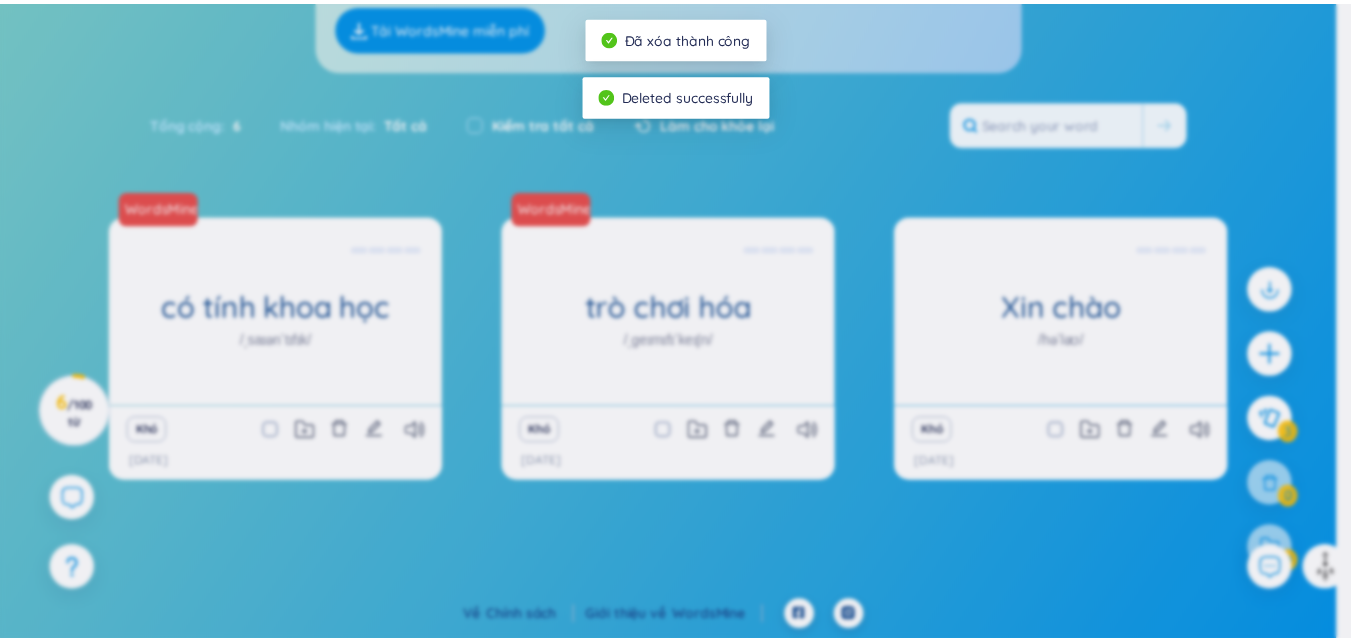 scroll, scrollTop: 185, scrollLeft: 0, axis: vertical 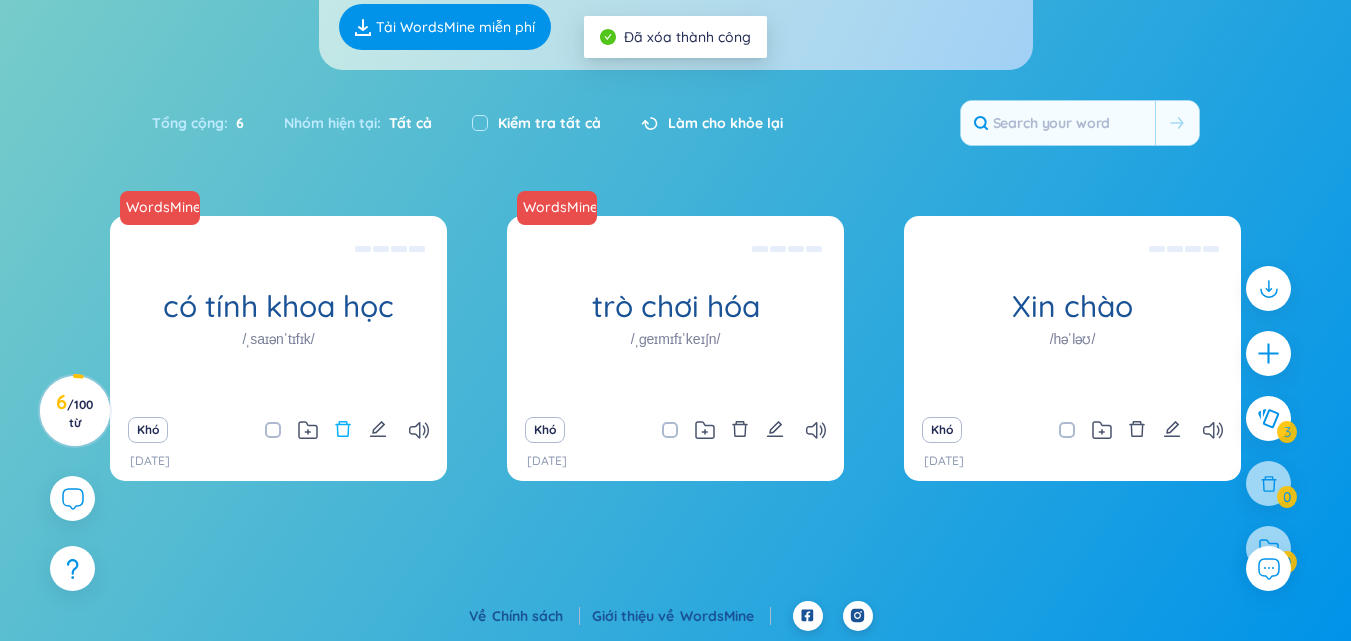 click at bounding box center [343, 430] 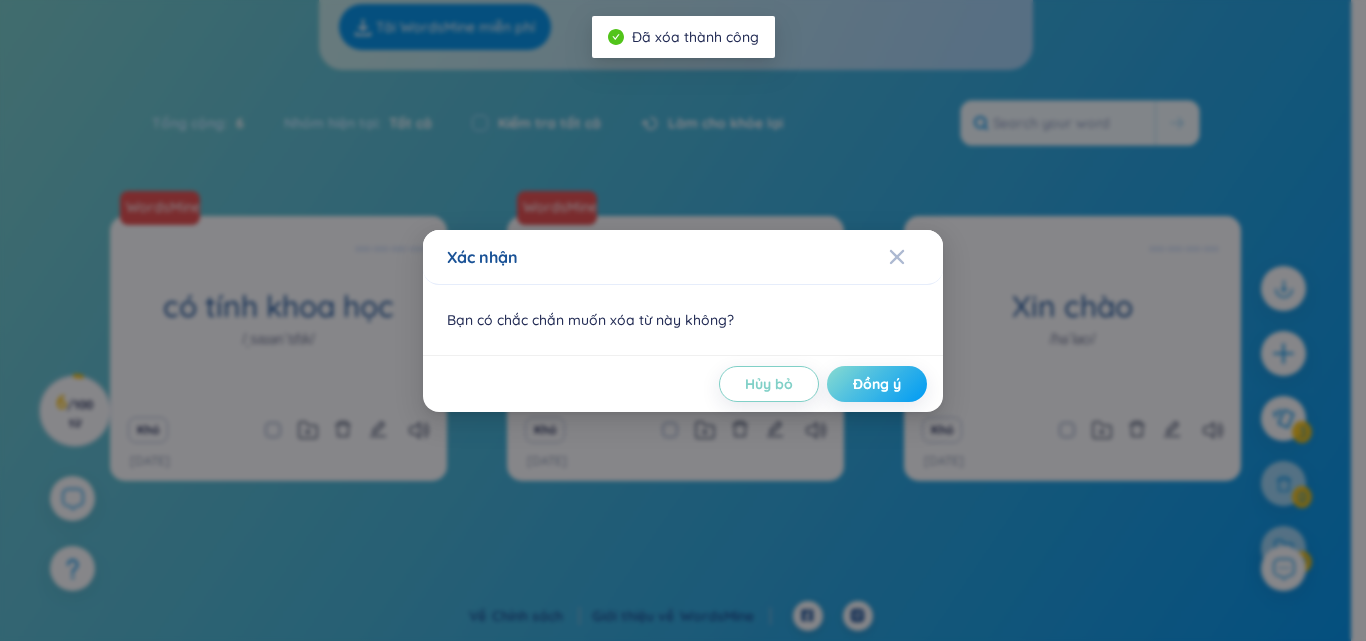 click on "Đồng ý" at bounding box center (877, 384) 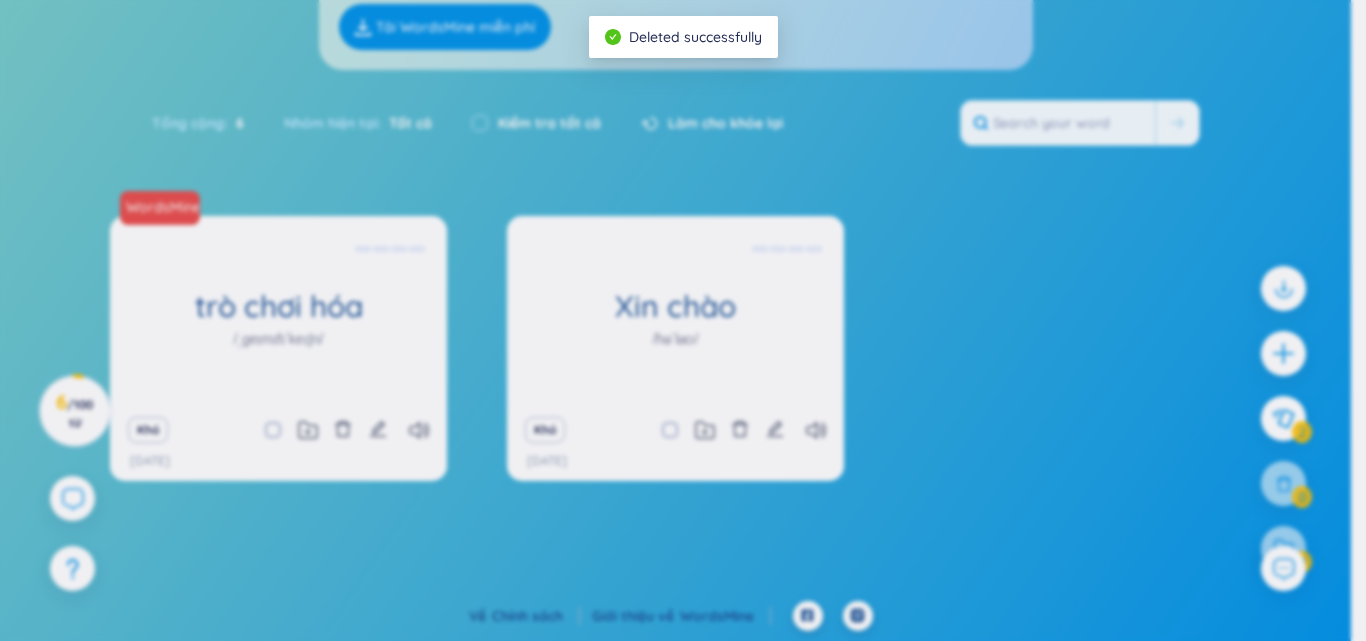 click on "Chào mừng bạn đến với phiên bản mới! Có gì mới trong WordsMine? Hãy xem thử nhé! đây Chào mừng bạn đến với phiên bản mới! Có gì mới trong WordsMine? Hãy xem thử nhé! đây Chào mừng bạn đến với phiên bản mới! Có gì mới trong WordsMine? Hãy xem thử nhé! đây Chào mừng bạn đến với phiên bản mới! Có gì mới trong WordsMine? Hãy xem thử nhé! đây WordsMine 0 0 0 Duy Huỳnh ANH Loại Bảng chữ cái tăng dần Bảng chữ cái giảm dần Tăng dần theo thời gian Giảm dần theo thời gian Nhóm Tất cả Hôm nay Tuần này Từ khó Thư mục Cấp độ từ Mới Cứng Trung bình Dễ Siêu dễ Tỉ trọng Sinh thái Rộng rãi Ấm áp Sở thích Lật Phân trang Hiển thị nguồn Hiển thị tên nhóm Có vẻ như bạn chưa cài tiện ích mở rộng! Để WordsMine hoạt động, bạn cần thêm tiện ích mở rộng WordsMine vào trình duyệt của mình.   :       6 :" at bounding box center (675, 135) 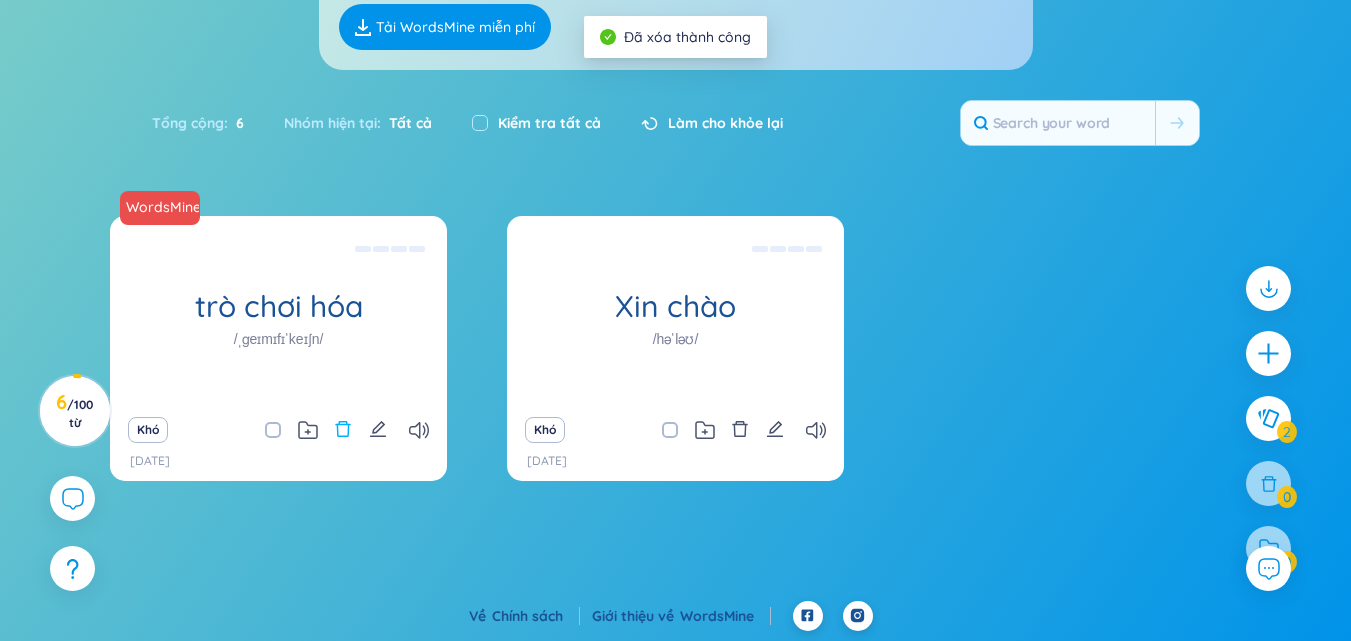 click 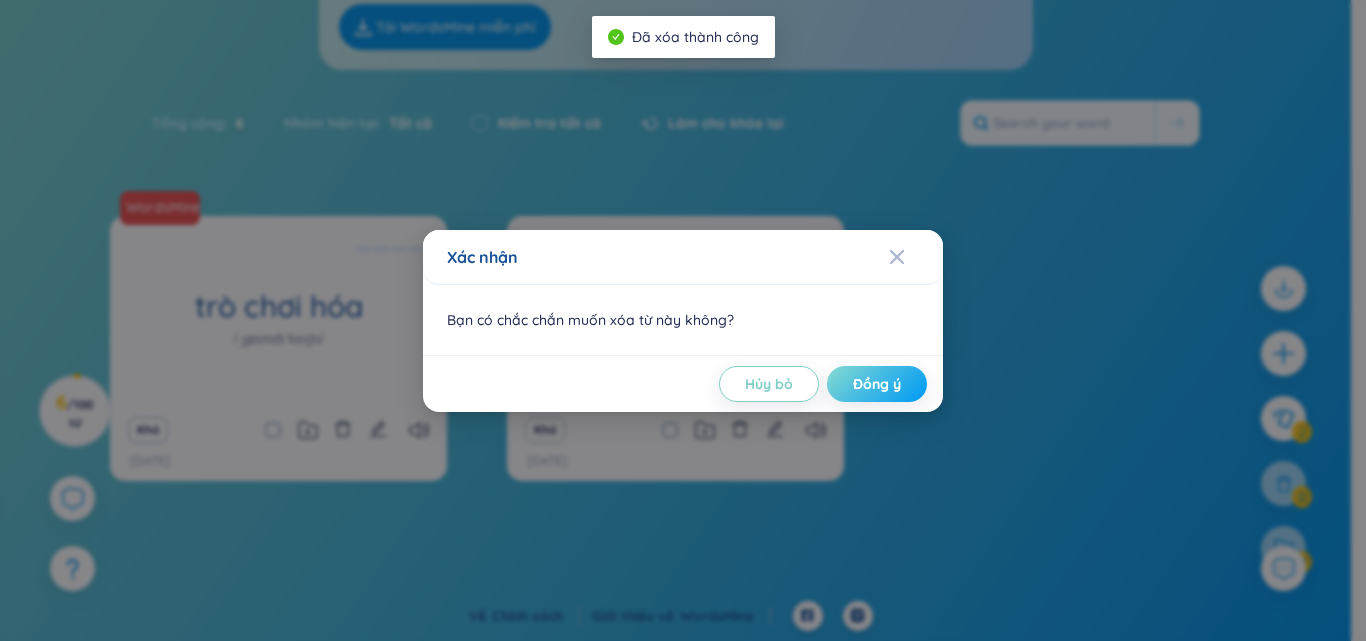 click on "Đồng ý" at bounding box center [877, 384] 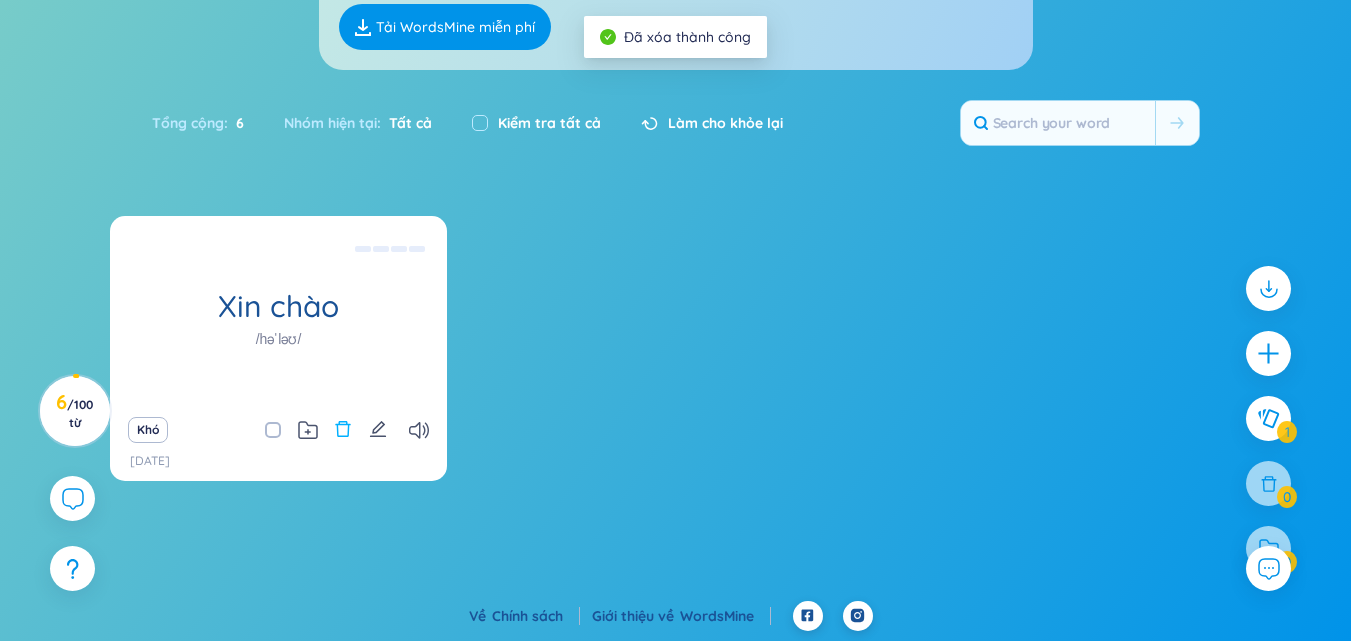 click 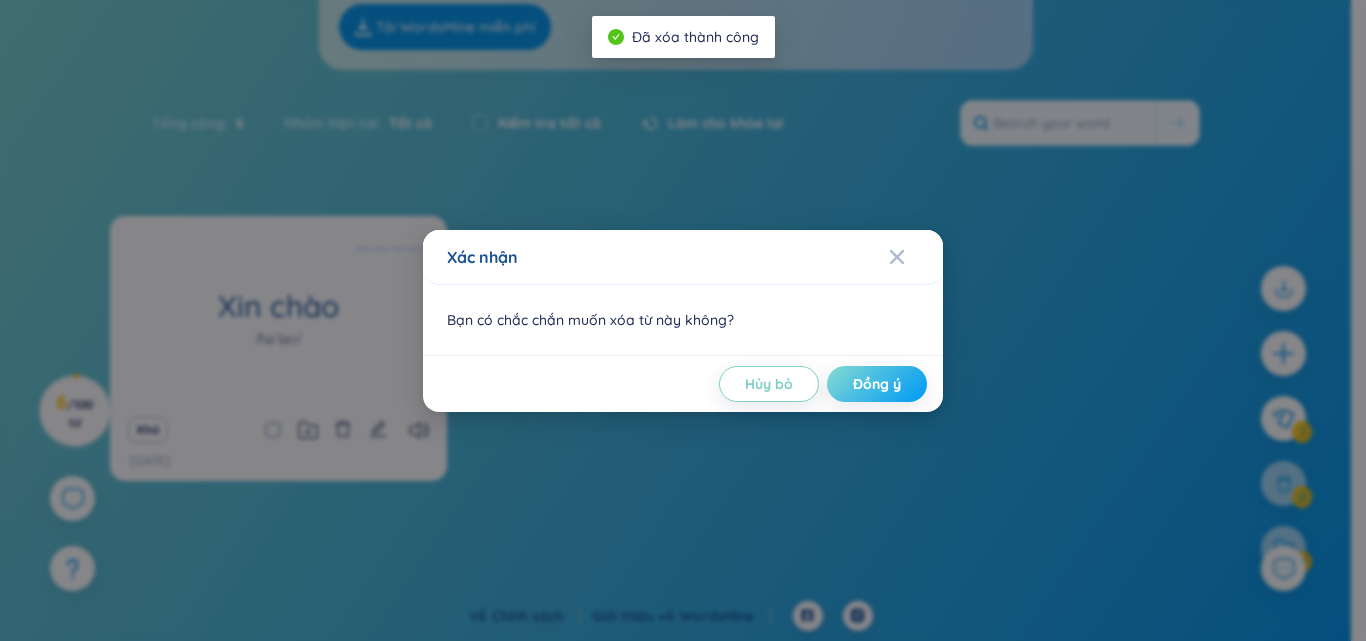 click on "Đồng ý" at bounding box center [877, 384] 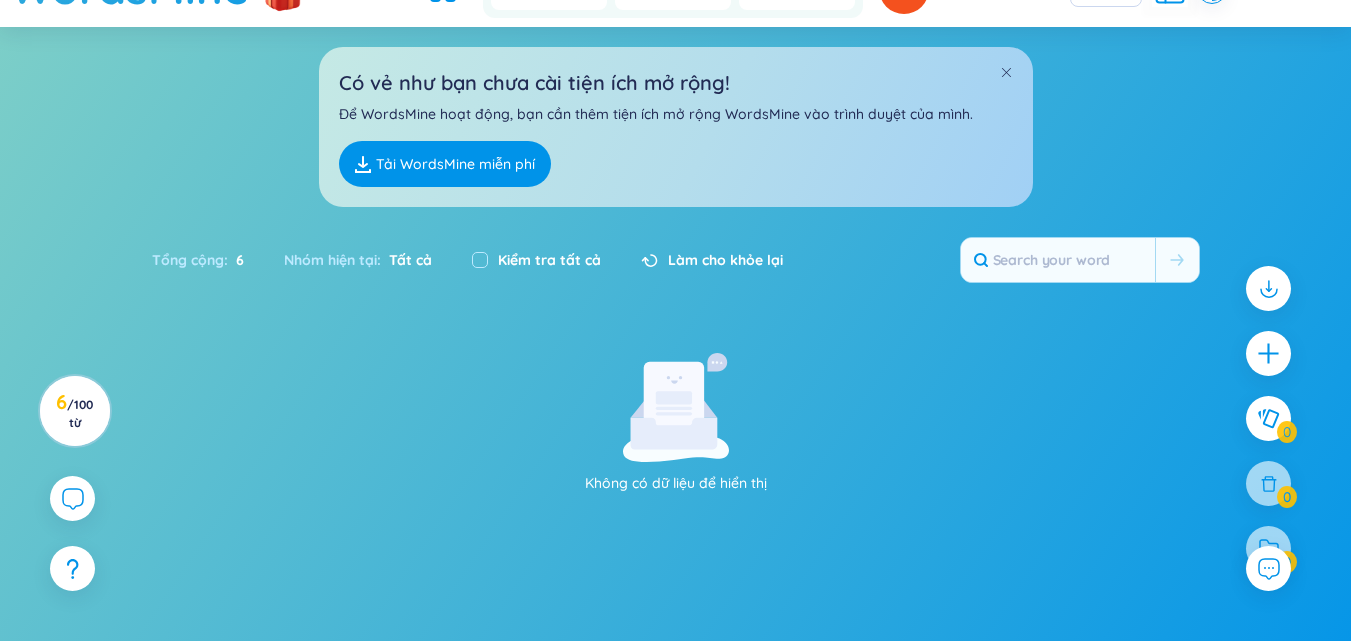scroll, scrollTop: 0, scrollLeft: 0, axis: both 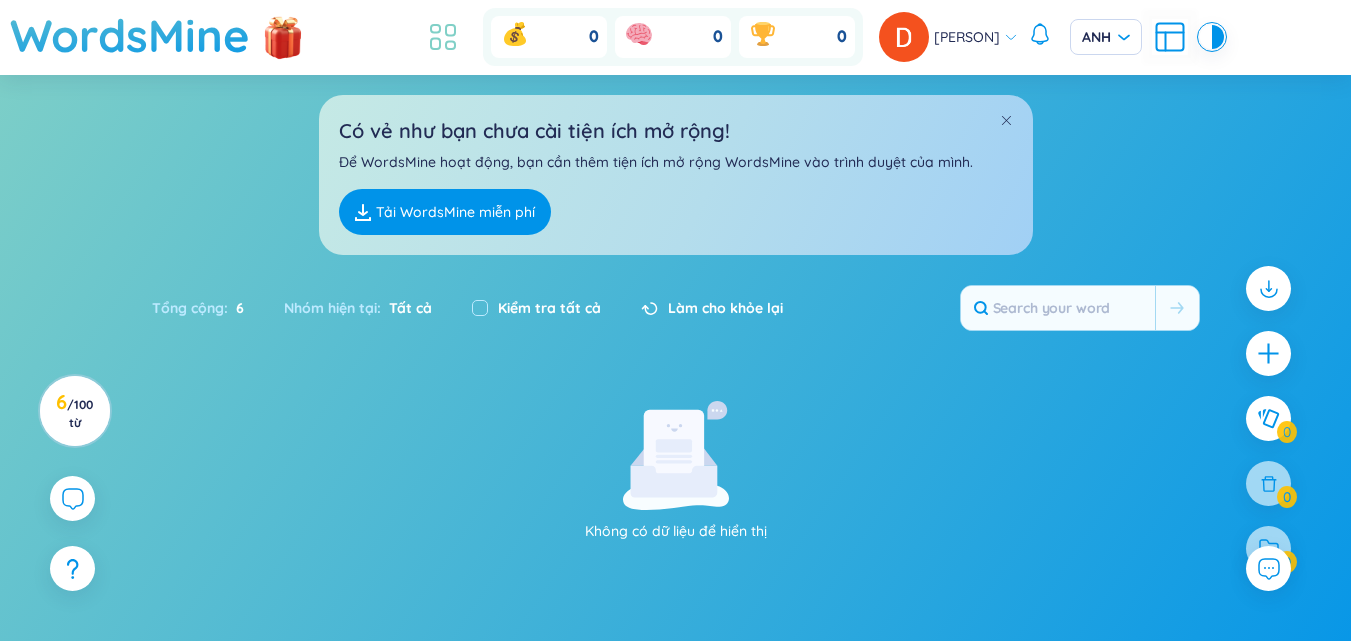 click 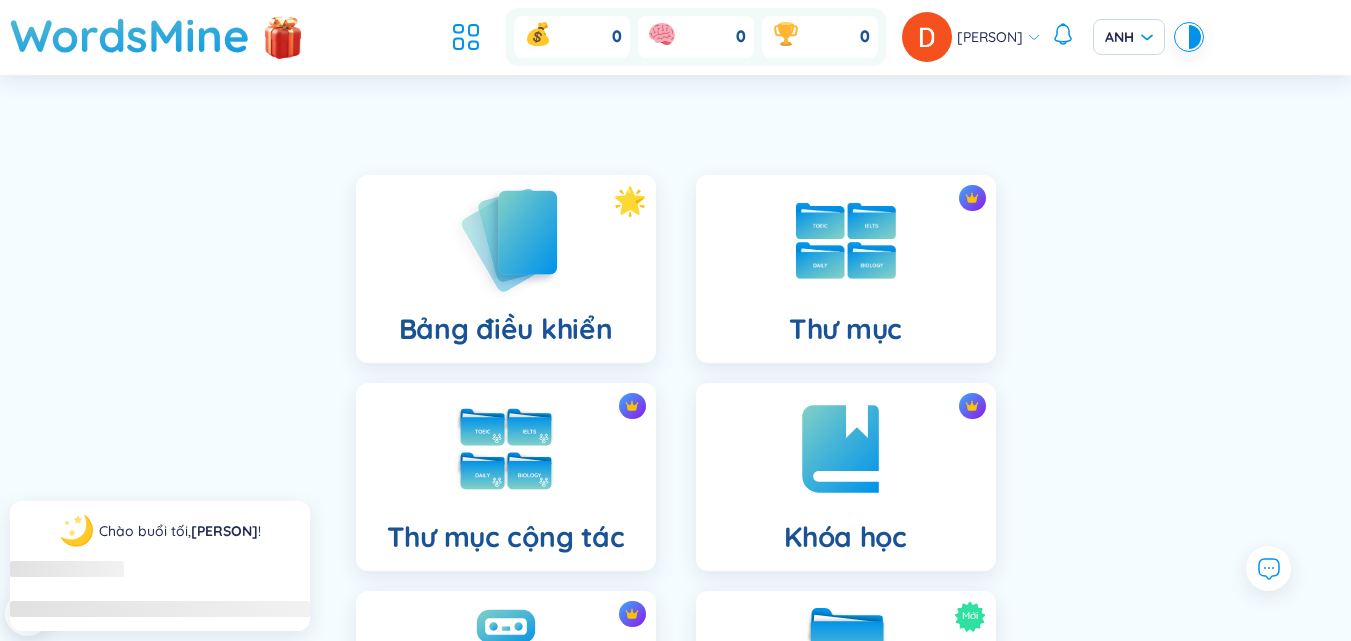click on "Bảng điều khiển" at bounding box center (506, 269) 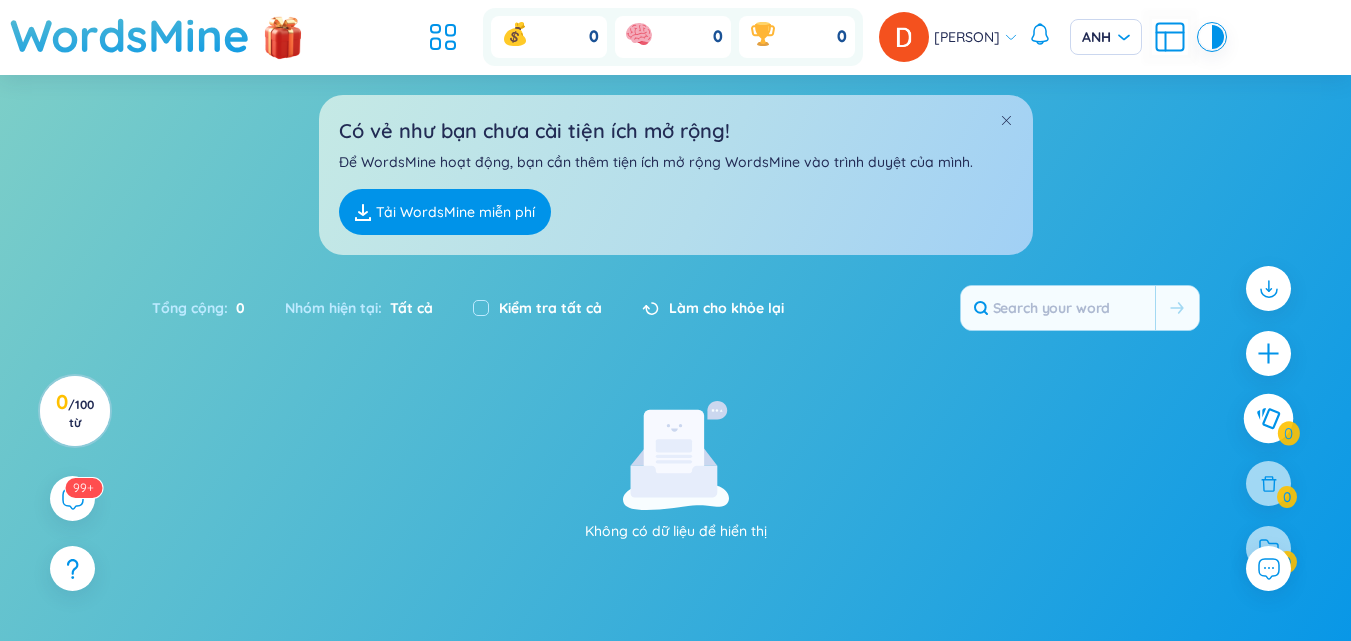click 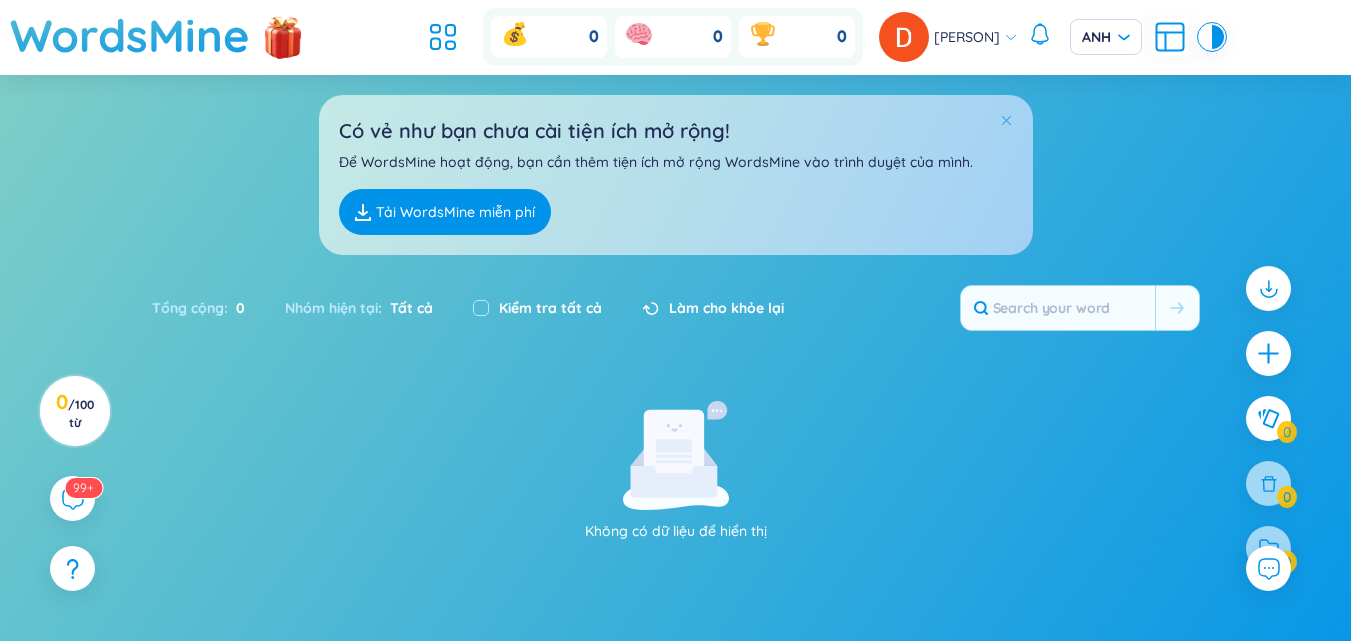 click at bounding box center [1006, 120] 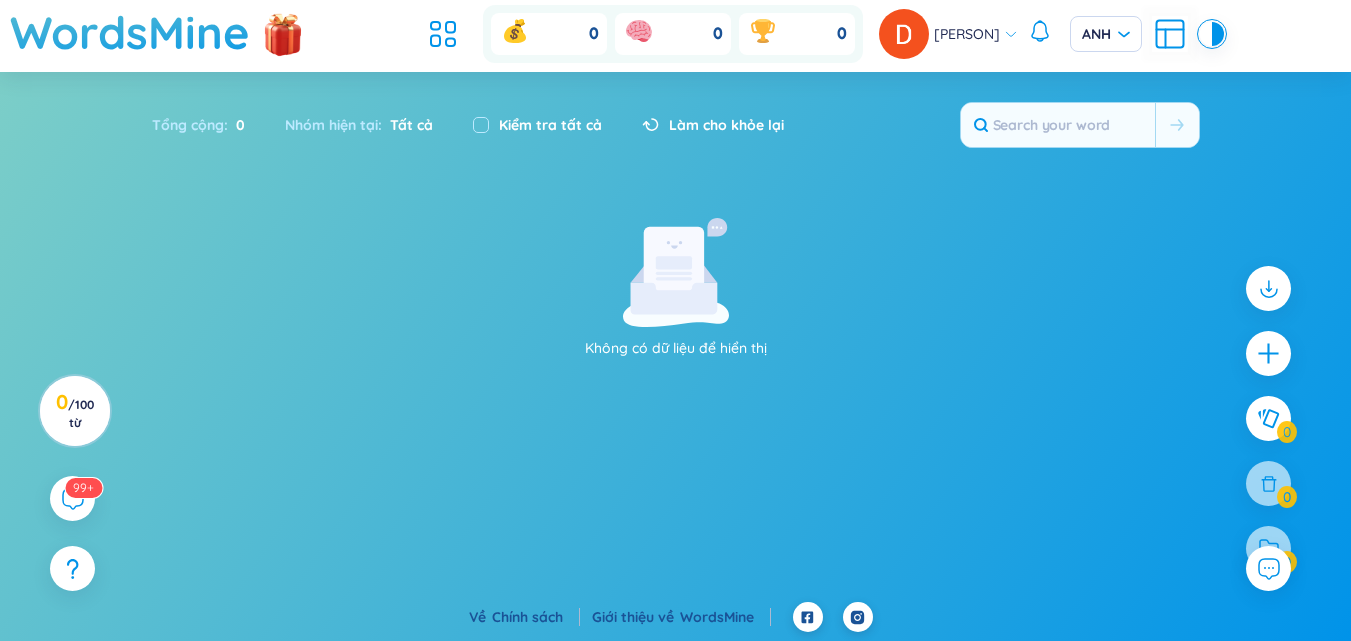 scroll, scrollTop: 4, scrollLeft: 0, axis: vertical 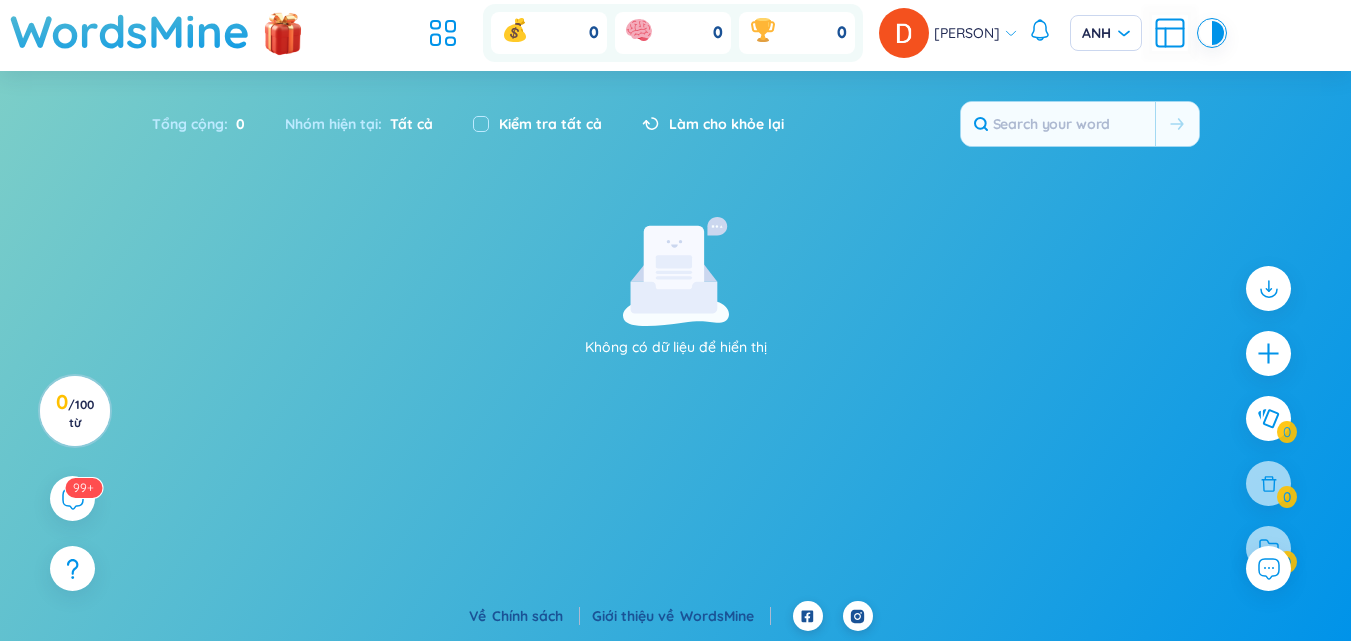 click 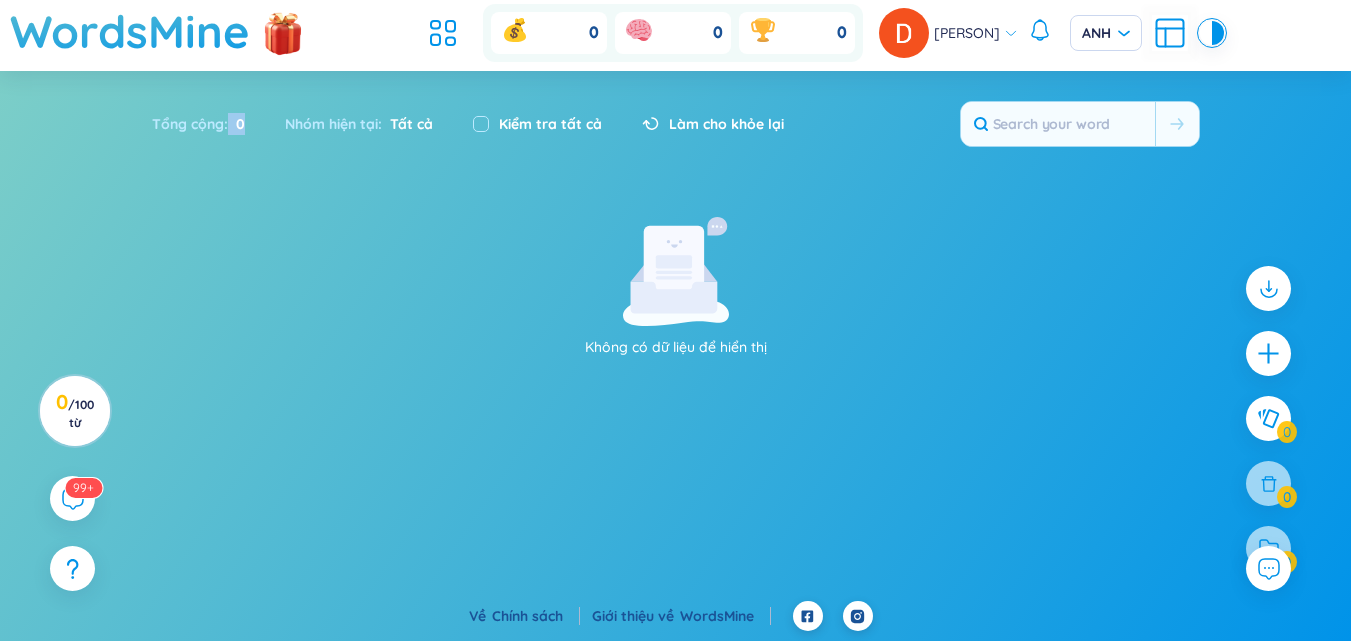 click on "Tổng cộng  :       0" at bounding box center (208, 124) 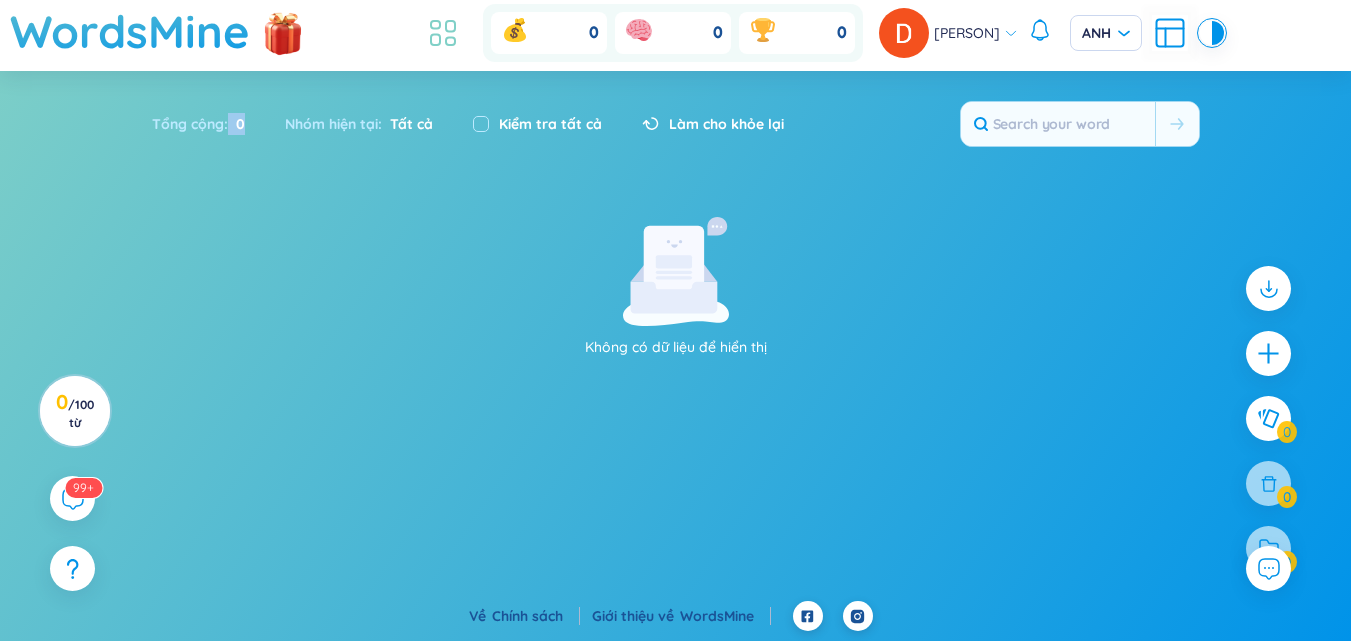 click 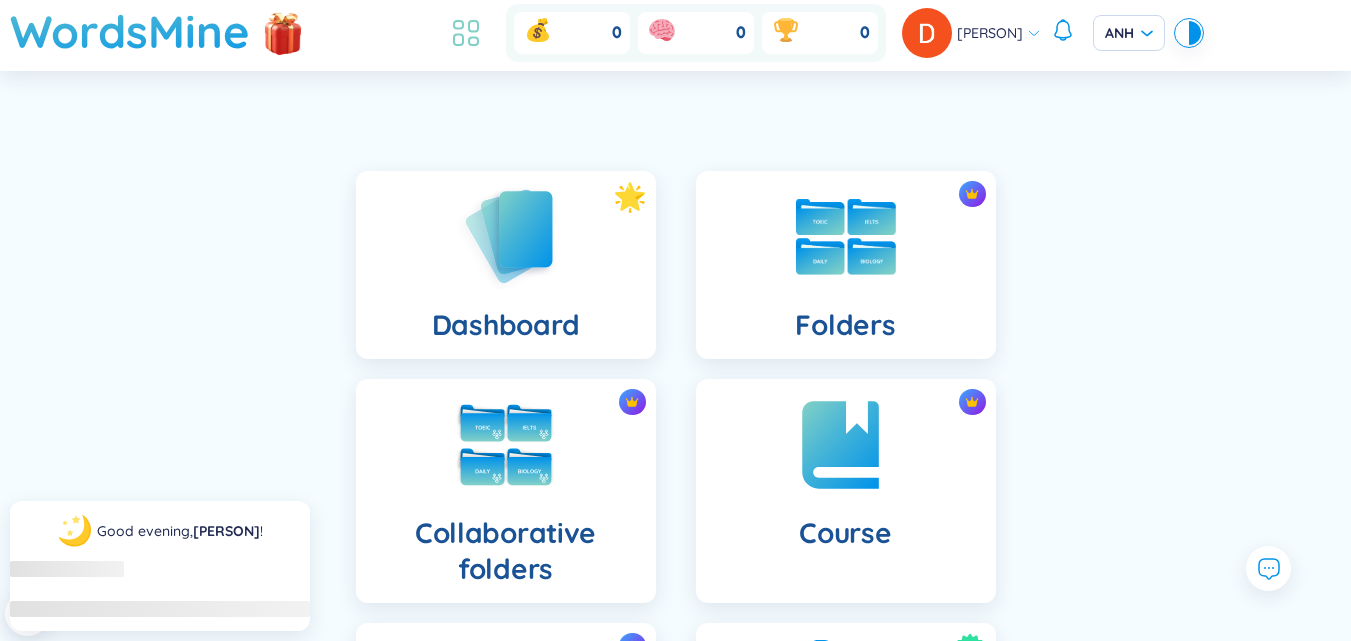 scroll, scrollTop: 0, scrollLeft: 0, axis: both 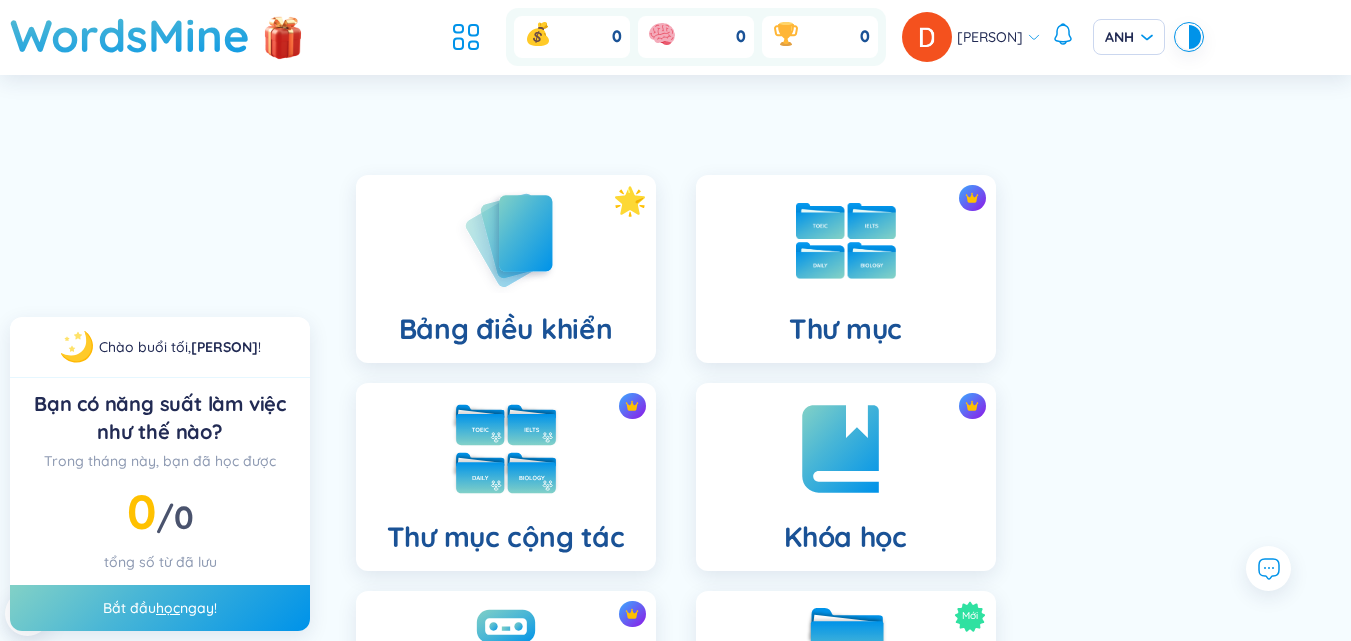 click at bounding box center [506, 449] 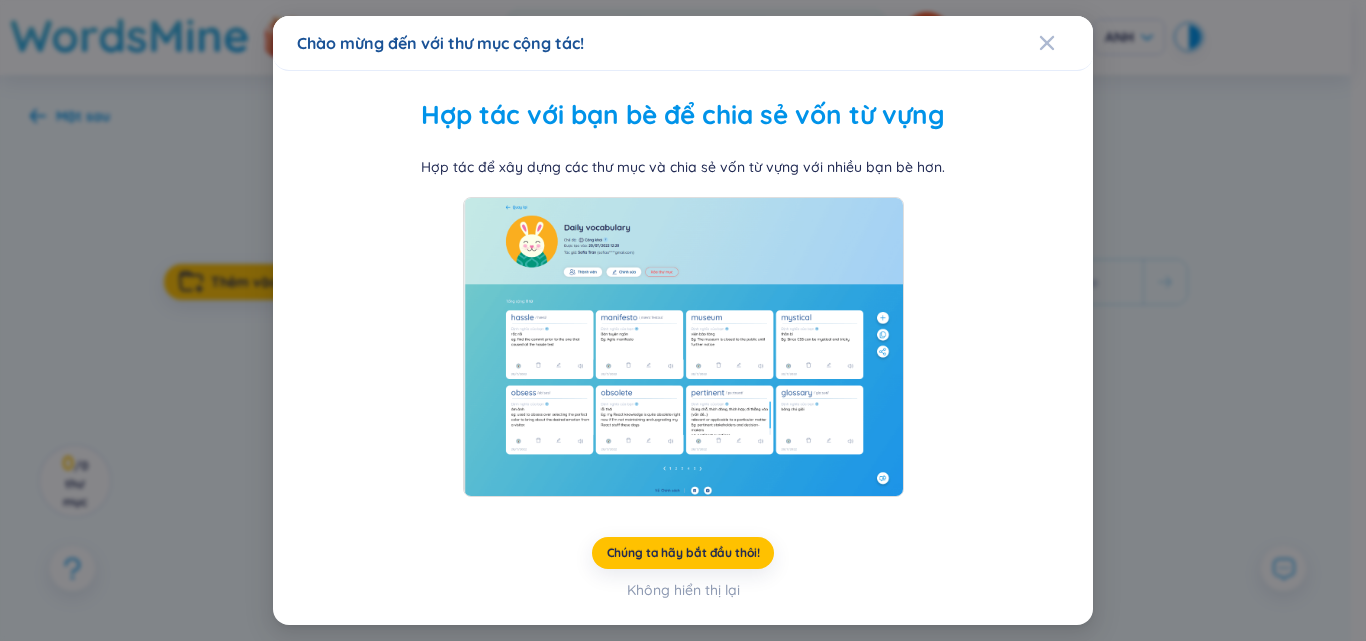 click at bounding box center [683, 347] 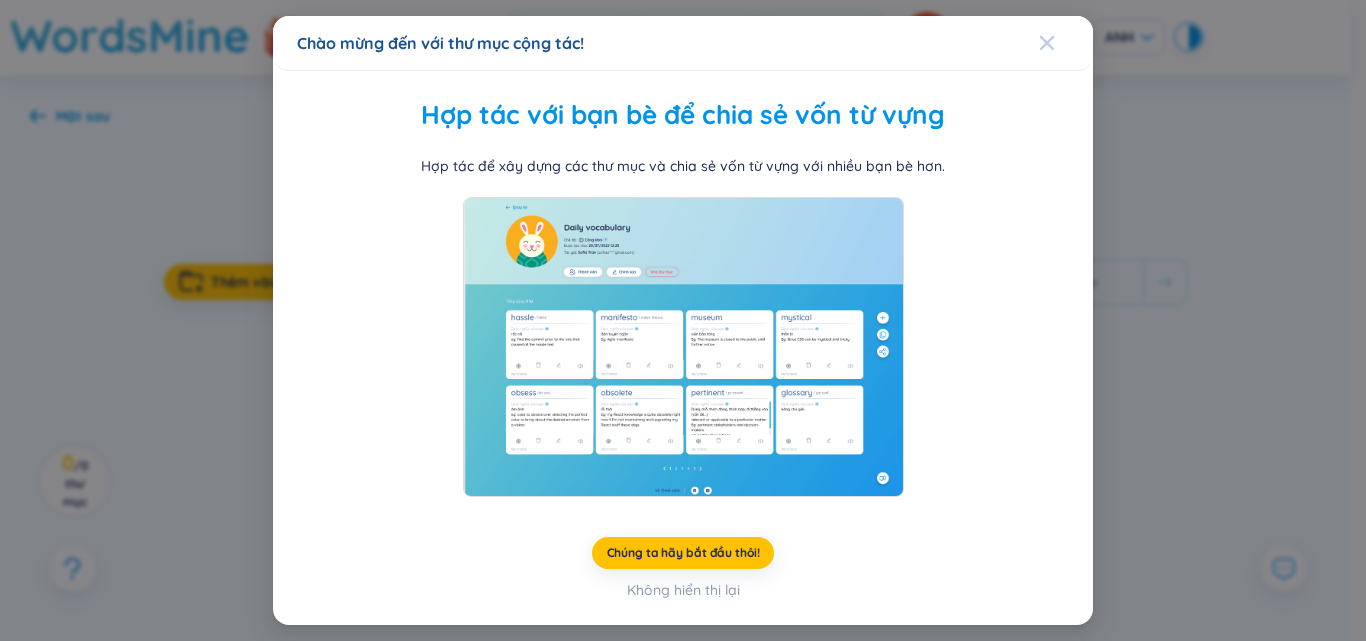 click 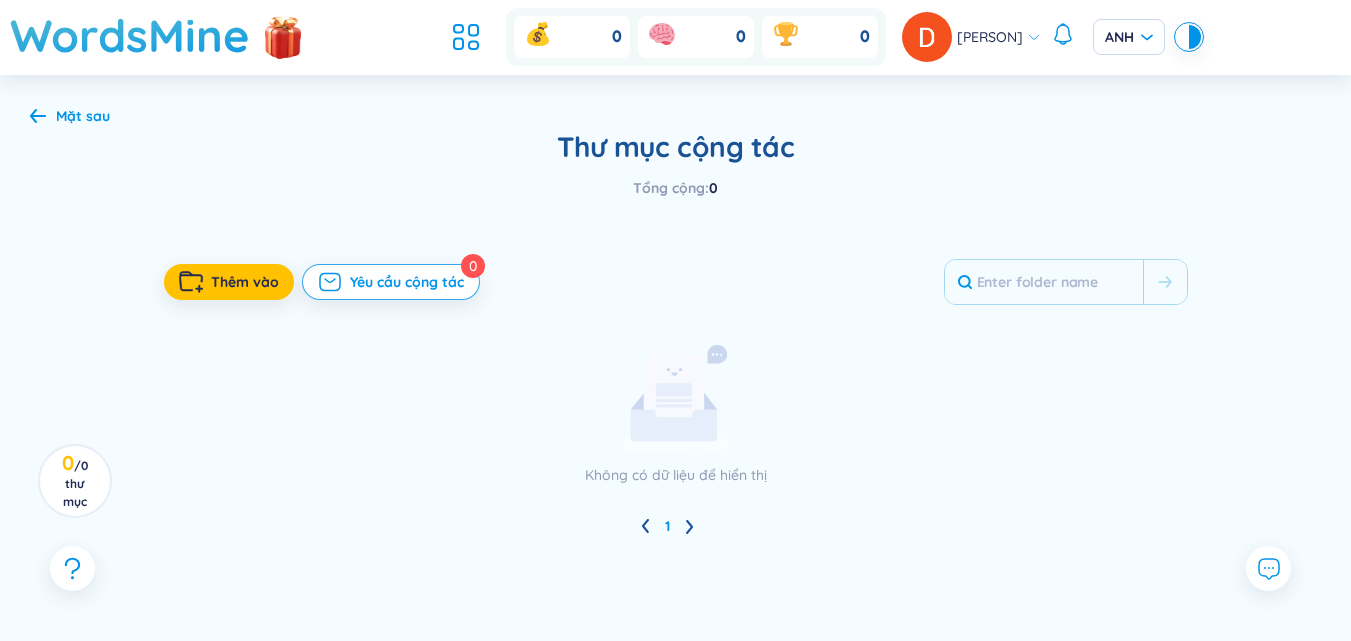click at bounding box center (471, 37) 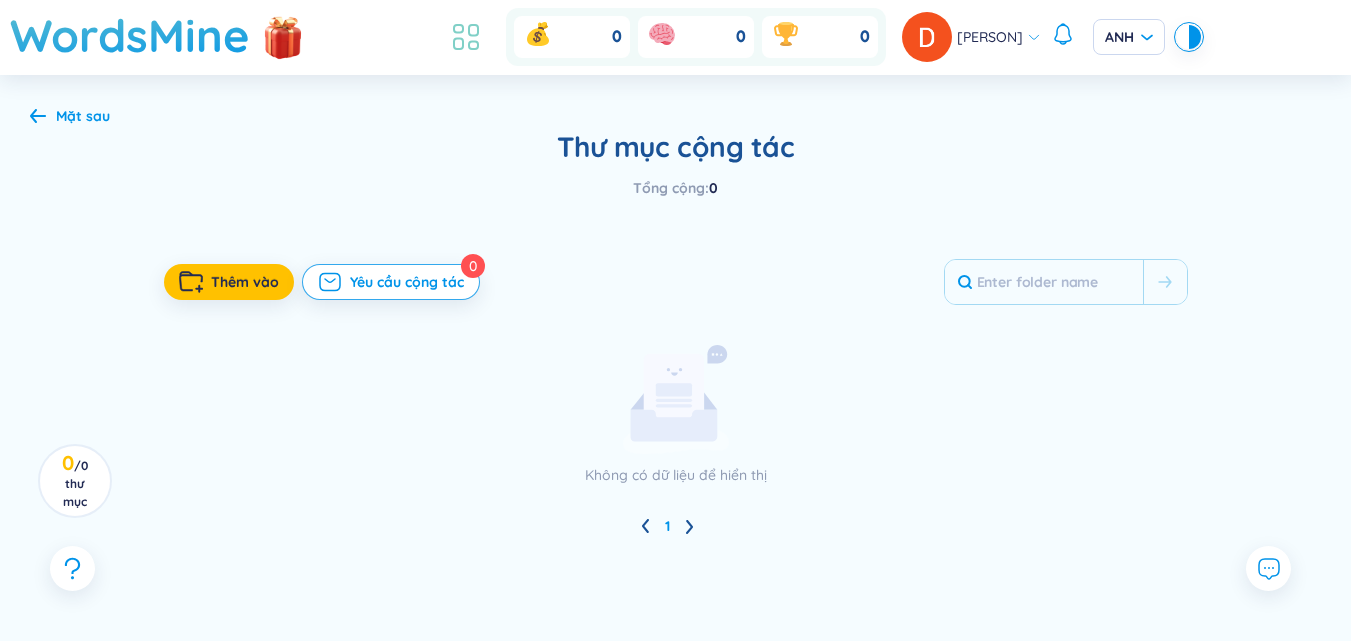 click 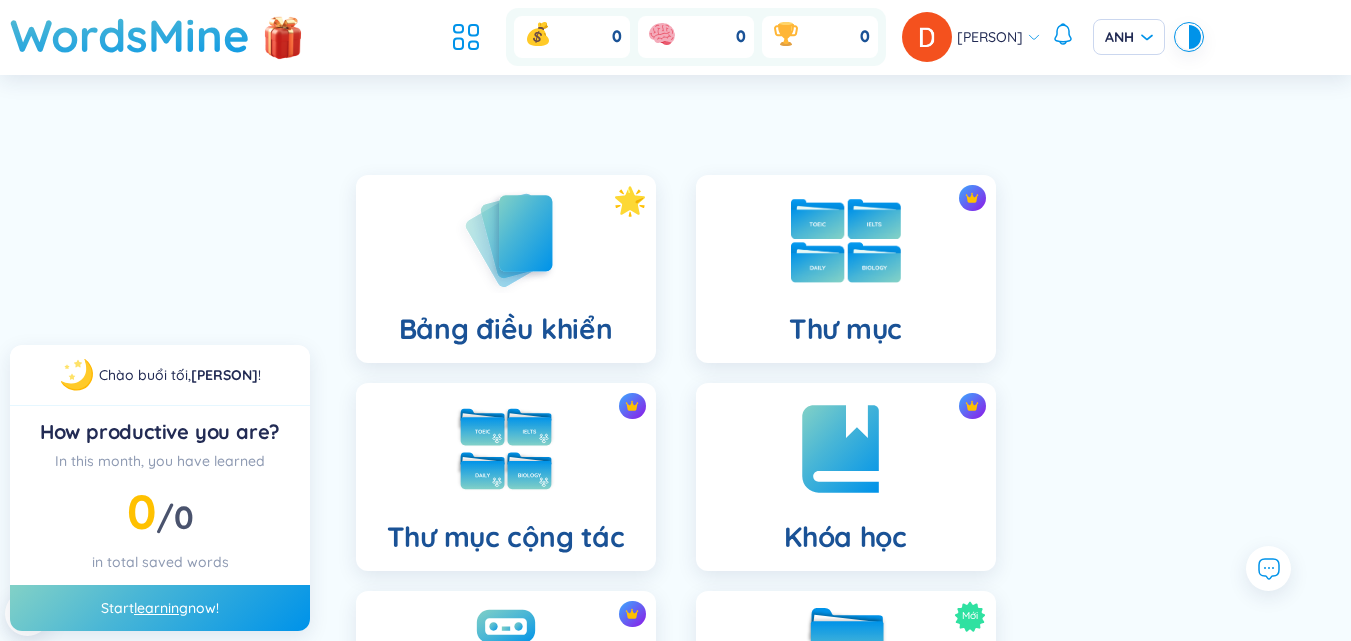click at bounding box center [846, 241] 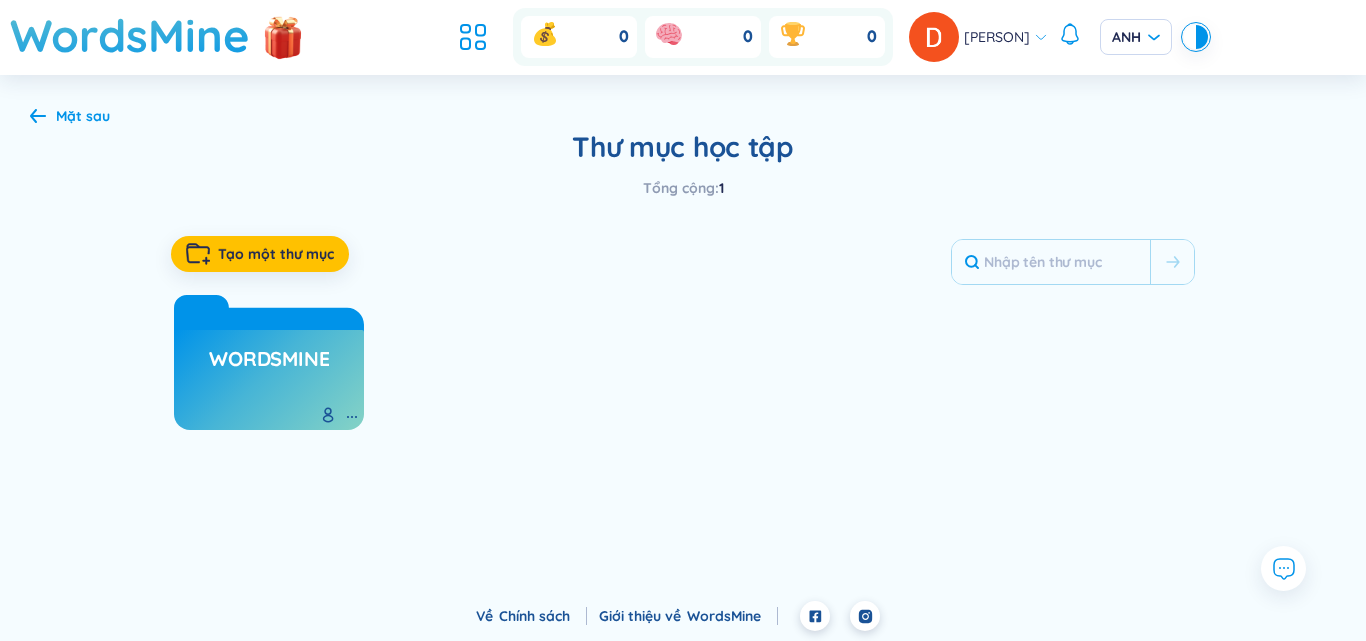 click on "WordsMine" at bounding box center (269, 358) 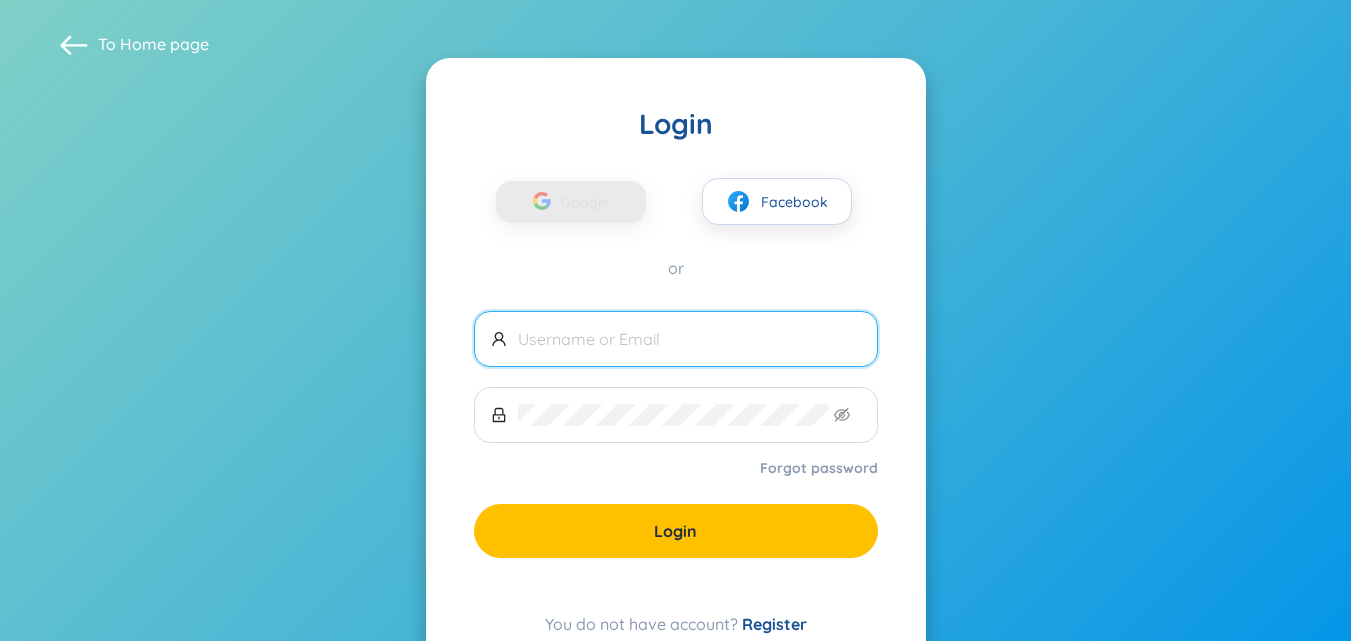 scroll, scrollTop: 0, scrollLeft: 0, axis: both 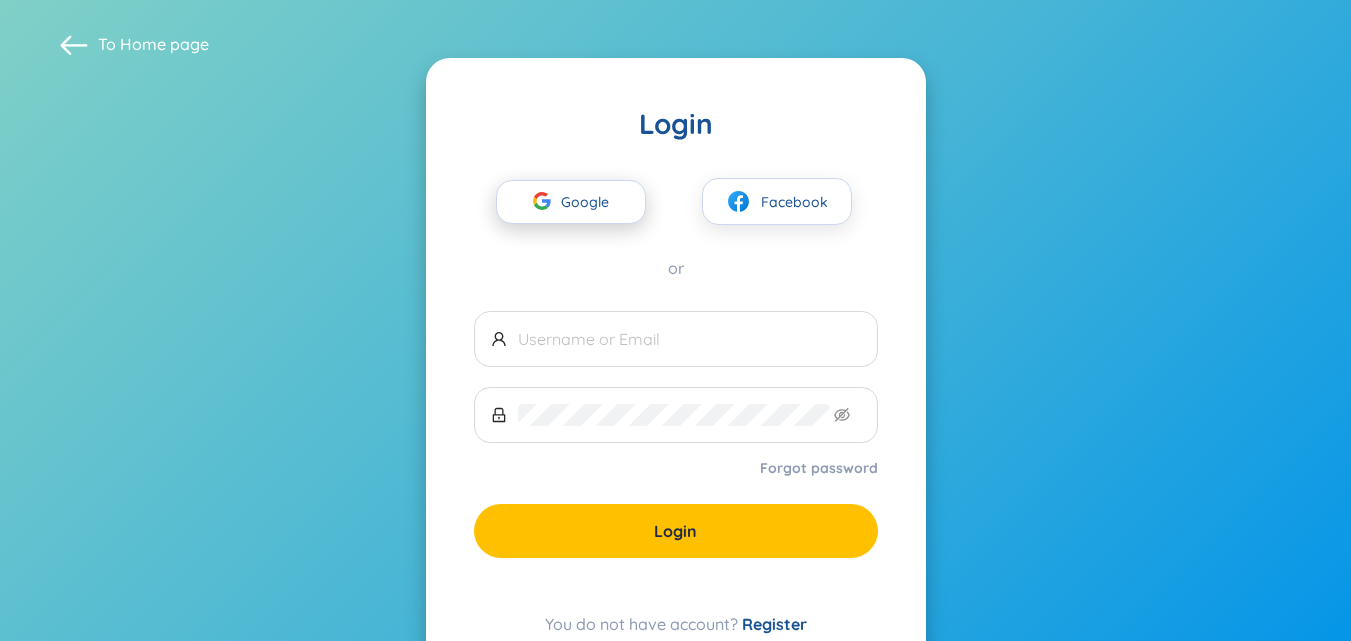 click on "Google" at bounding box center (590, 202) 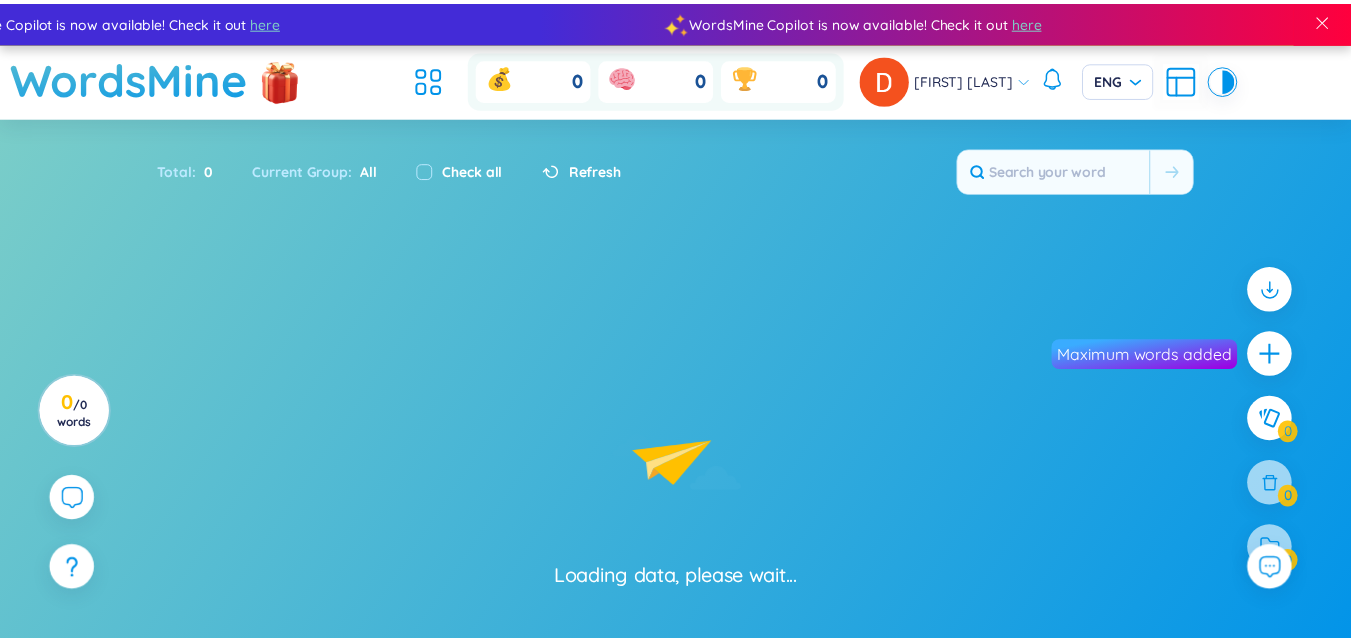 scroll, scrollTop: 0, scrollLeft: 0, axis: both 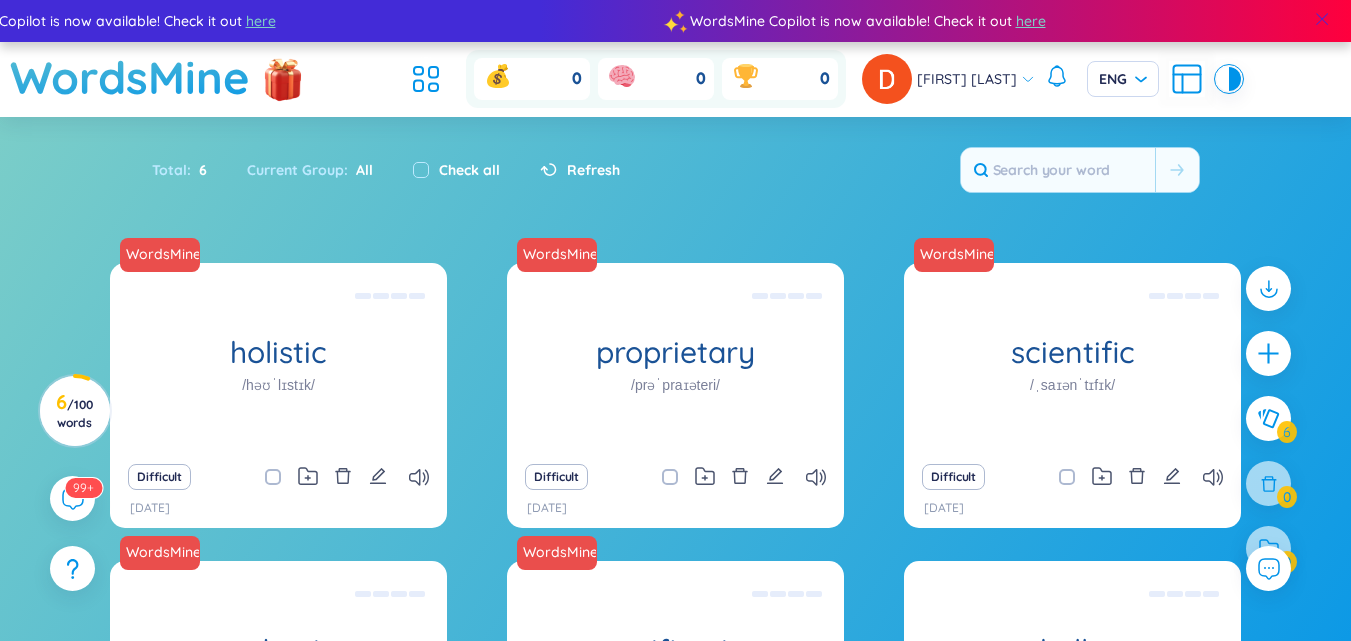 click at bounding box center (1322, 19) 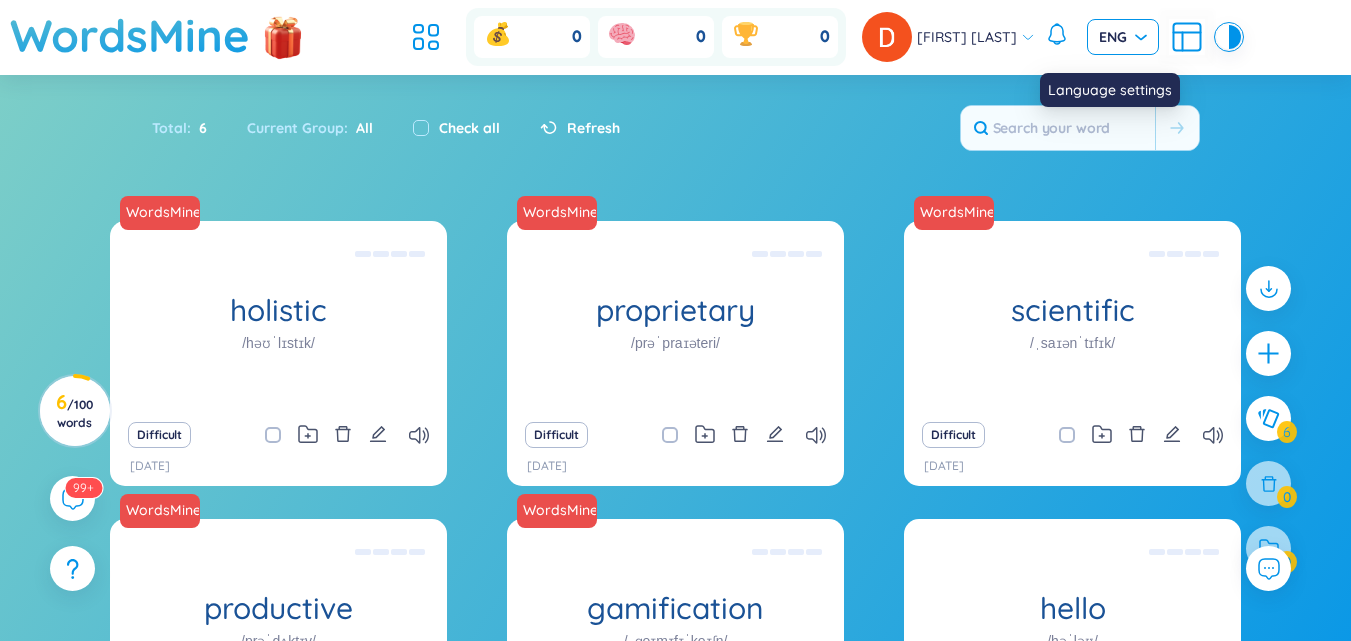 click on "ENG" at bounding box center (1123, 37) 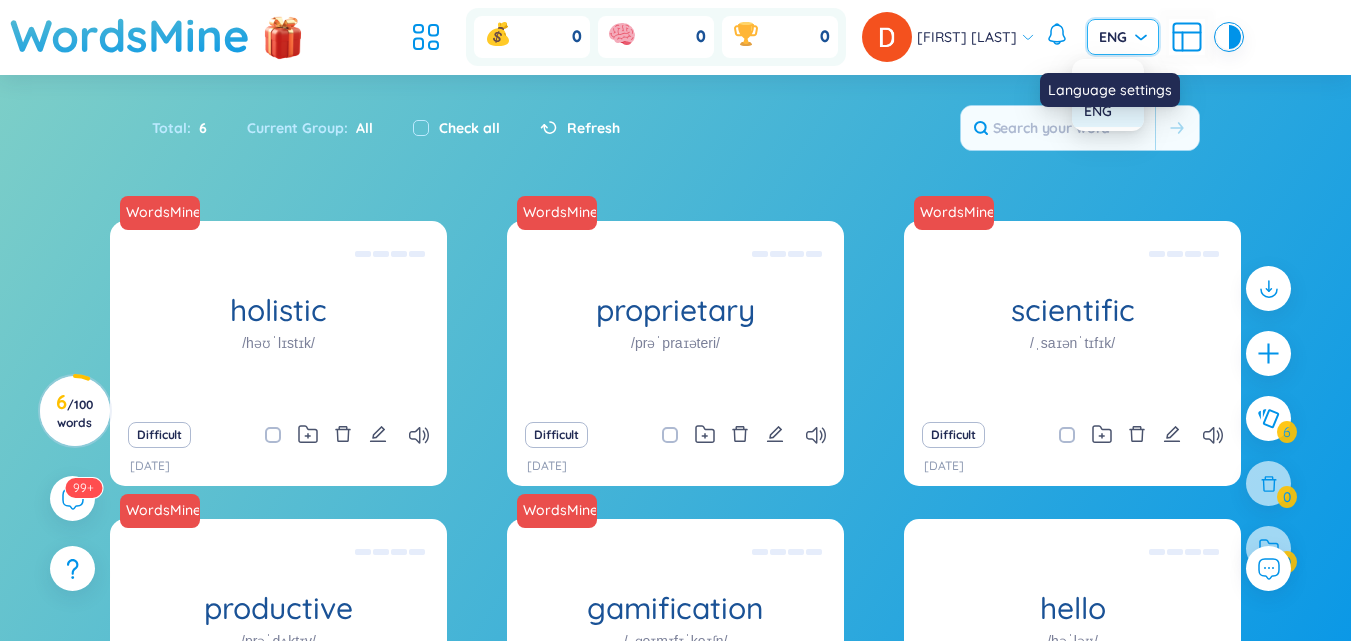 click on "Language settings" at bounding box center (1110, 90) 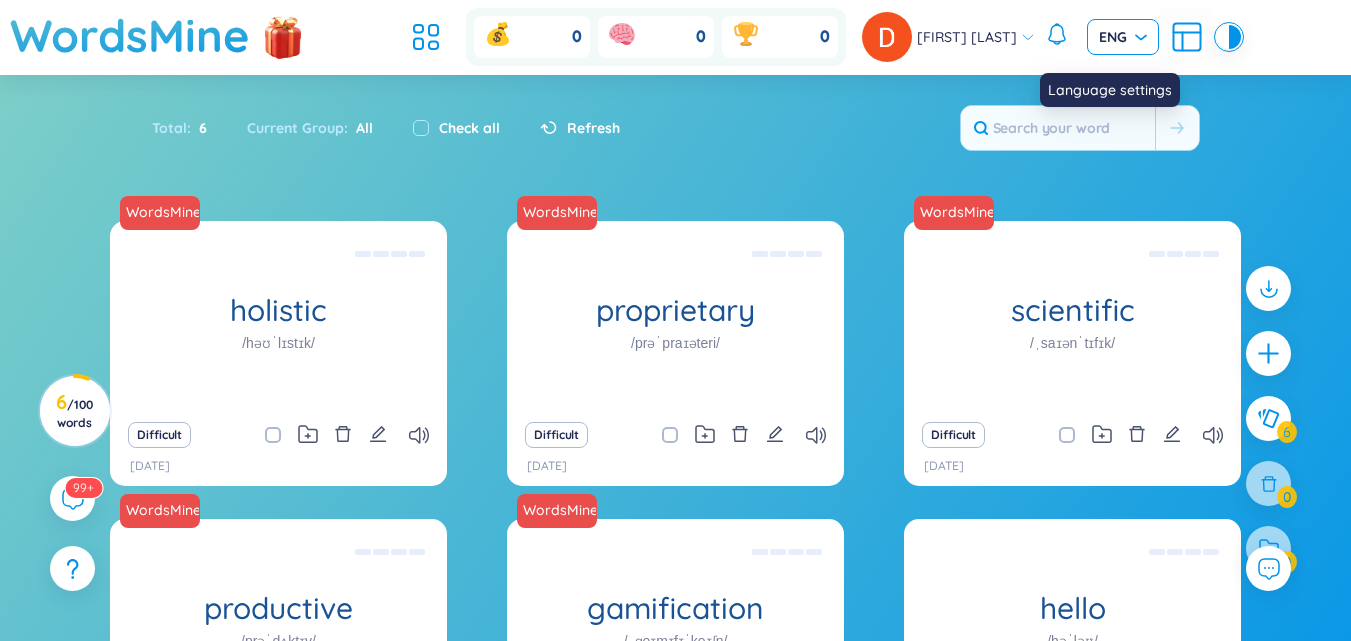 click on "ENG" at bounding box center [1123, 37] 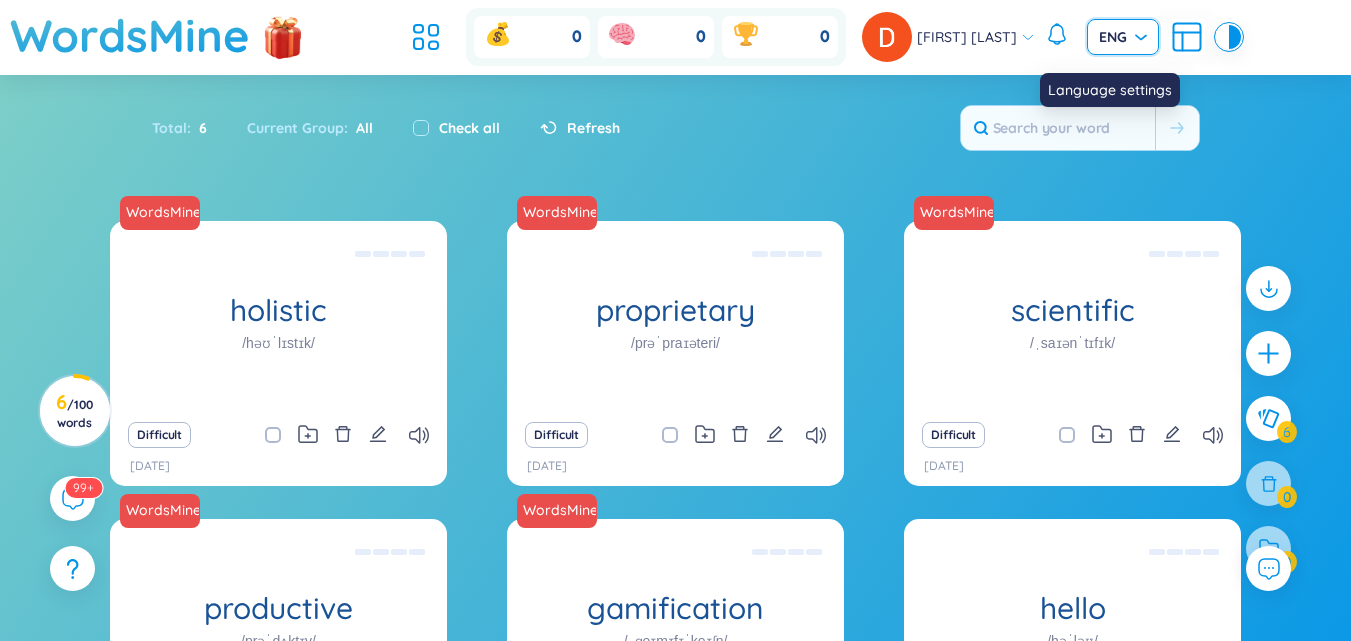 click on "ENG" at bounding box center (1123, 37) 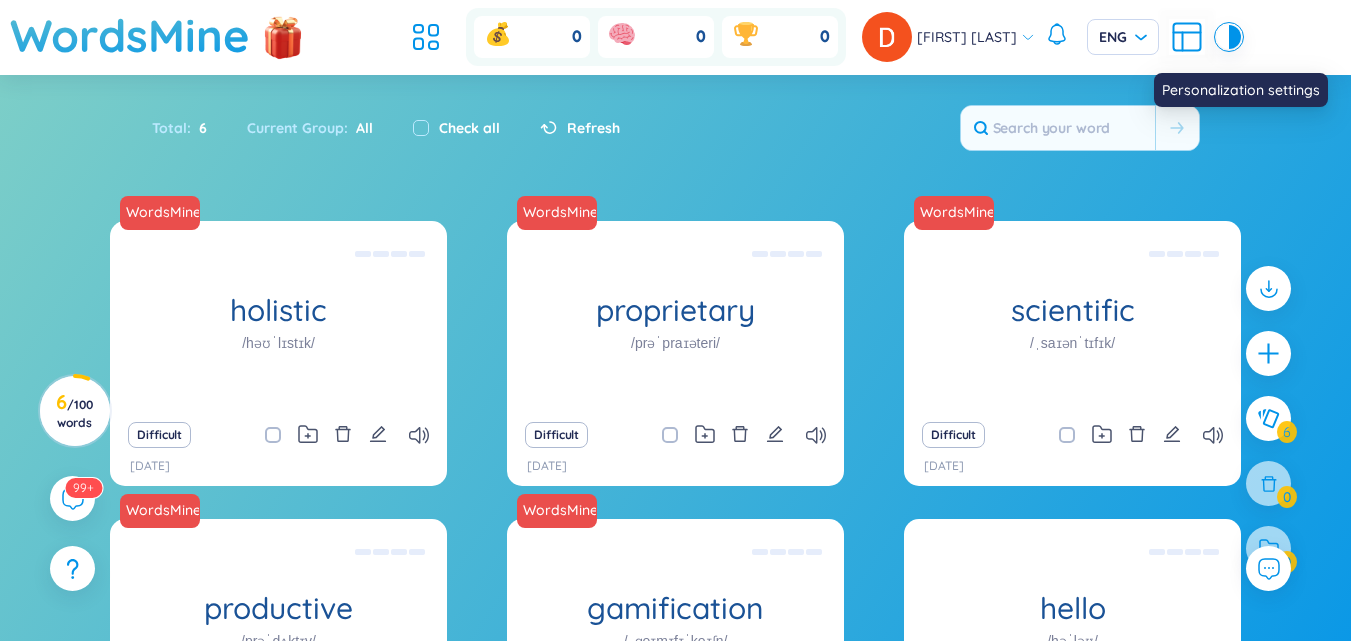 click 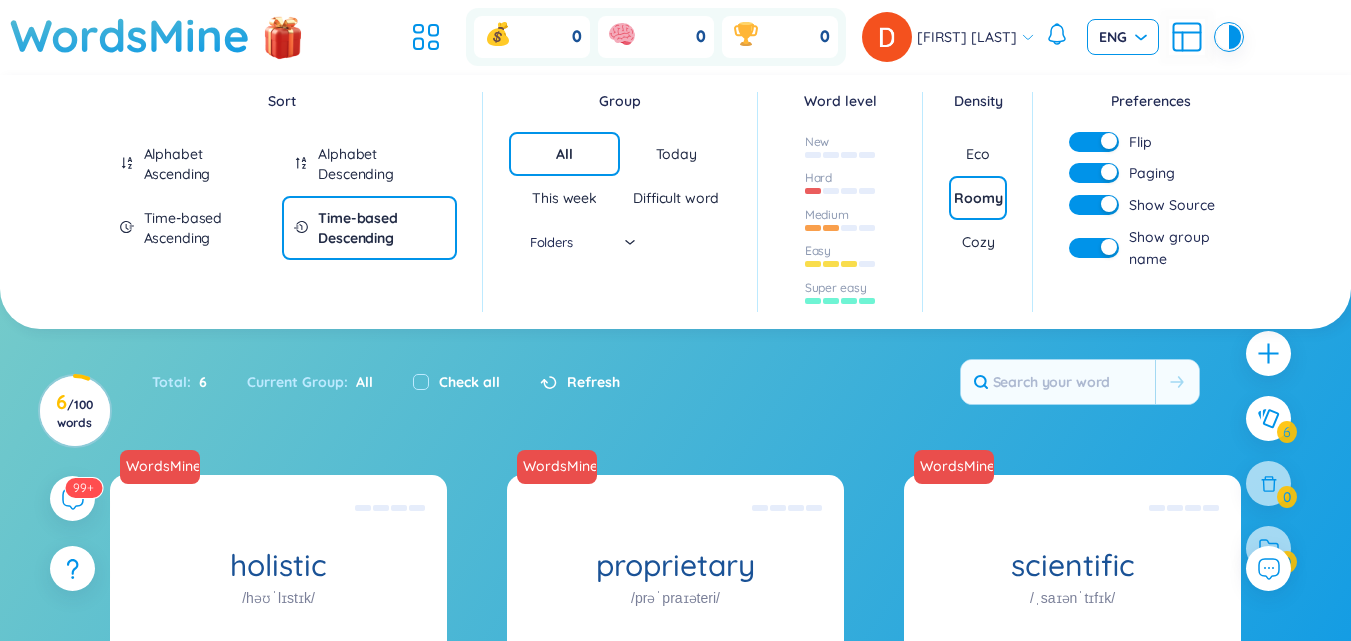 click on "ENG" at bounding box center (1123, 37) 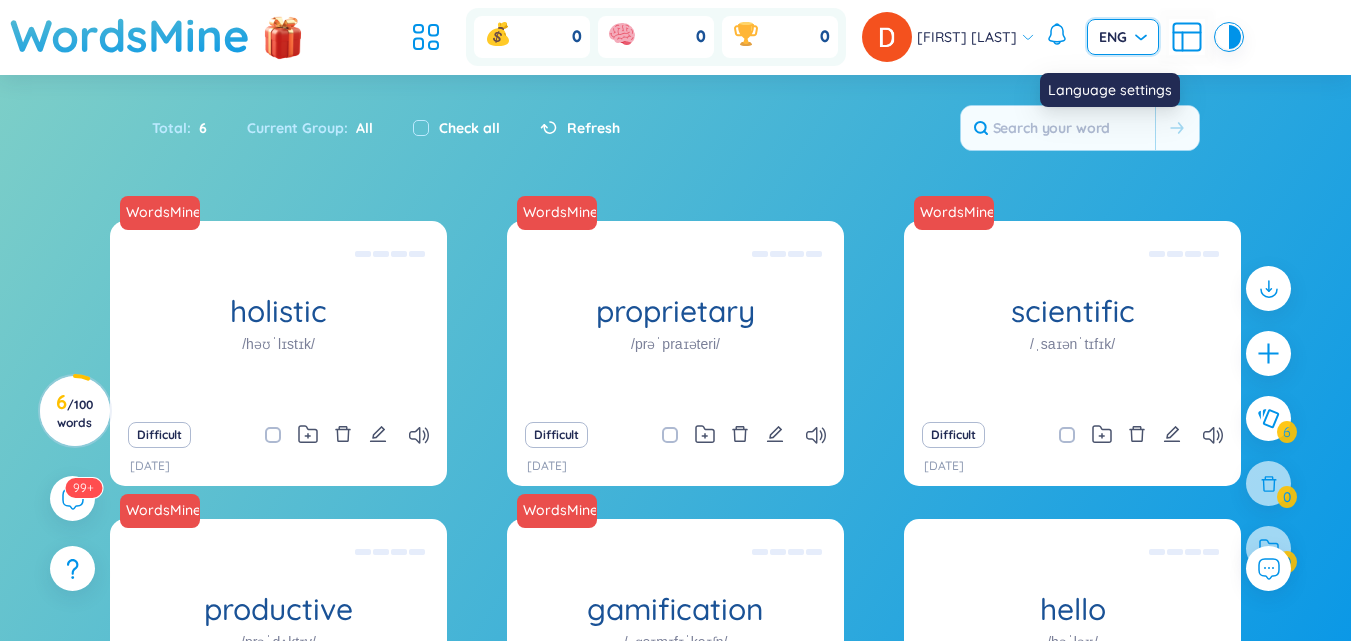 click on "ENG" at bounding box center [1123, 37] 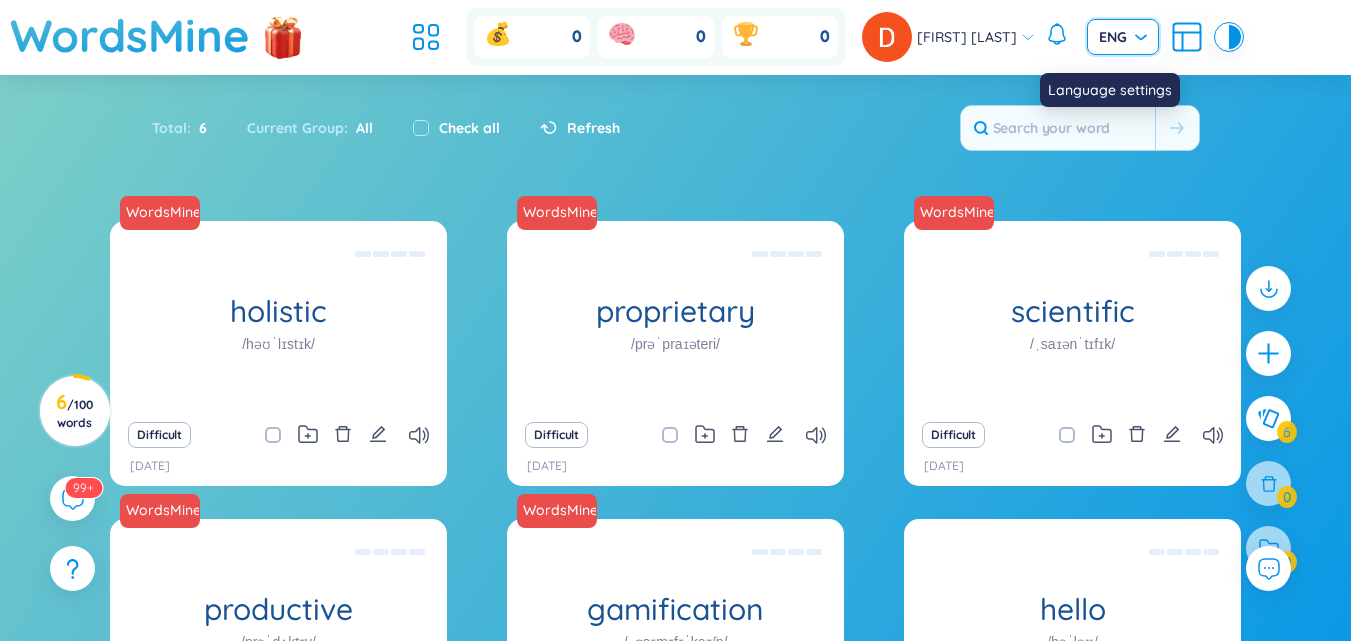 click on "ENG" at bounding box center [1123, 37] 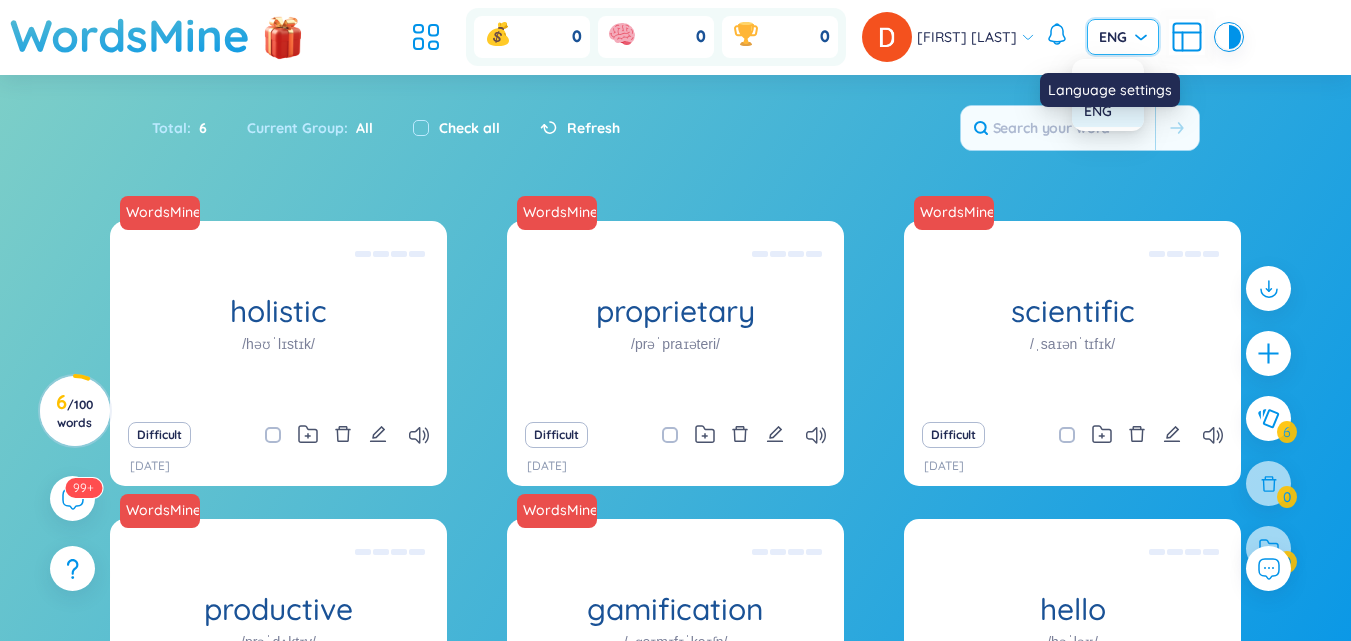 click on "Language settings" at bounding box center [1110, 83] 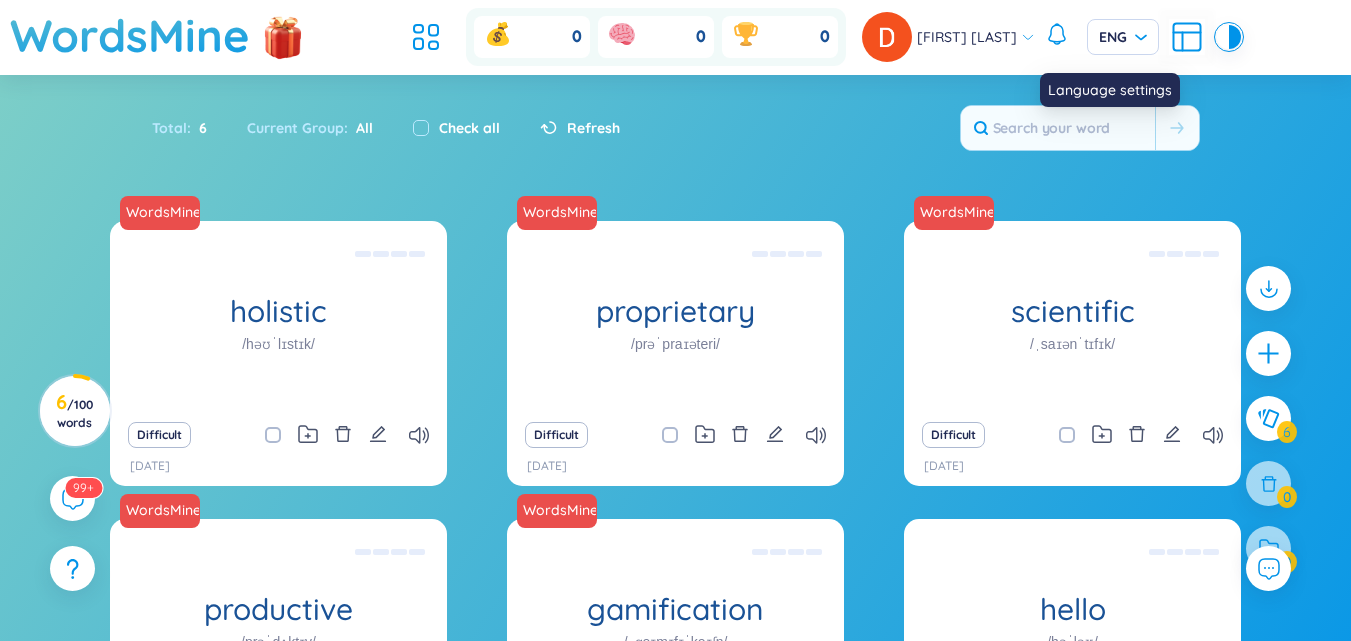 click on "Language settings" at bounding box center (1110, 90) 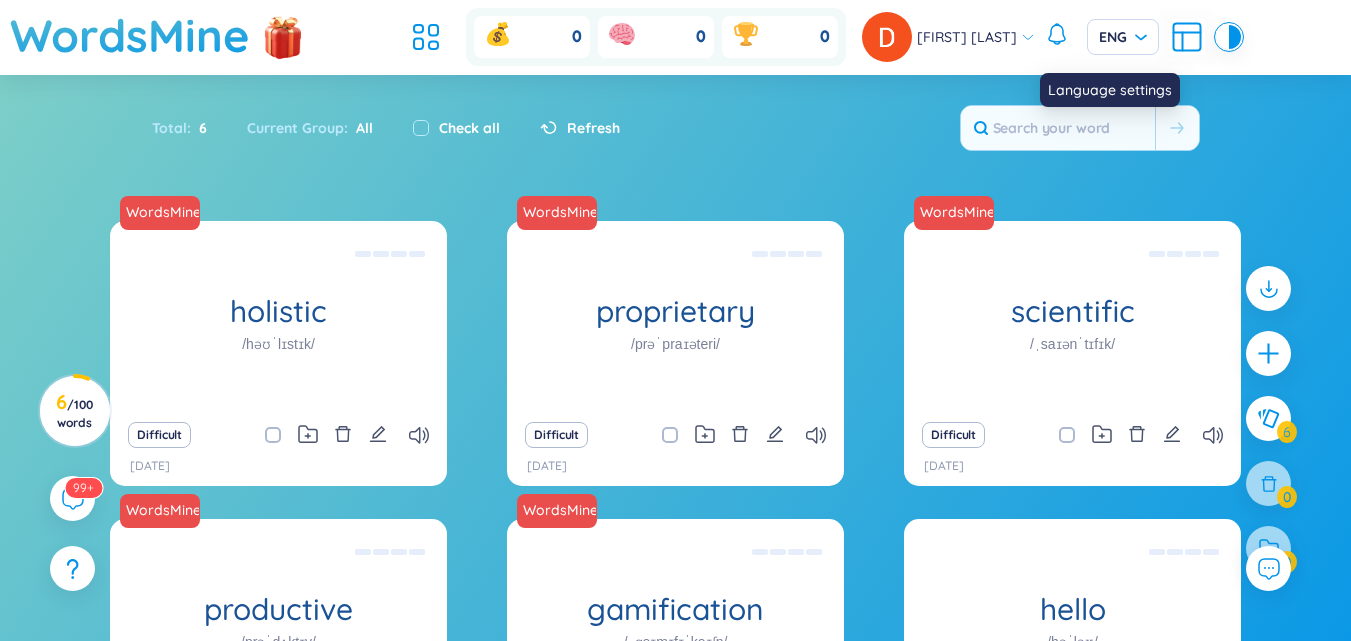 click on "Language settings" at bounding box center [1110, 90] 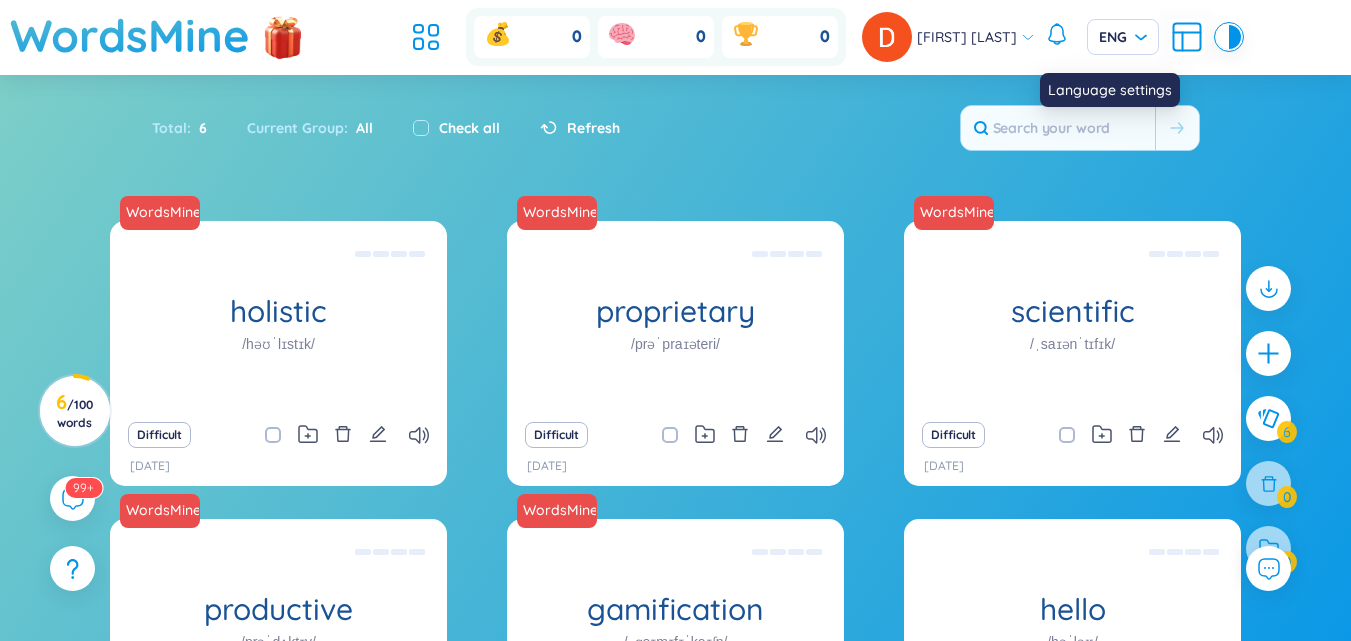 click on "Language settings" at bounding box center (1110, 90) 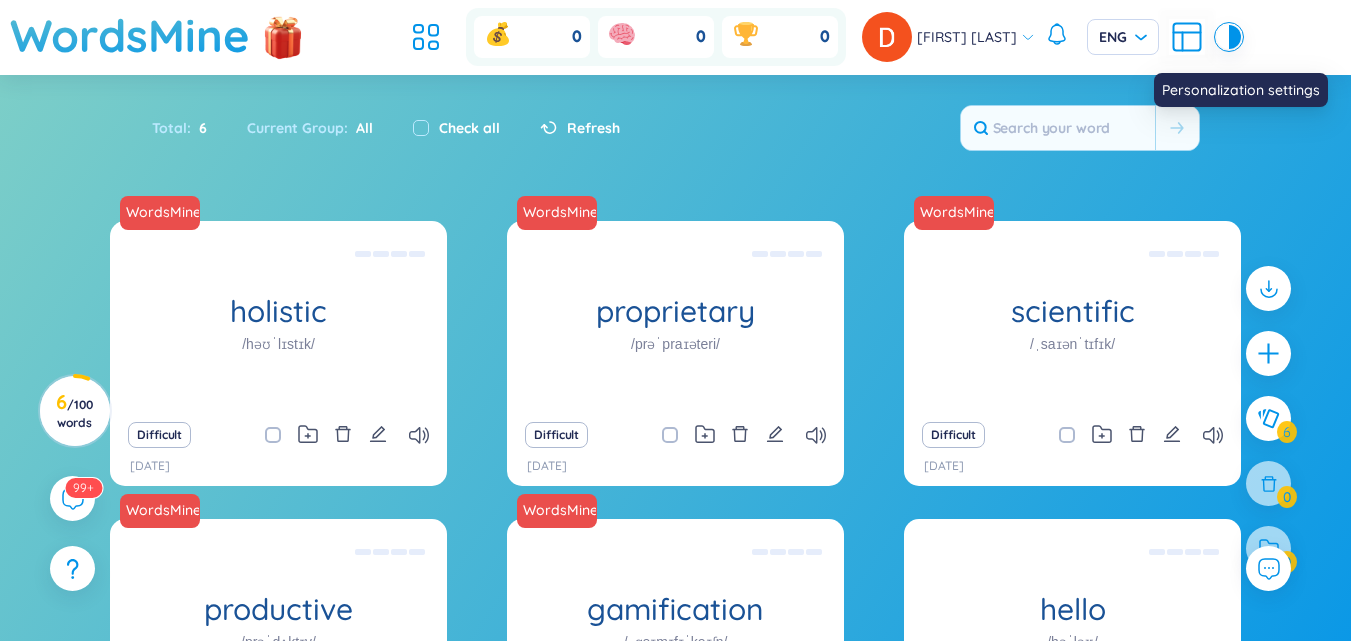 click 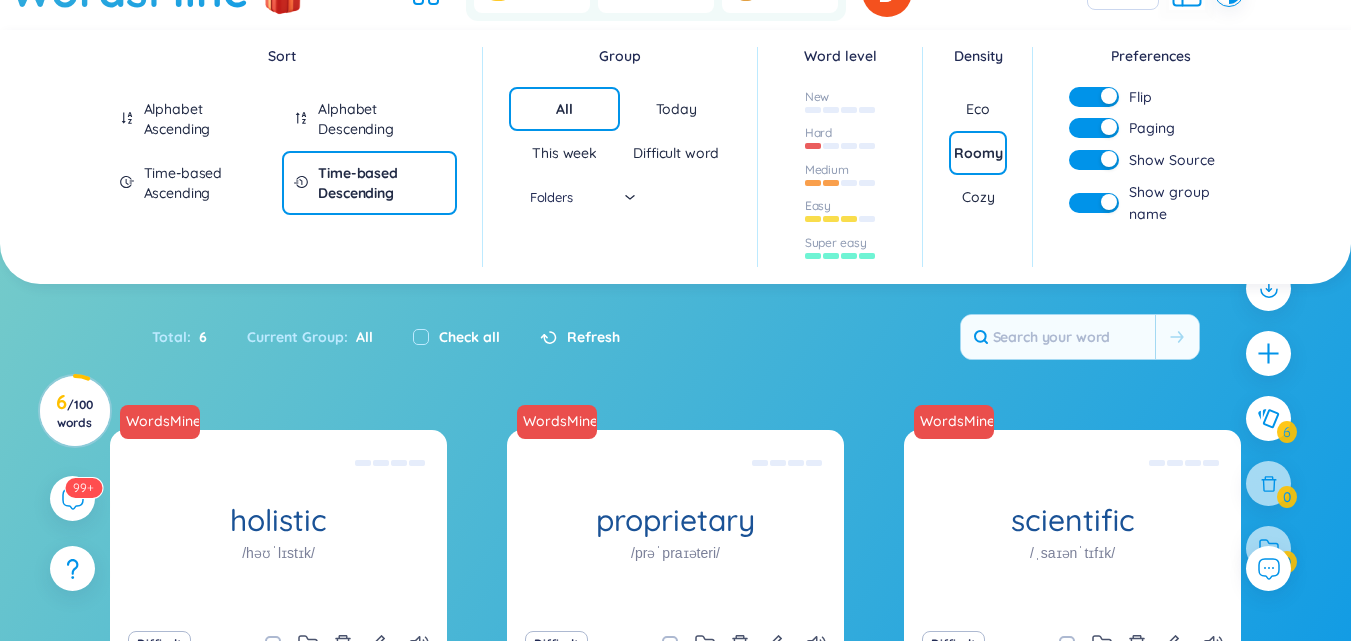scroll, scrollTop: 0, scrollLeft: 0, axis: both 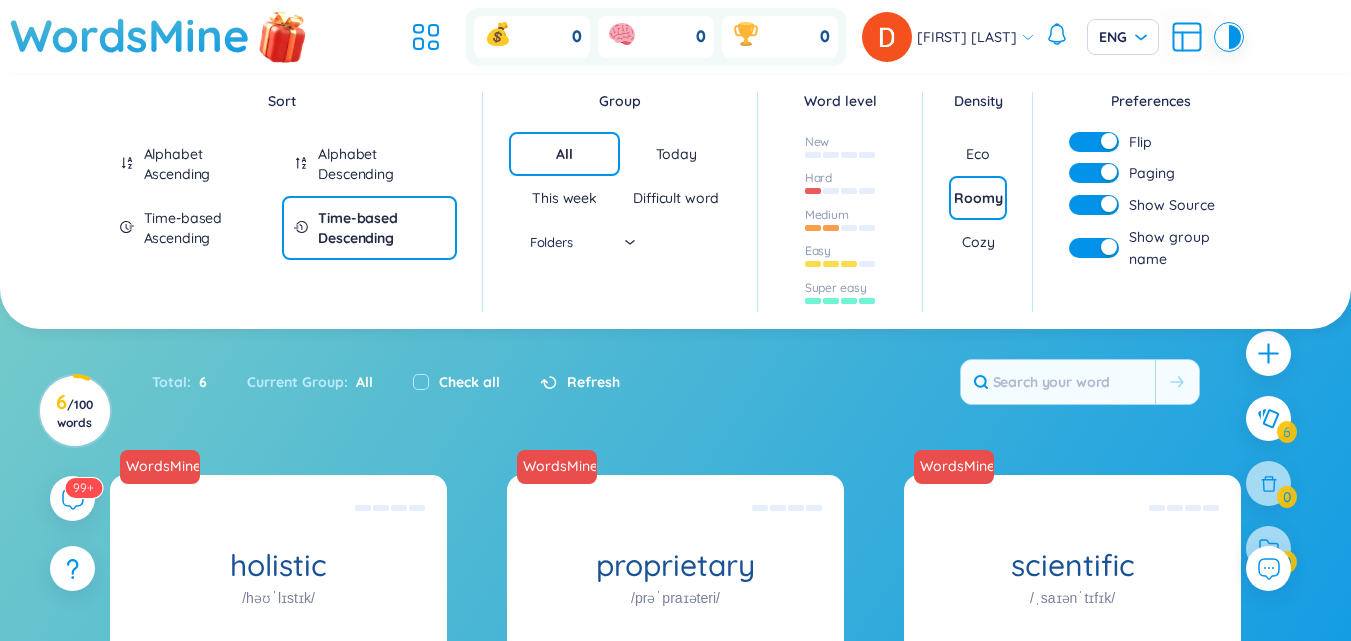 click at bounding box center [283, 37] 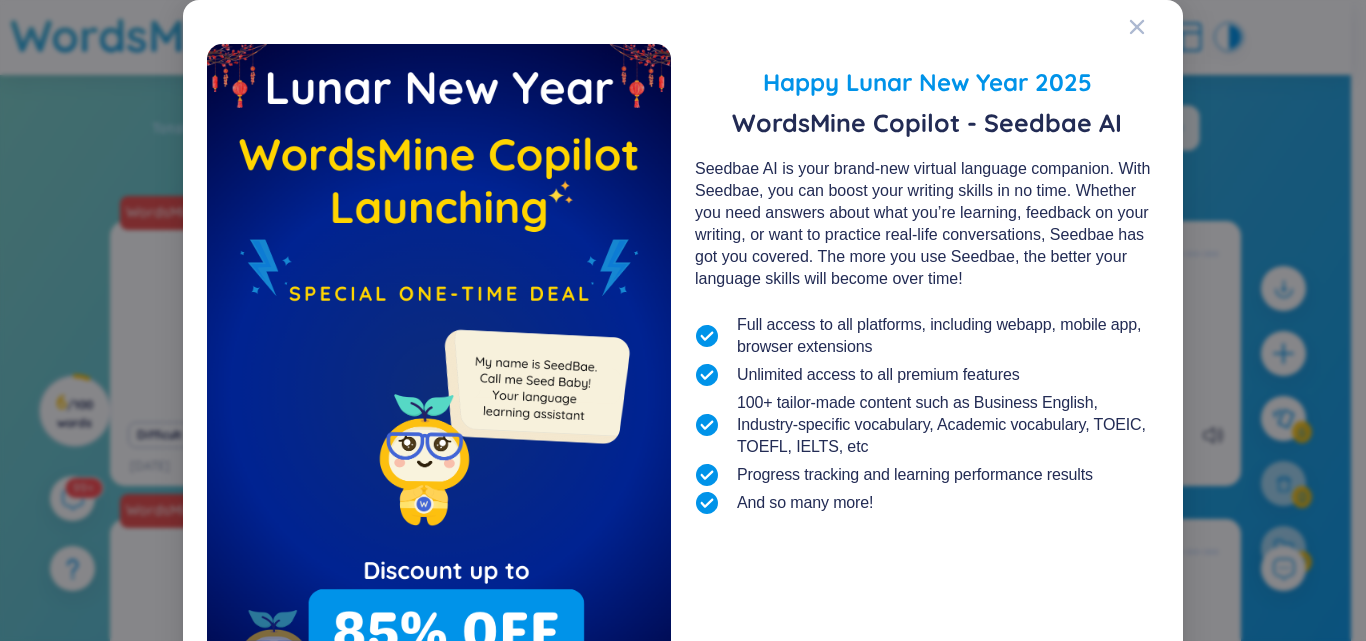 click on "Happy Lunar New Year 2025 WordsMine Copilot - Seedbae AI Seedbae AI is your brand-new virtual language companion. With Seedbae, you can boost your writing skills in no time. Whether you need answers about what you’re learning, feedback on your writing, or want to practice real-life conversations, Seedbae has got you covered. The more you use Seedbae, the better your language skills will become over time! Full access to all platforms, including webapp, mobile app, browser extensions Unlimited access to all premium features 100+ tailor-made content such as Business English, Industry-specific vocabulary, Academic vocabulary, TOEIC, TOEFL, IELTS, etc Progress tracking and learning performance results And so many more! Upgrade and Make SeedBae Happy Talk to SeedBae" at bounding box center (683, 320) 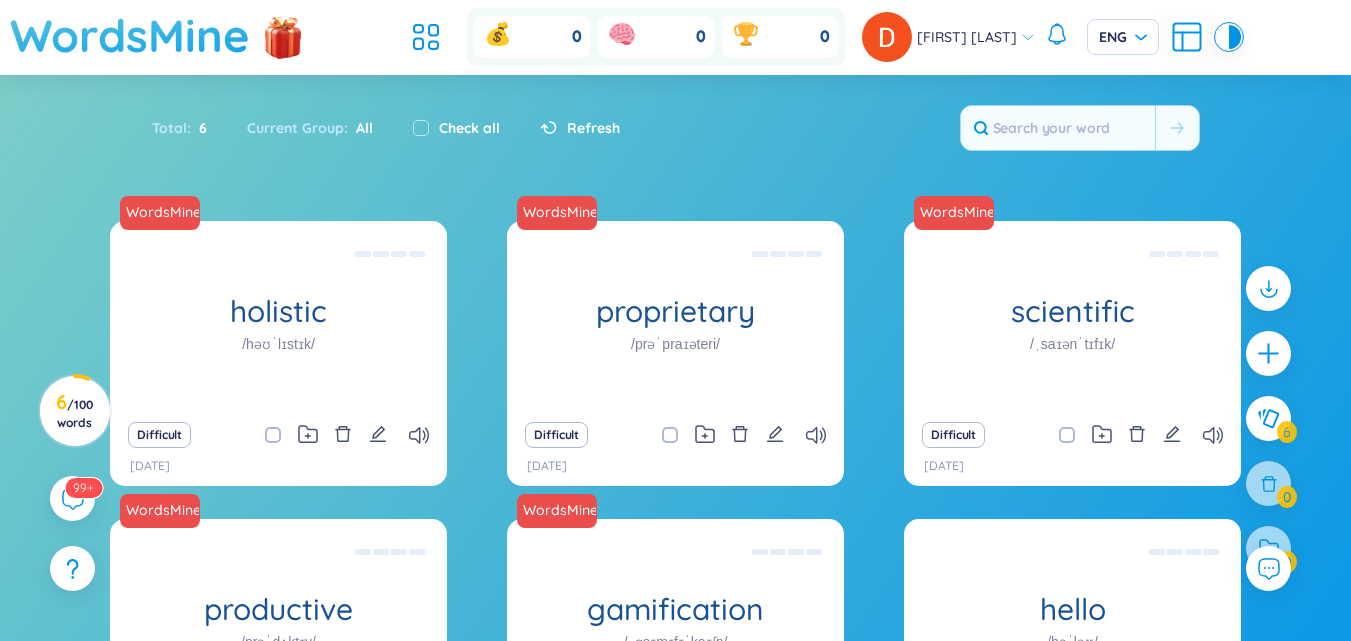 click on "WordsMine" at bounding box center (130, 35) 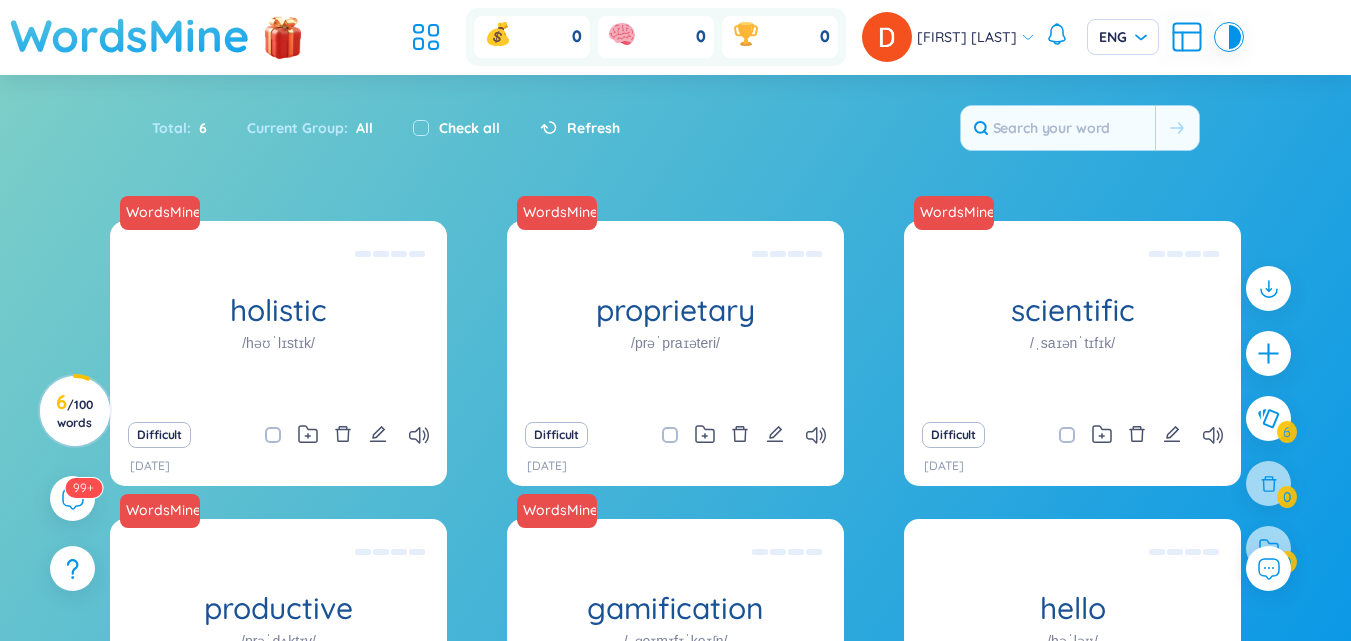 click on "WordsMine" at bounding box center [130, 35] 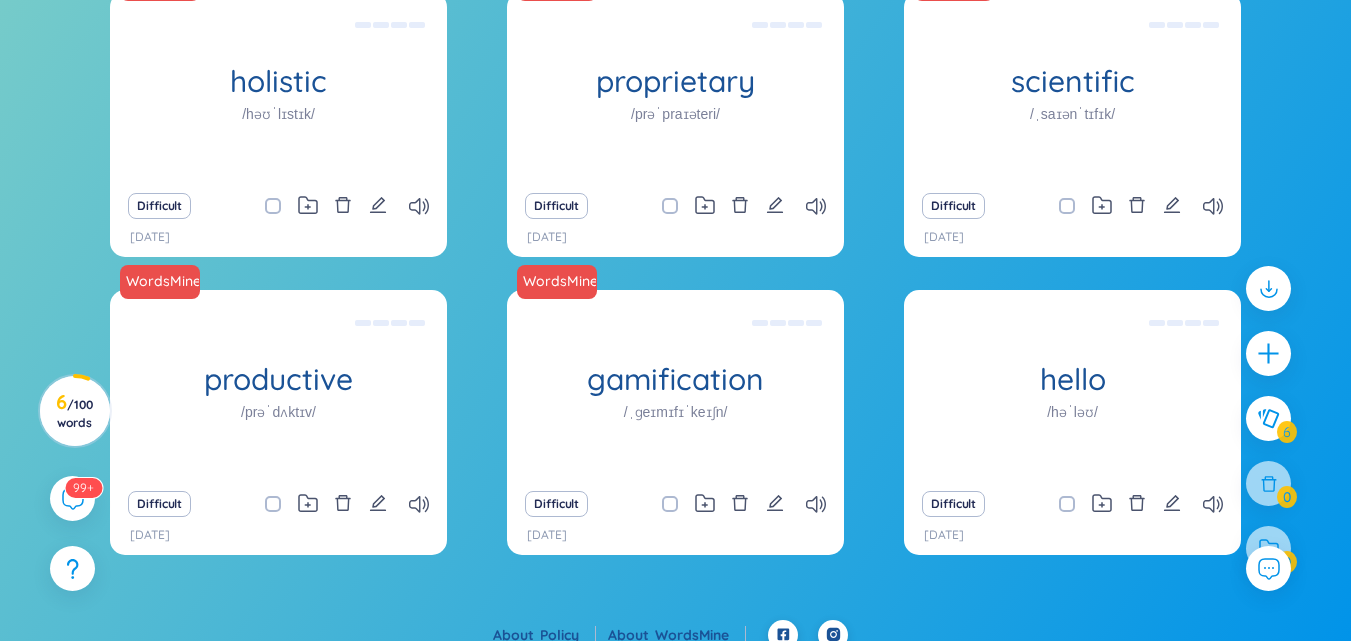 scroll, scrollTop: 0, scrollLeft: 0, axis: both 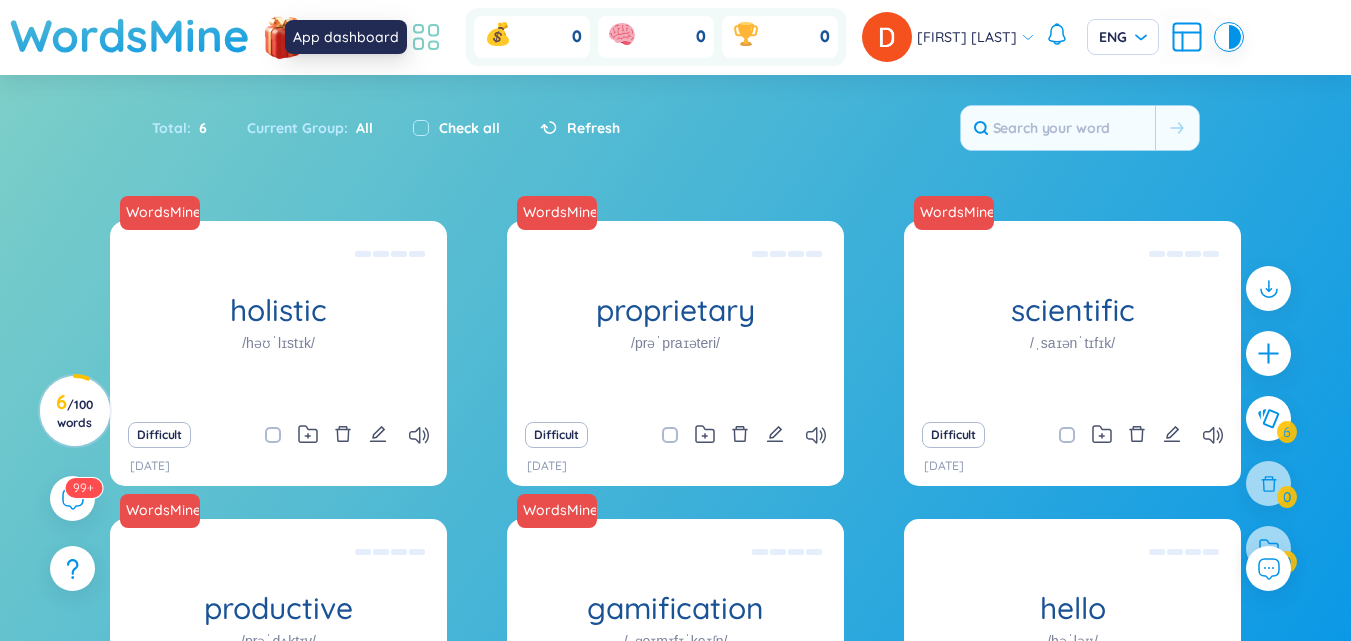 click 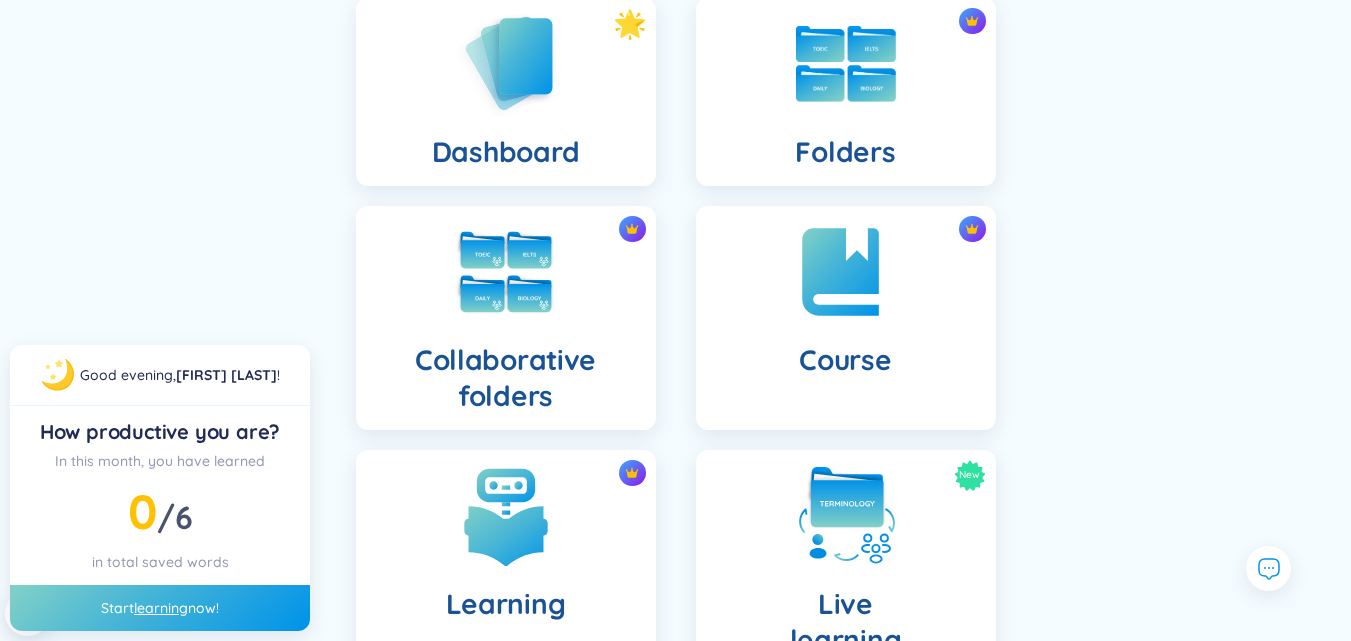 scroll, scrollTop: 0, scrollLeft: 0, axis: both 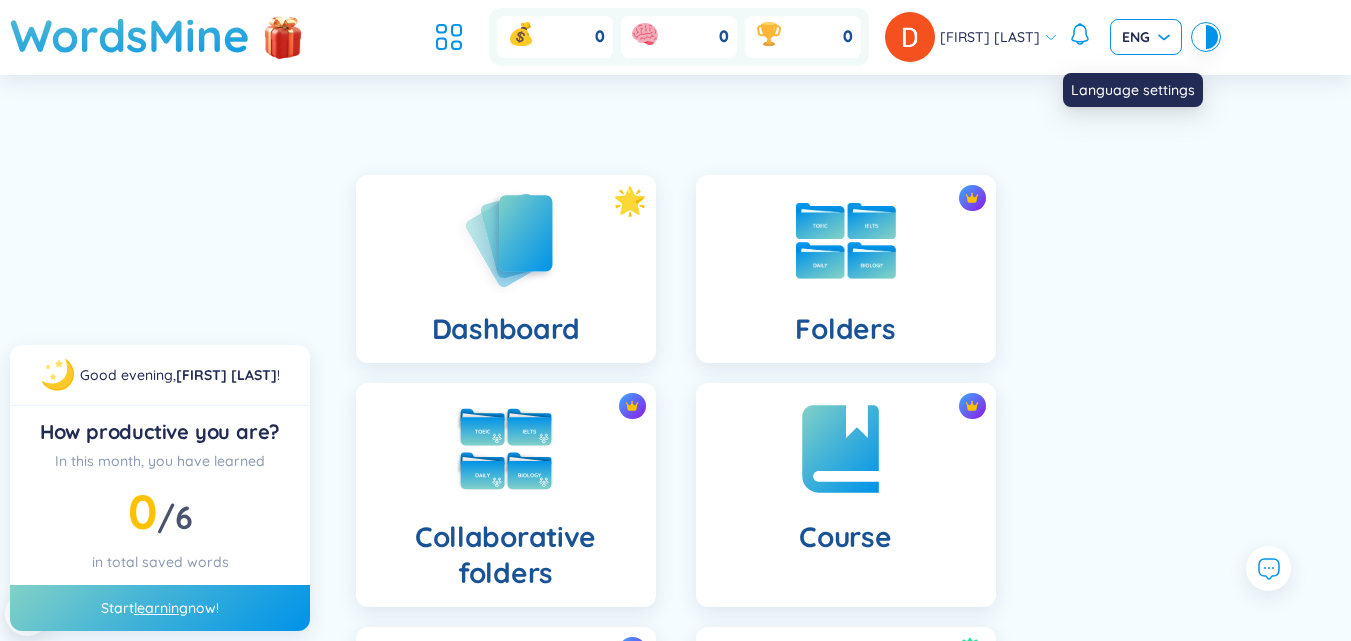 click on "ENG" at bounding box center (1146, 37) 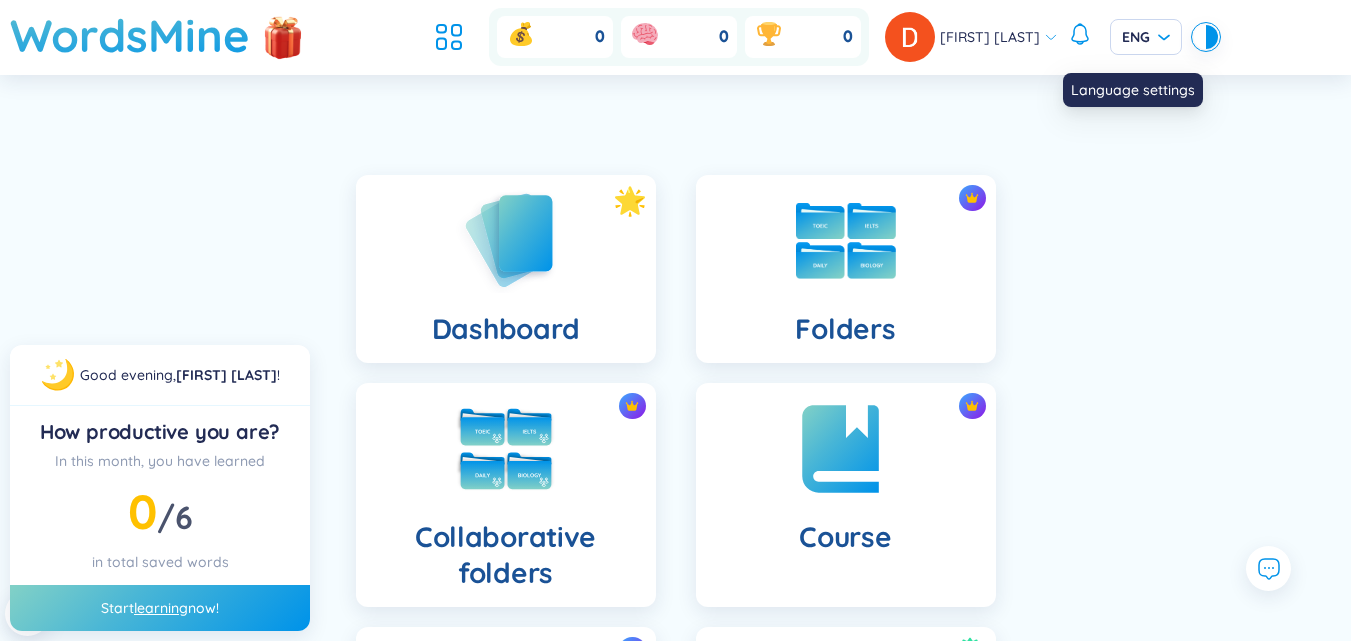 click on "Language settings" at bounding box center (1133, 83) 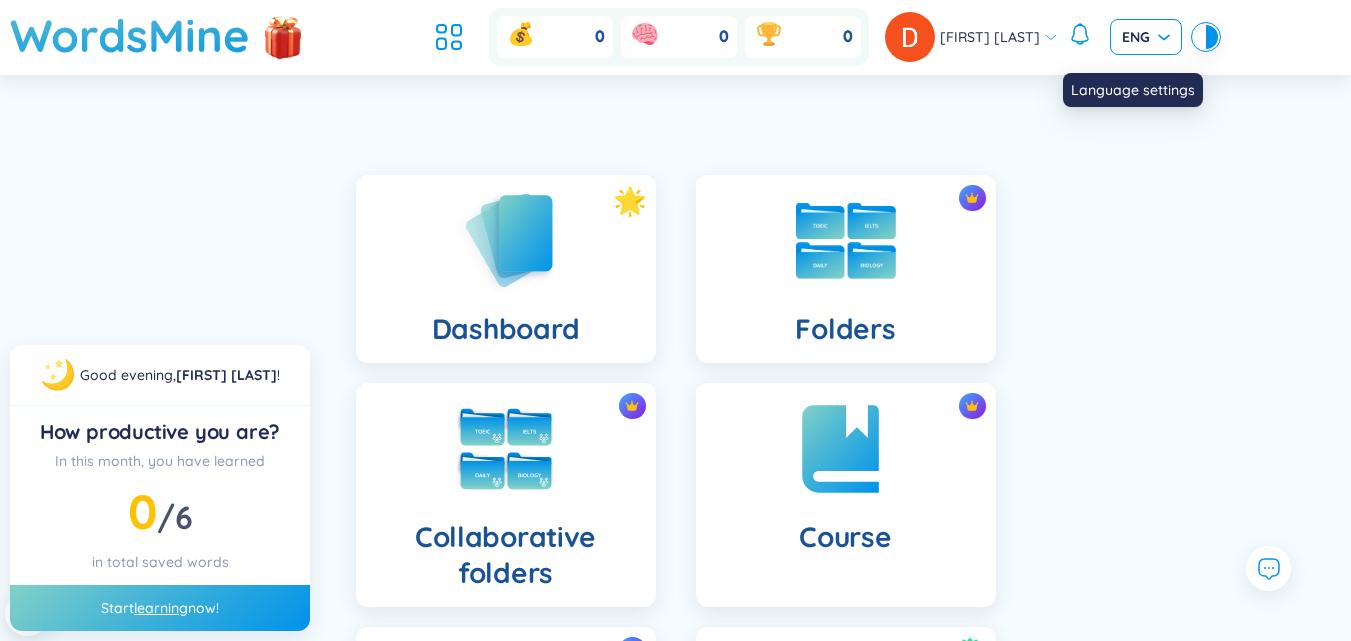 click on "ENG" at bounding box center (1146, 37) 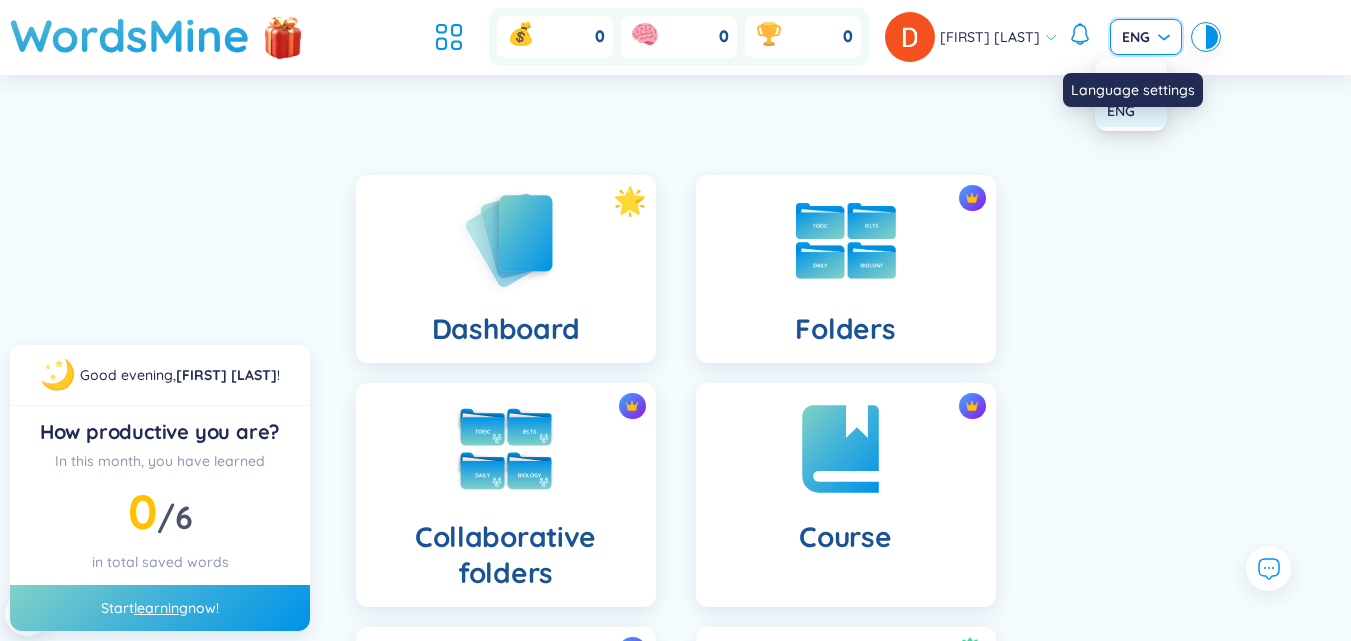 click on "ENG" at bounding box center (1131, 111) 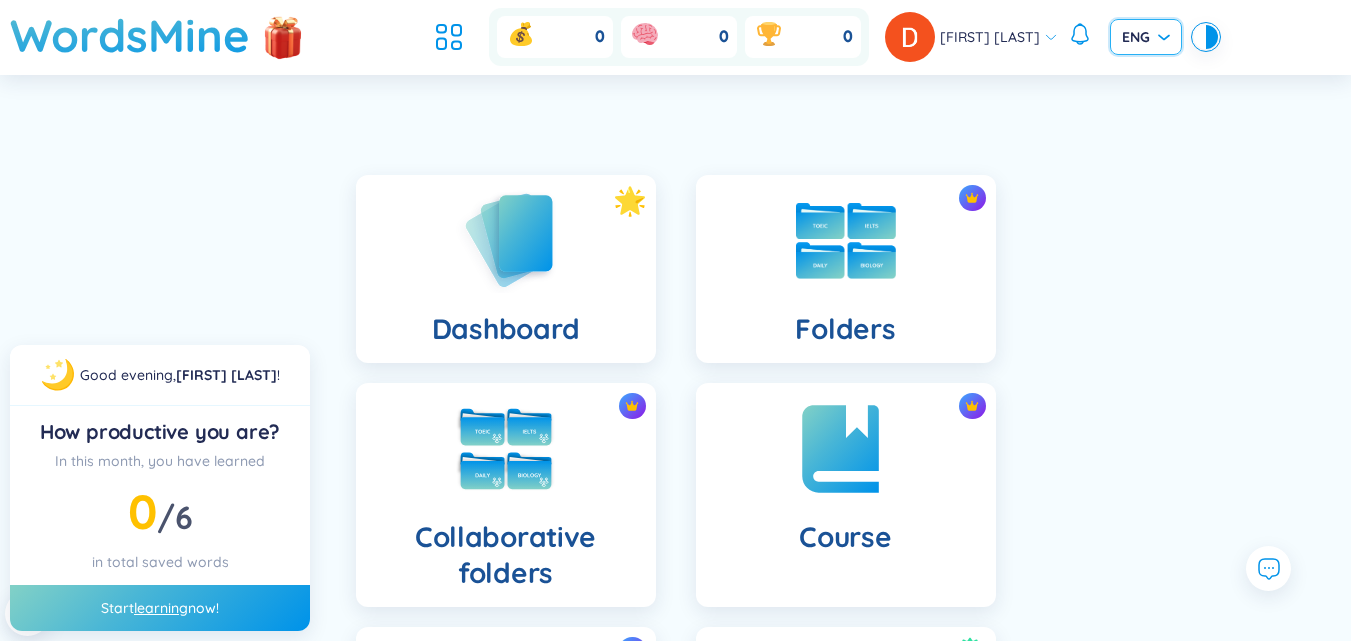 click at bounding box center [1200, 37] 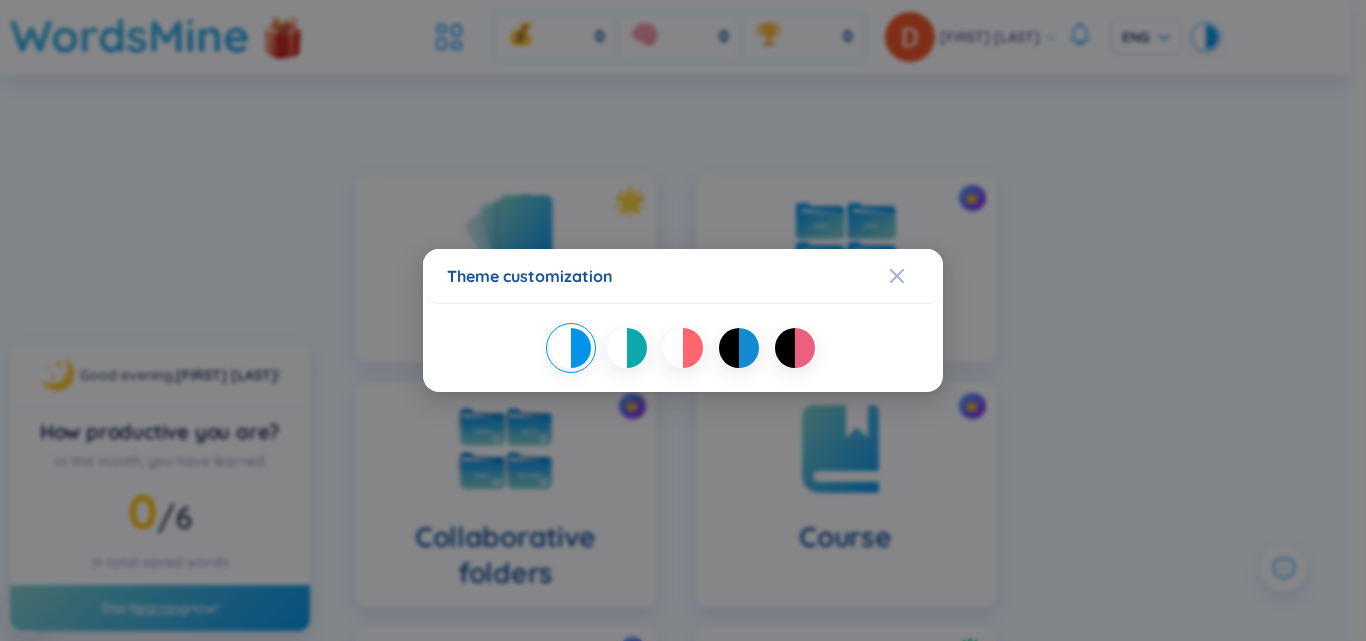 click on "Theme customization" at bounding box center (683, 320) 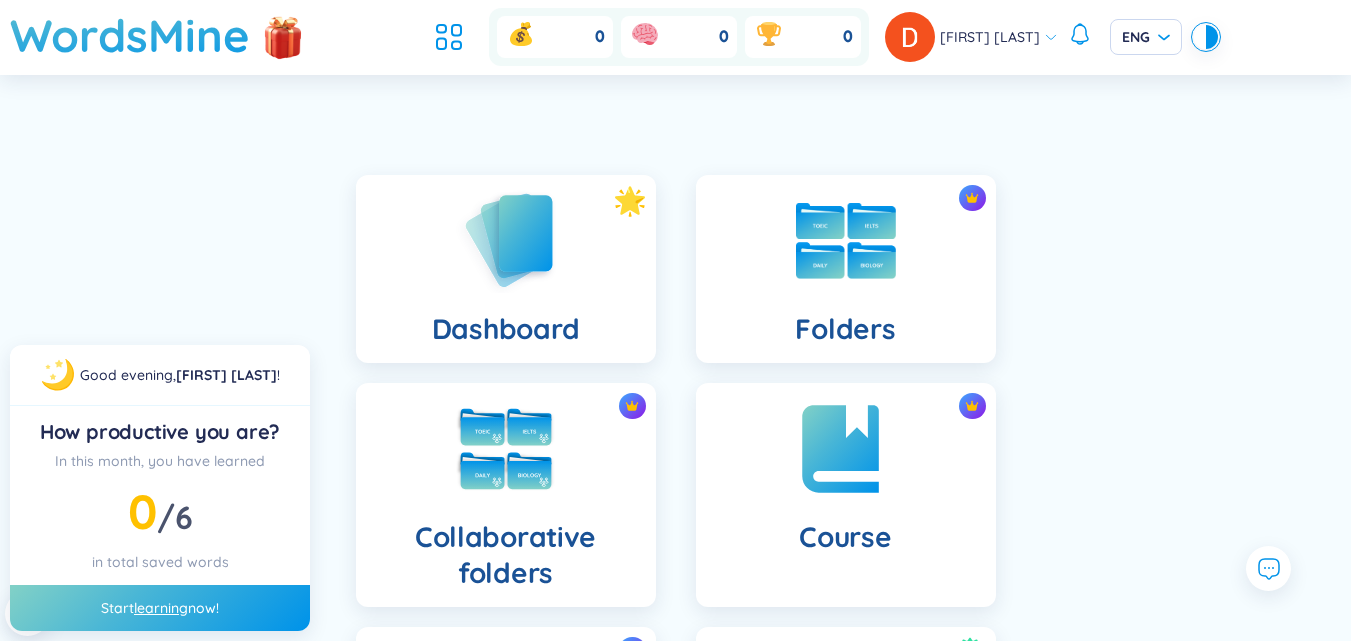 click on "[FIRST] [LAST]" at bounding box center (990, 37) 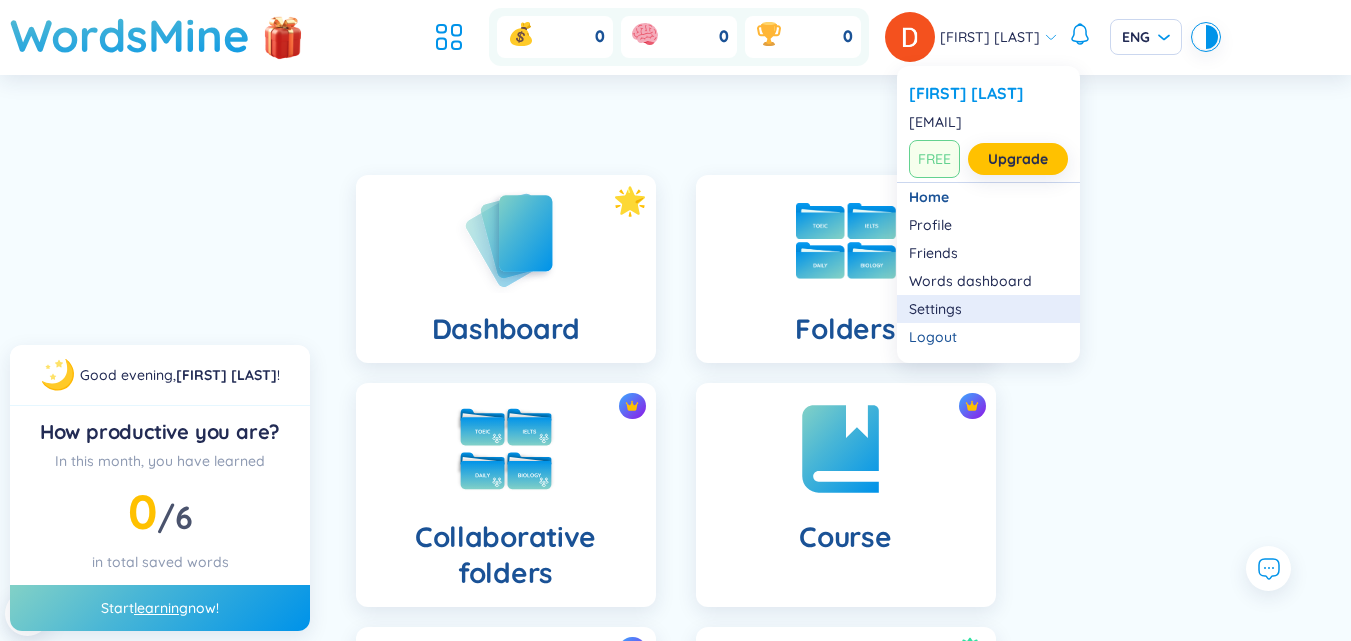 click on "Settings" at bounding box center (988, 309) 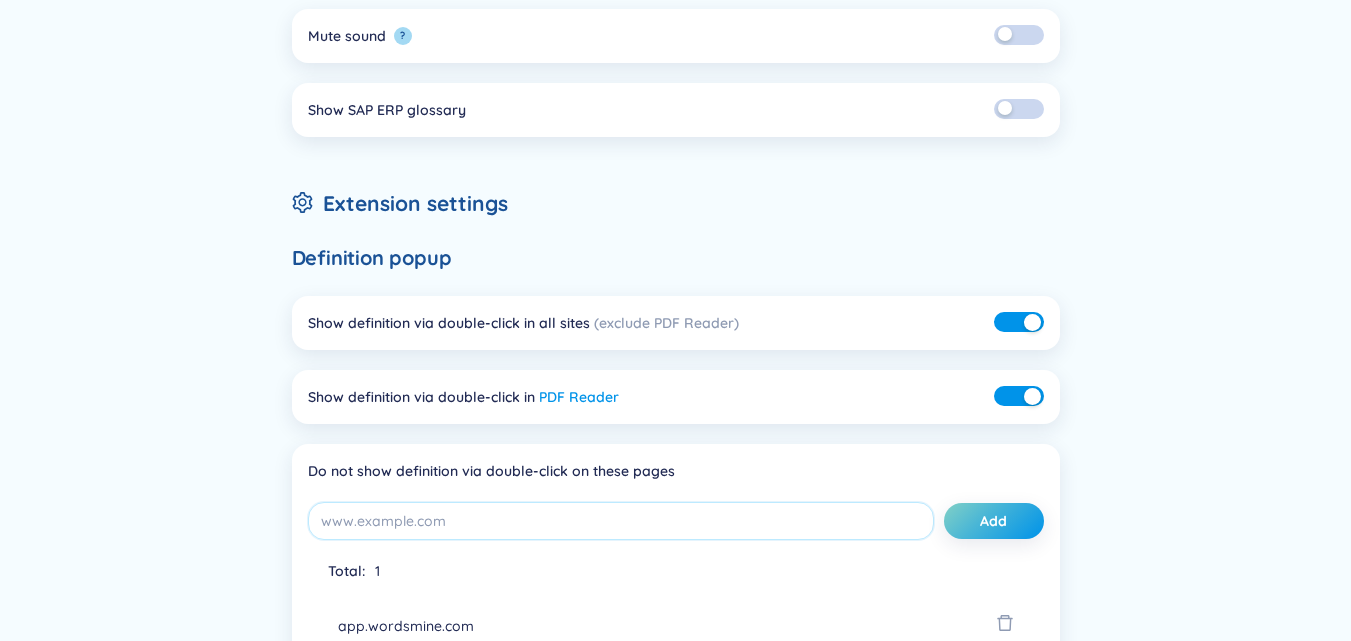 scroll, scrollTop: 233, scrollLeft: 0, axis: vertical 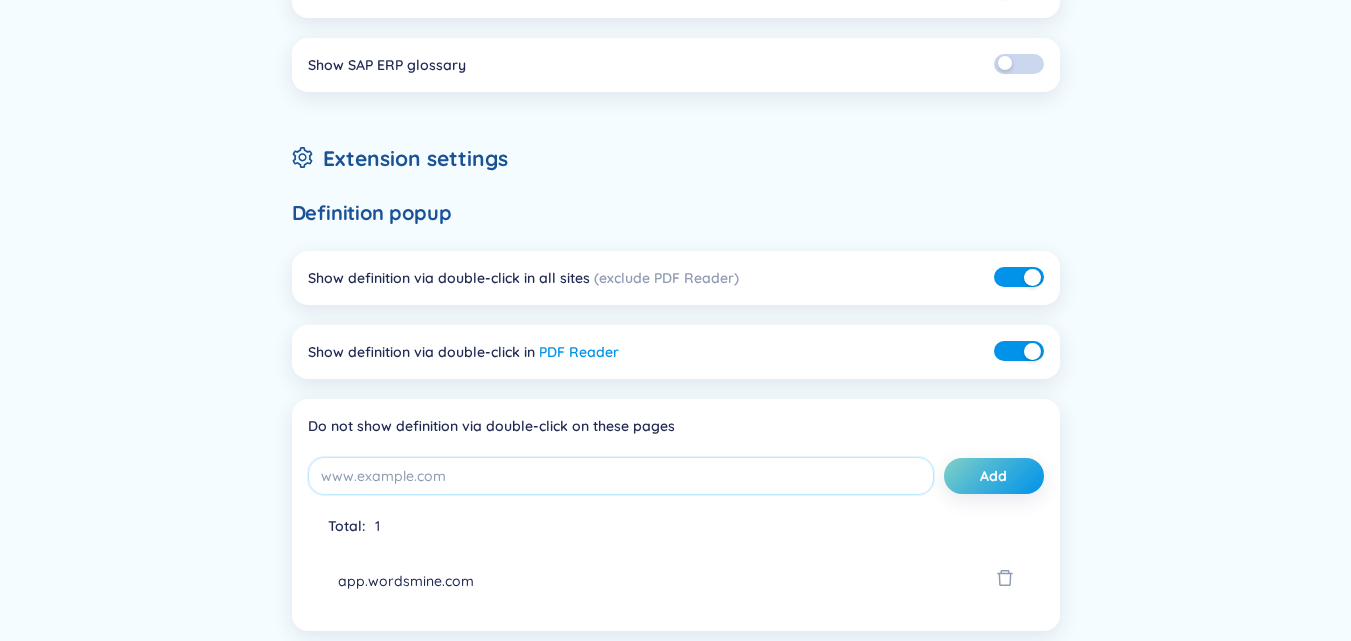 click on "Show definition via double-click in   PDF Reader" at bounding box center [463, 352] 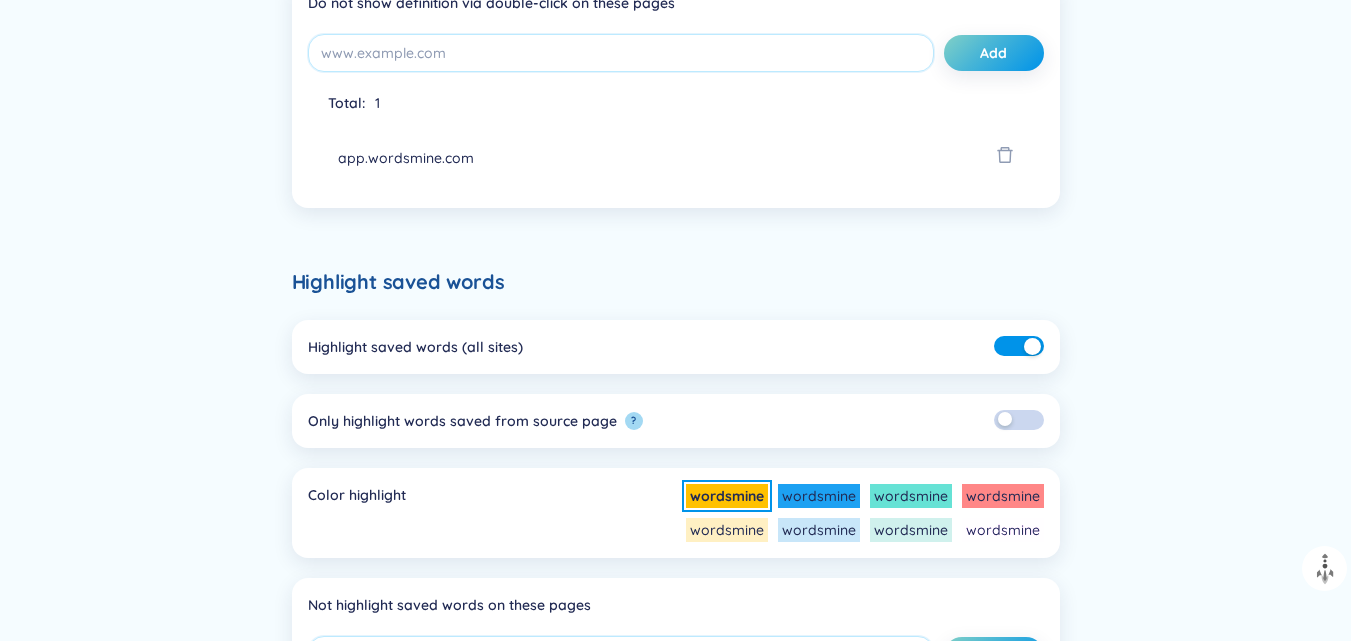 scroll, scrollTop: 700, scrollLeft: 0, axis: vertical 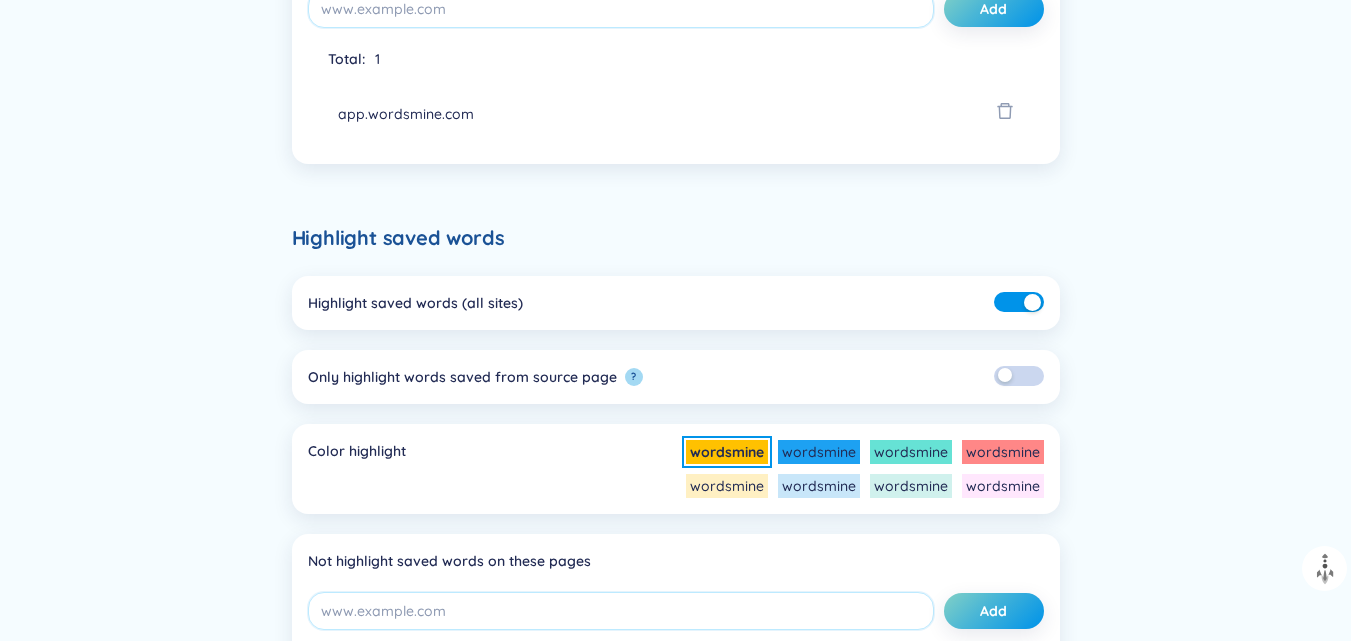 click on "Only highlight words saved from source page ?" at bounding box center (676, 377) 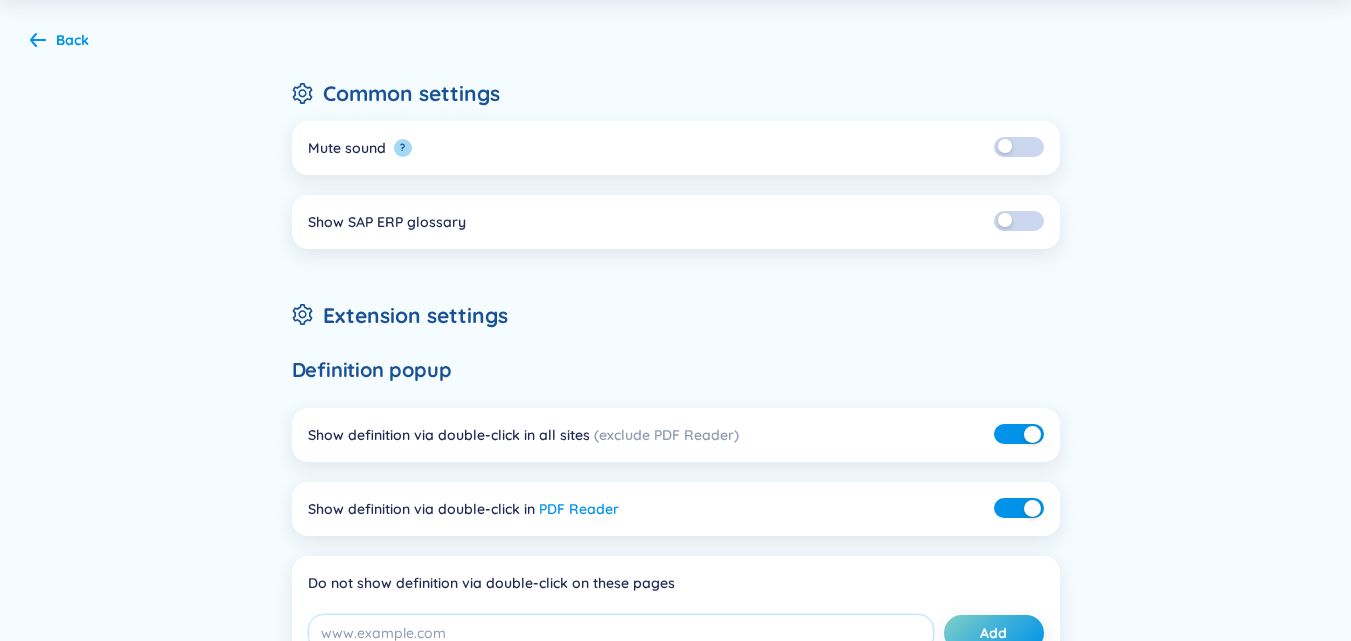 scroll, scrollTop: 233, scrollLeft: 0, axis: vertical 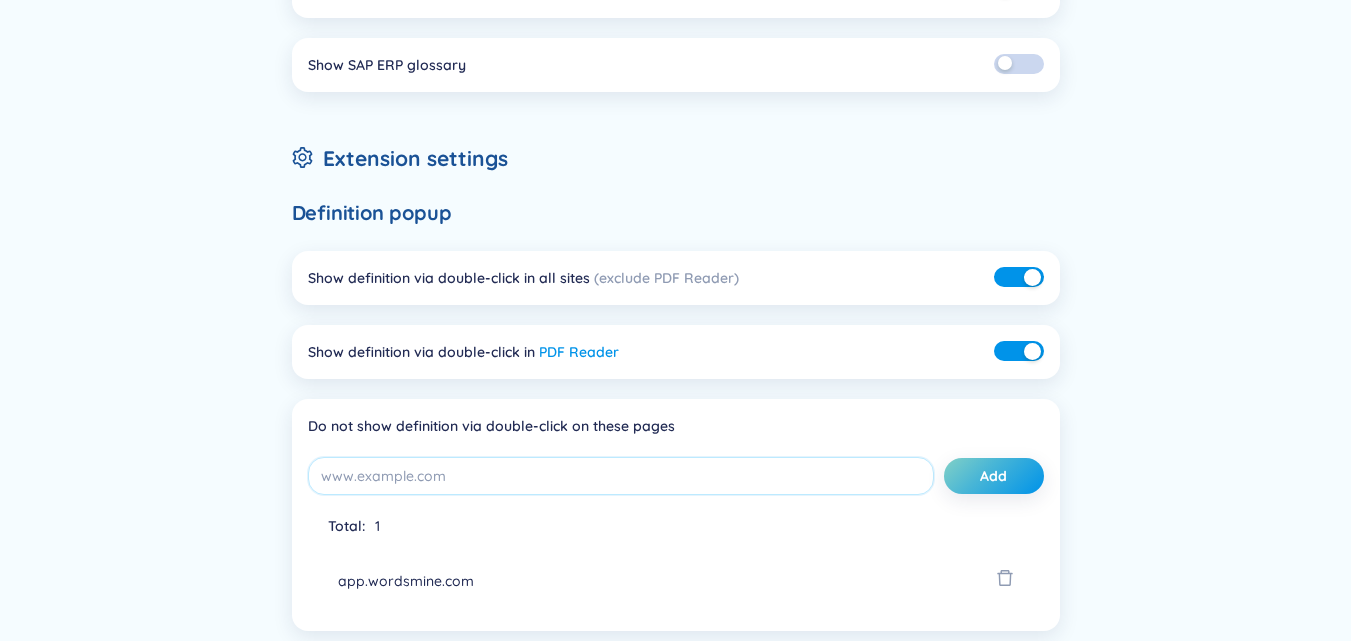 click on "Show definition via double-click in   PDF Reader" at bounding box center [463, 352] 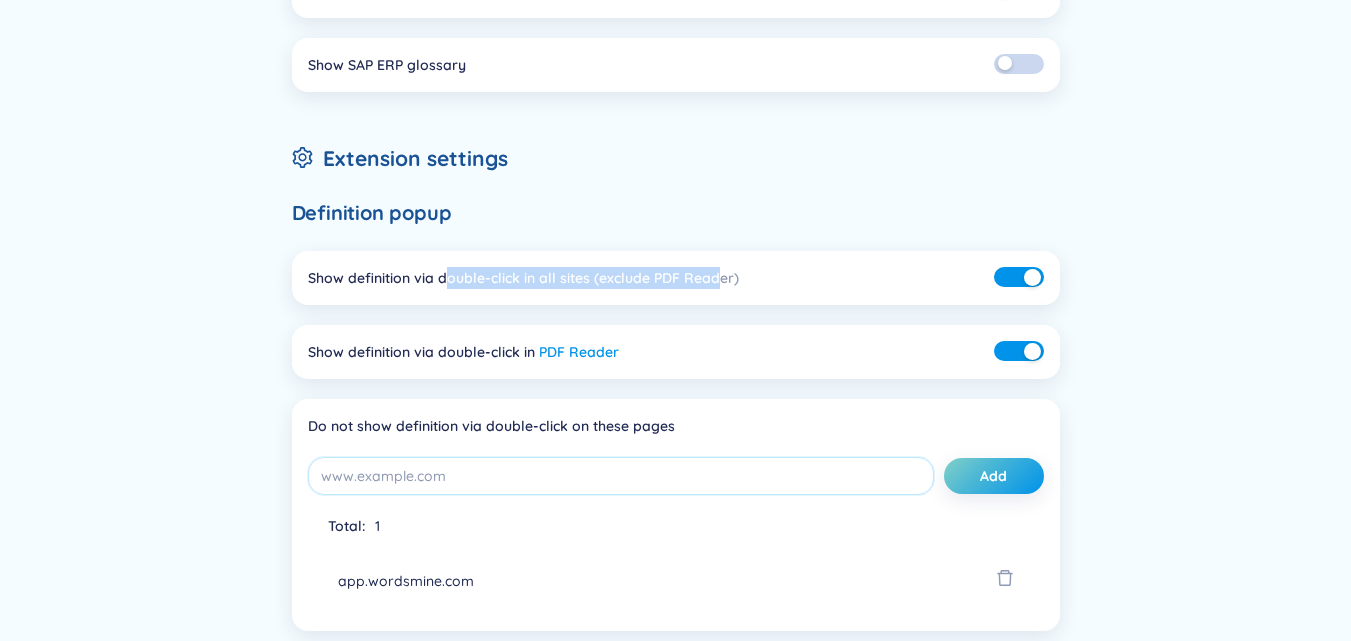 click on "Show definition via double-click in all sites   (exclude PDF Reader)" at bounding box center (676, 278) 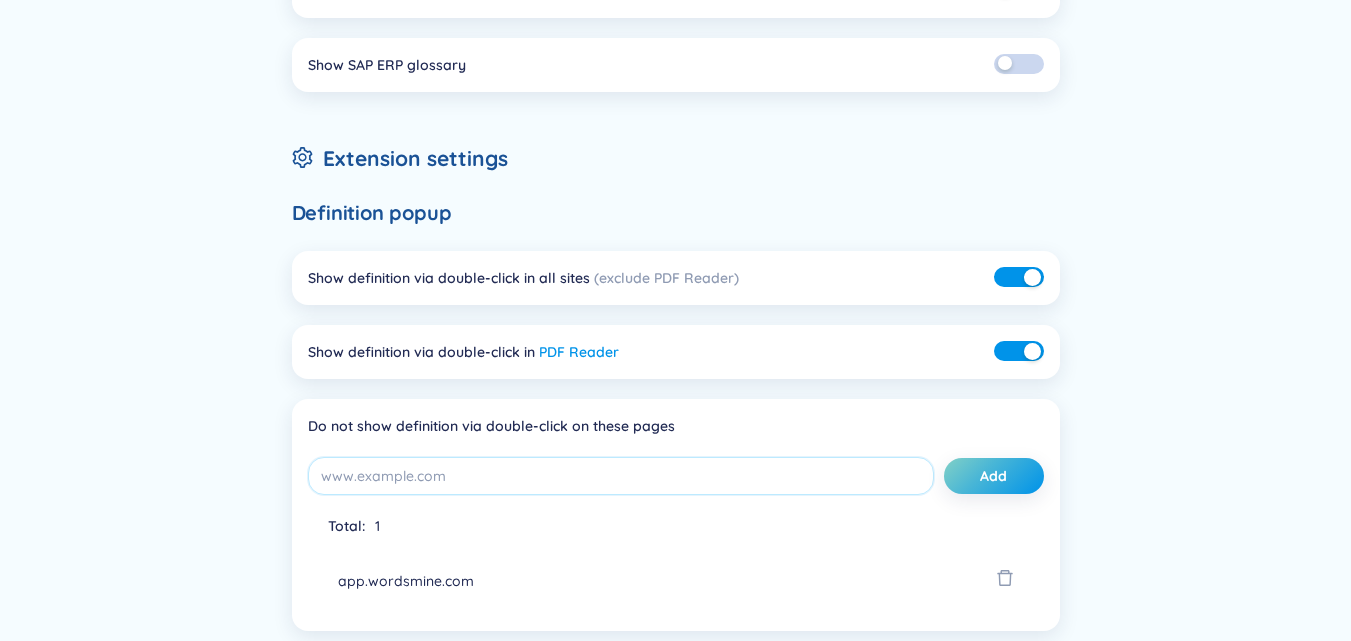 click on "Show definition via double-click in all sites   (exclude PDF Reader)" at bounding box center (676, 278) 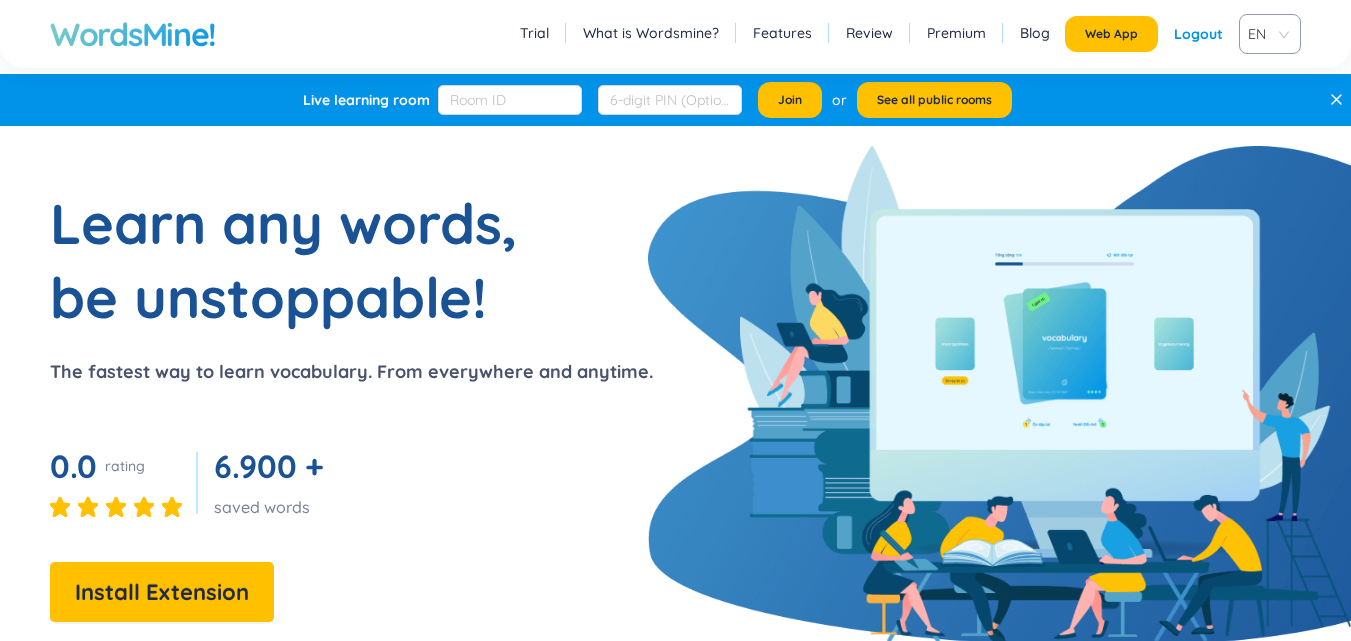 scroll, scrollTop: 0, scrollLeft: 0, axis: both 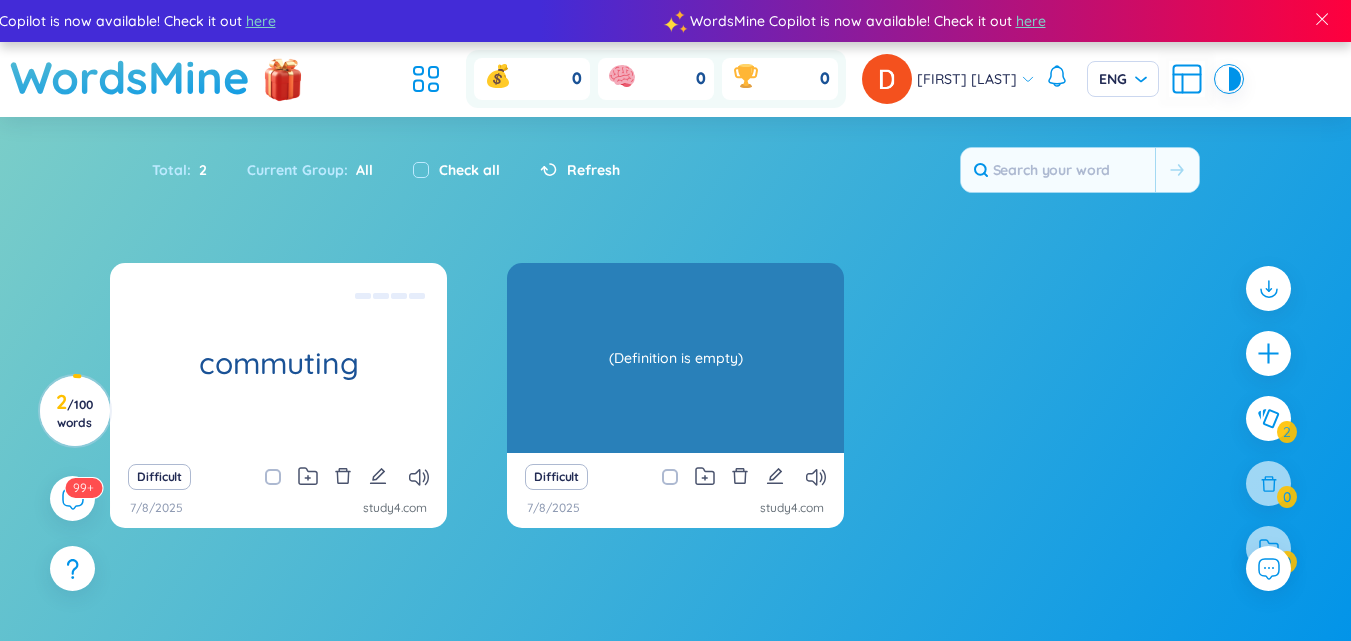click on "(Definition is empty)" at bounding box center [675, 358] 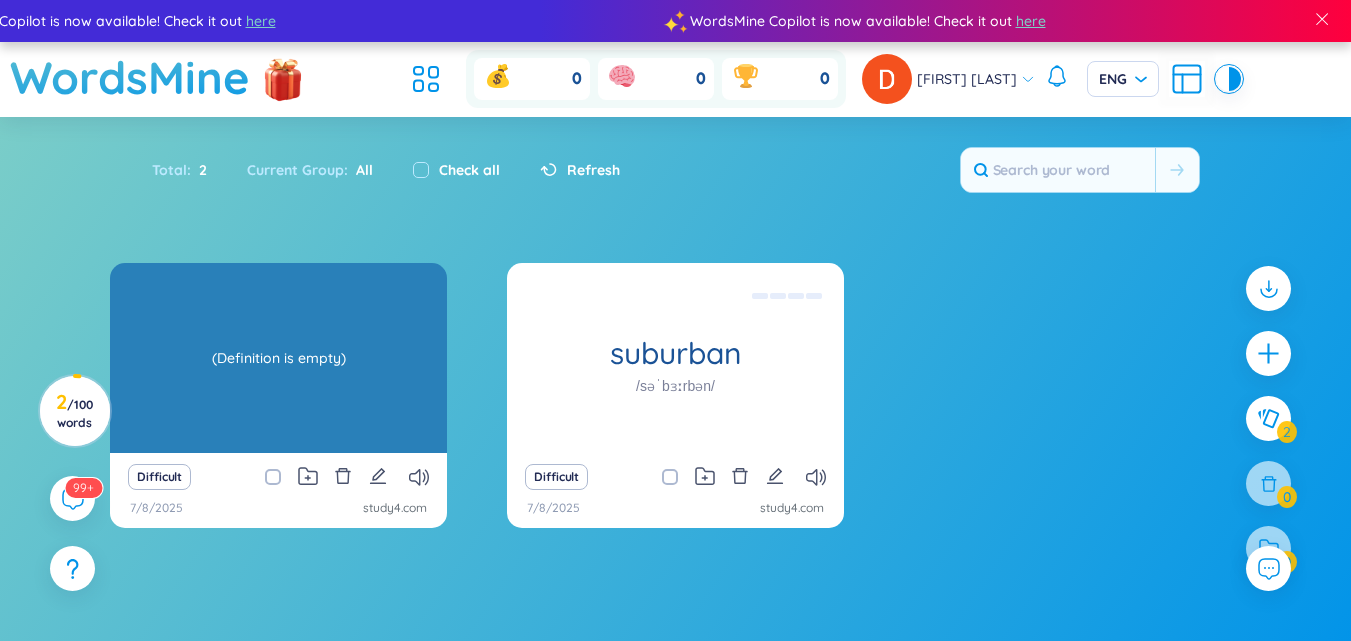 click on "(Definition is empty)" at bounding box center [278, 358] 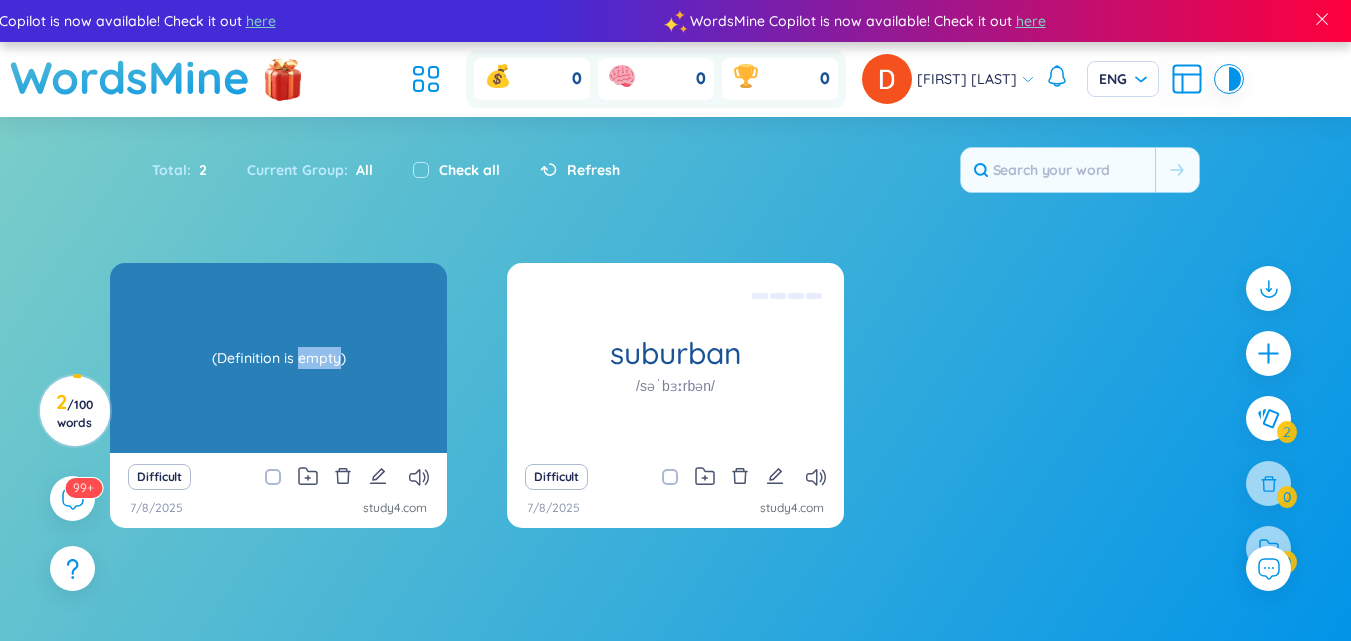 click on "(Definition is empty)" at bounding box center (278, 358) 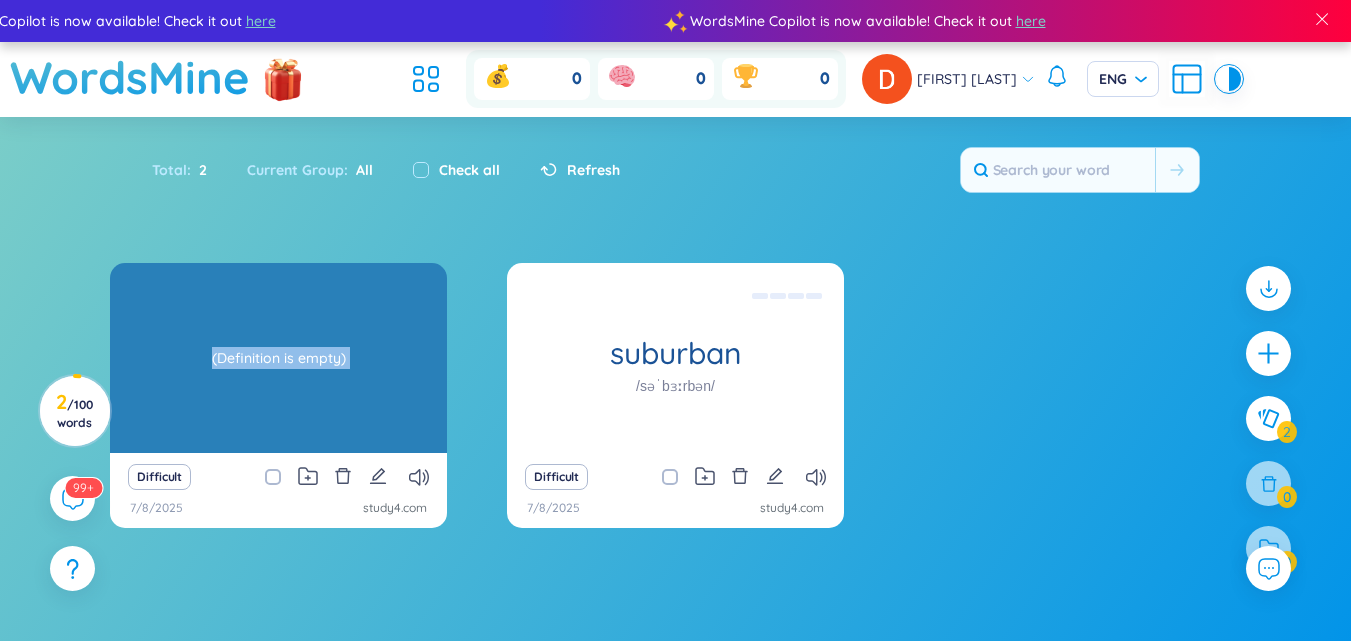 click on "(Definition is empty)" at bounding box center (278, 358) 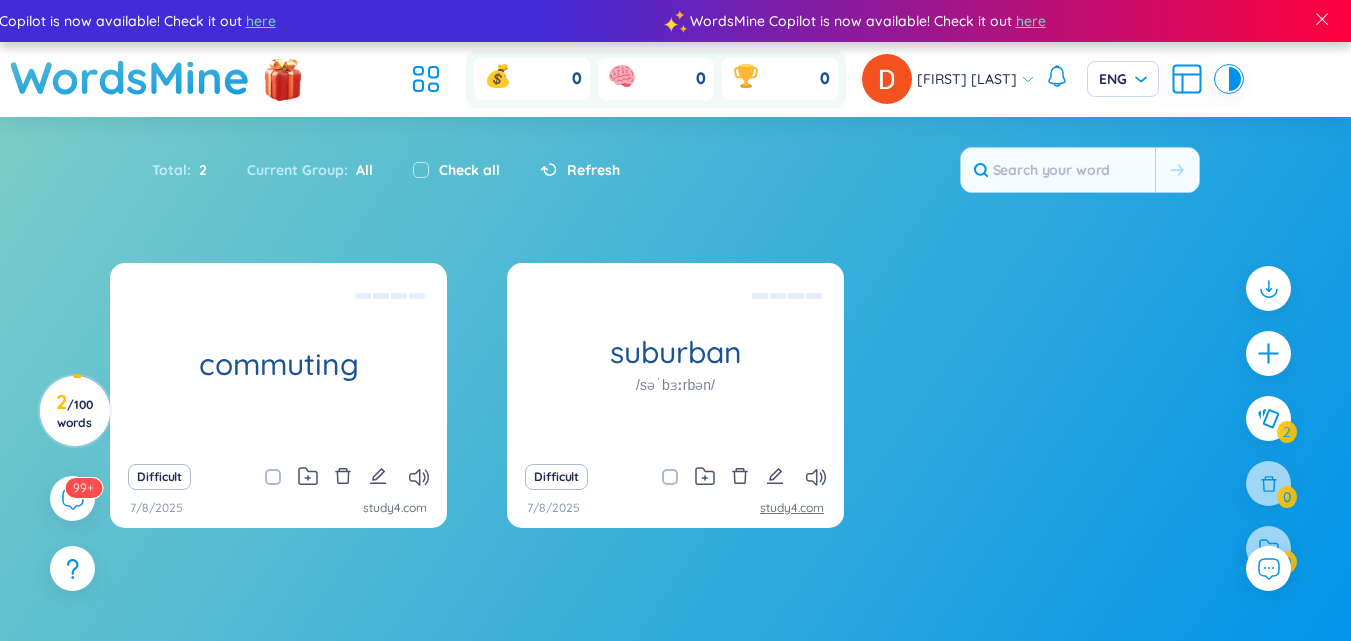 click on "study[DOMAIN].com" at bounding box center [792, 508] 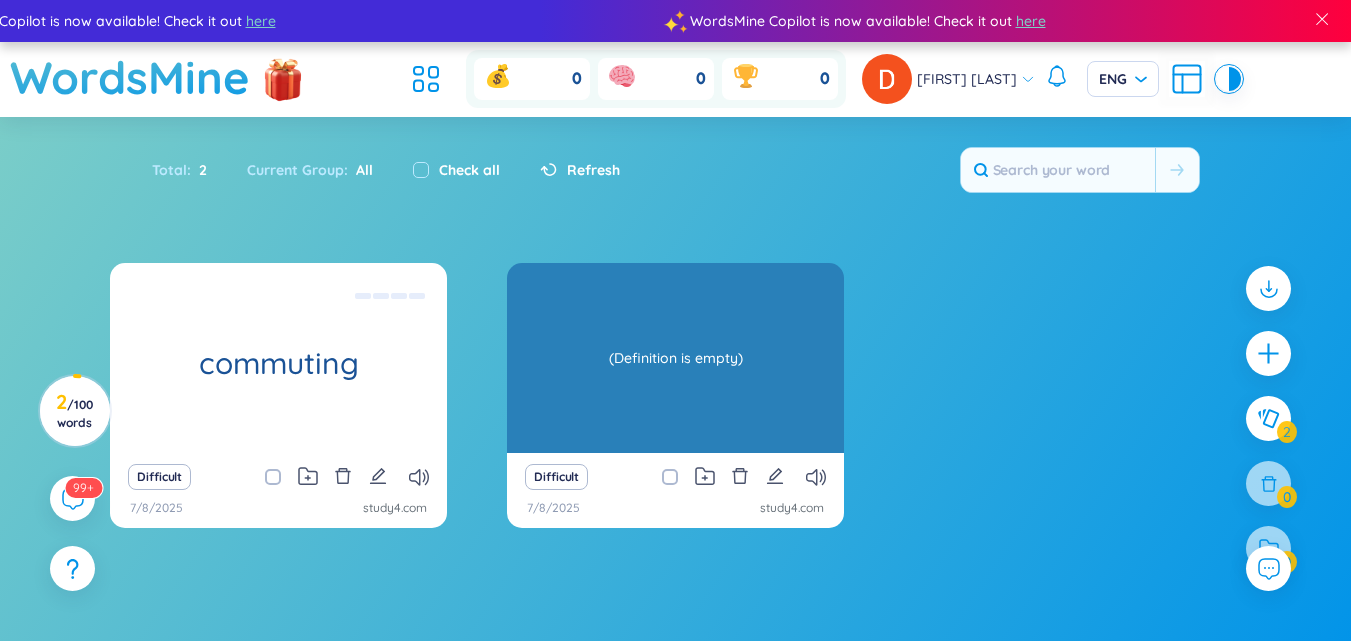 click on "(Definition is empty)" at bounding box center [675, 358] 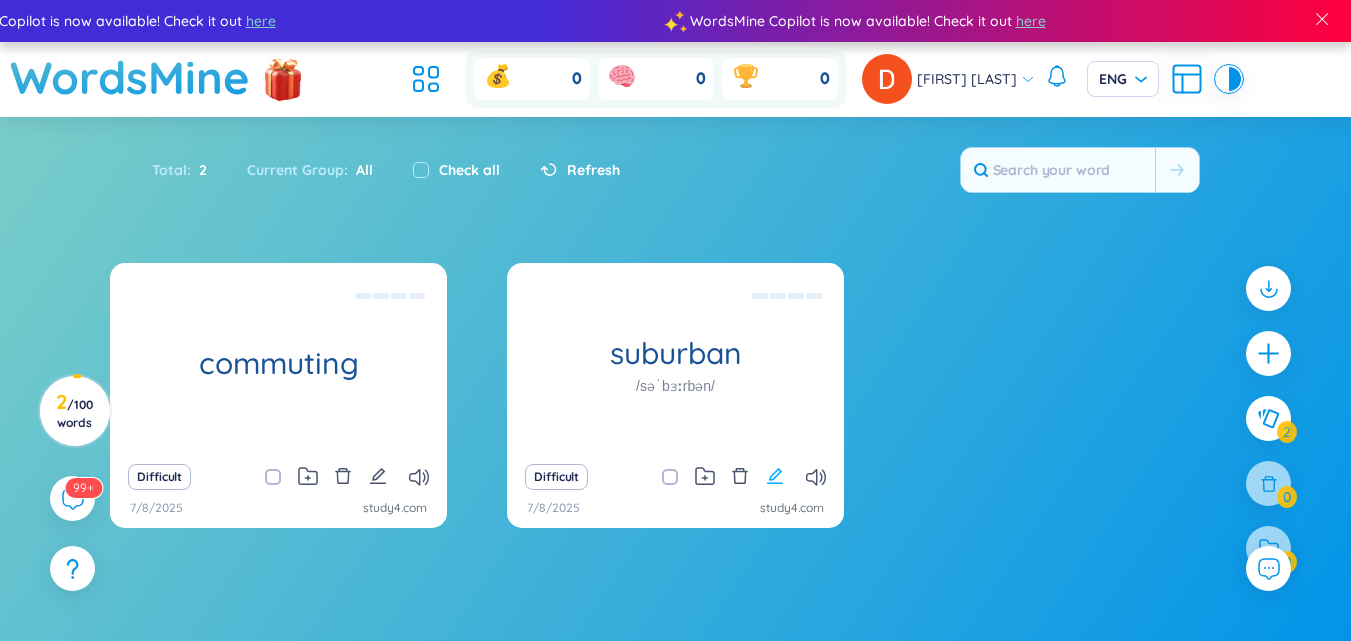 click 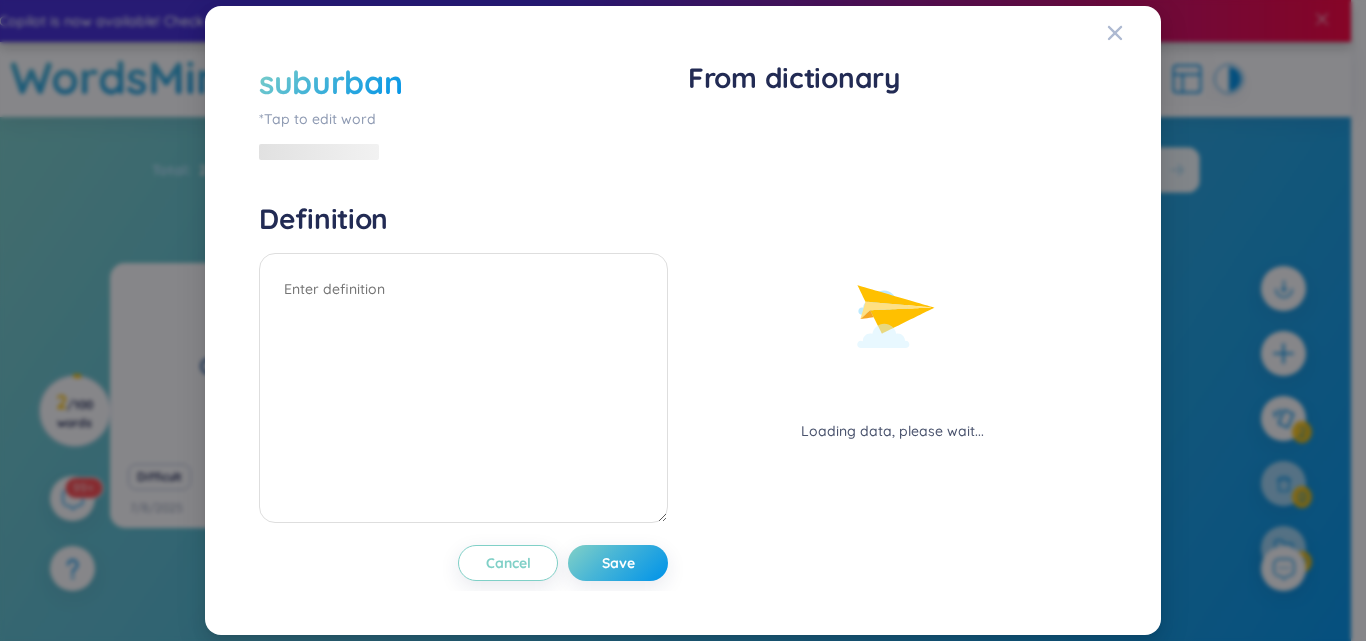 click on "suburban *Tap to edit word Definition Cancel Save From dictionary Loading data, please wait... Cancel Save" at bounding box center (683, 320) 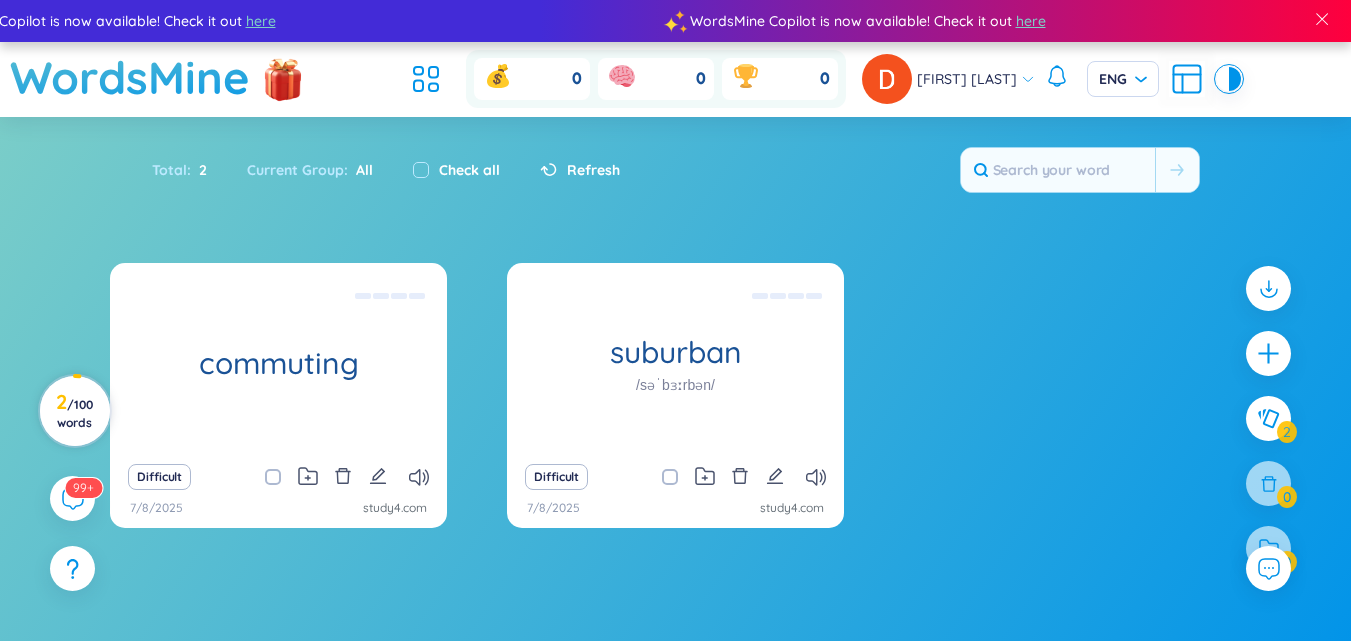click on "/ 100   words" at bounding box center (75, 413) 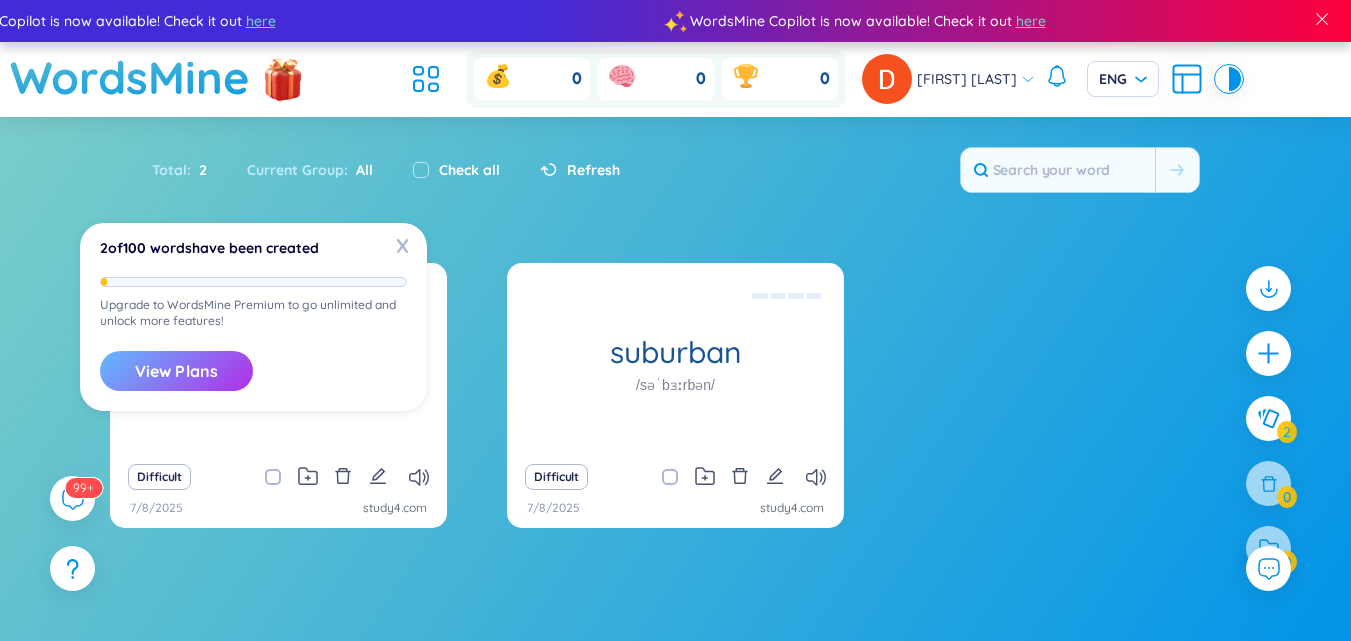 click on "View Plans" at bounding box center (176, 371) 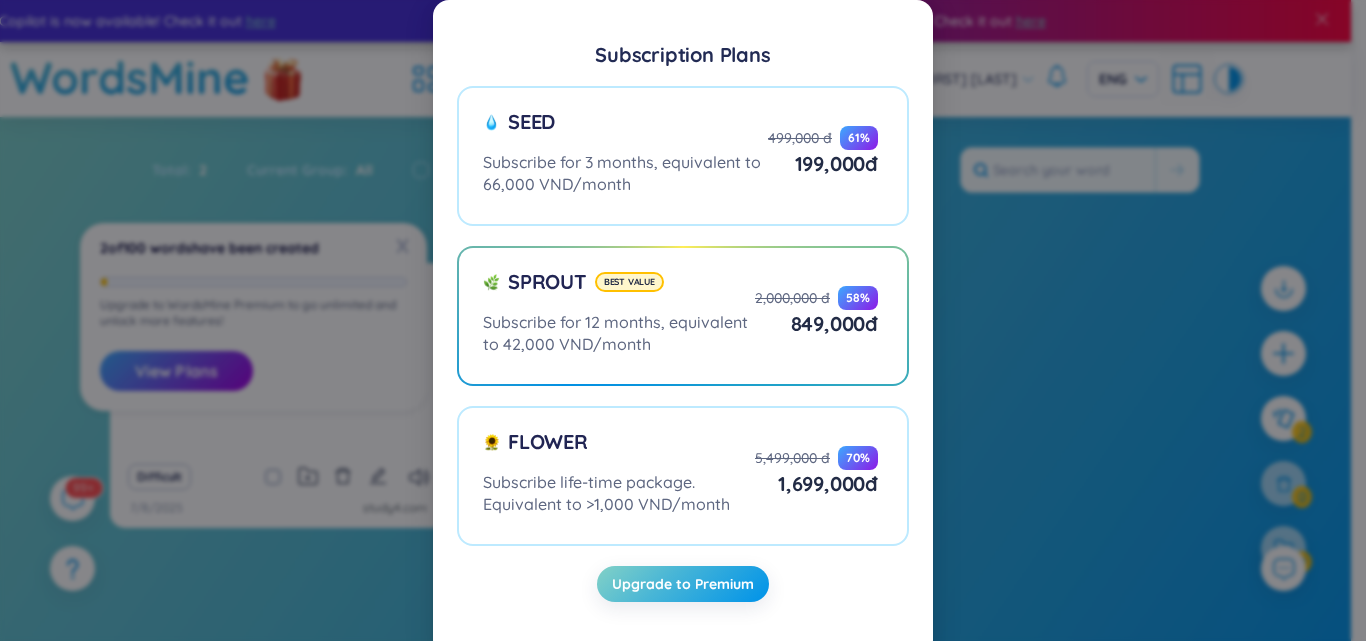 click on "Subscription Plans Seed Subscribe for 3 months, equivalent to 66,000 VND/month 499,000 đ 61 % 199,000 đ Sprout Best value Subscribe for 12 months, equivalent to 42,000 VND/month 2,000,000 đ 58 % 849,000  đ Flower Subscribe life-time package. Equivalent to >1,000 VND/month 5,499,000 đ 70 % 1,699,000  đ Upgrade to Premium" at bounding box center (683, 320) 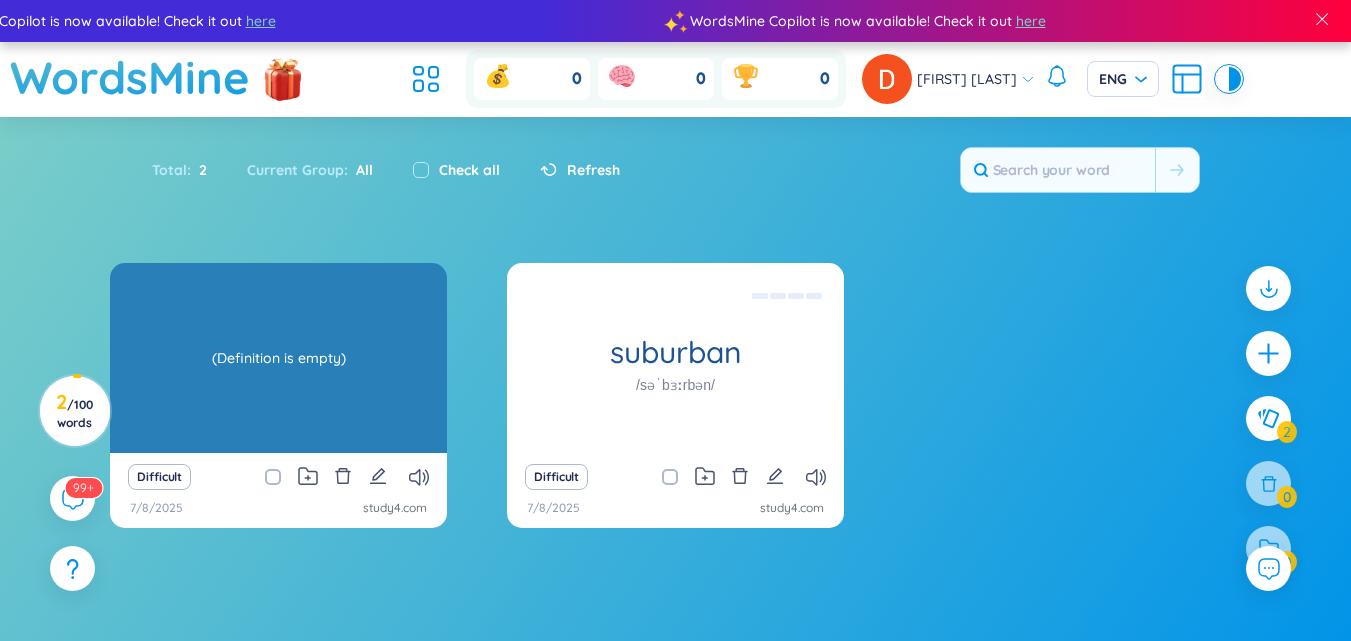 click on "(Definition is empty)" at bounding box center (278, 358) 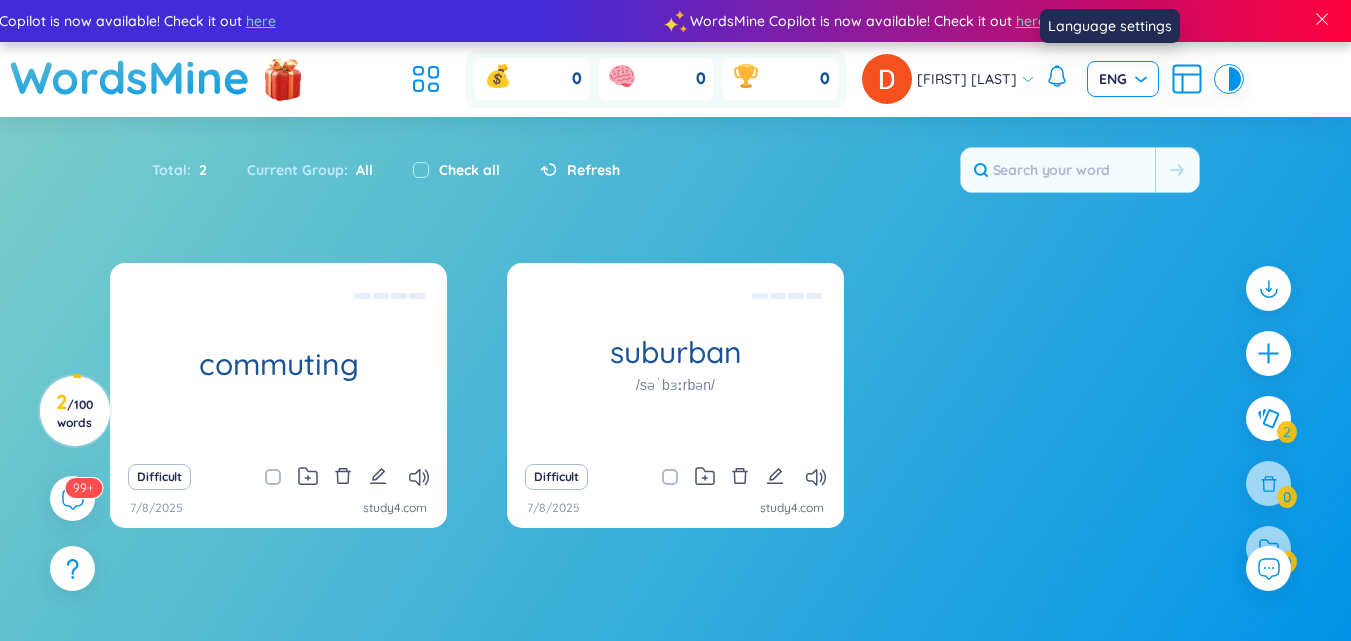 click on "ENG" at bounding box center (1123, 79) 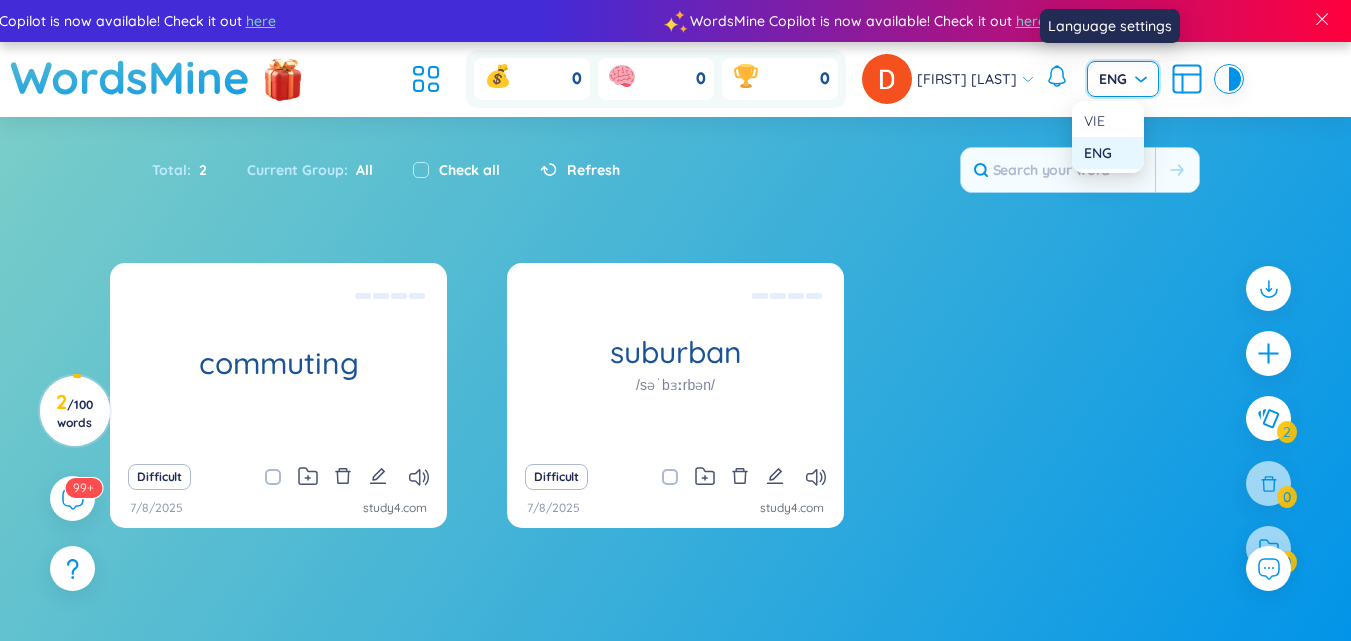 click on "VIE" at bounding box center (1108, 121) 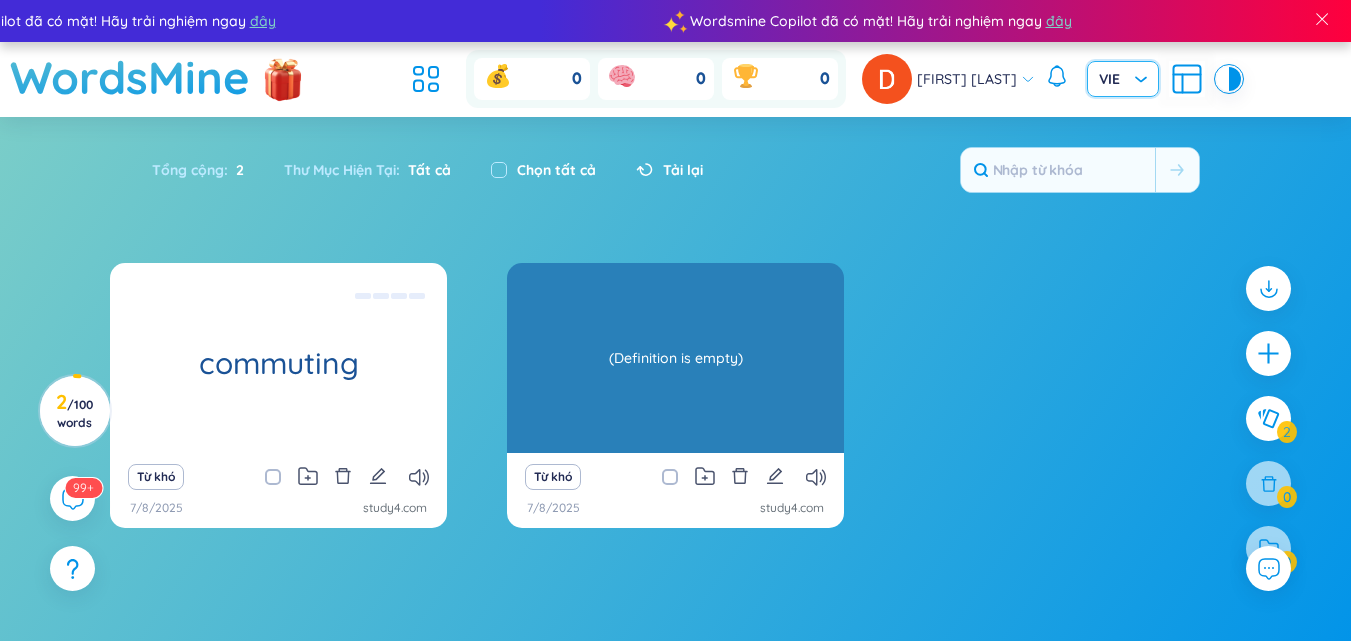 click on "(Definition is empty)" at bounding box center (675, 358) 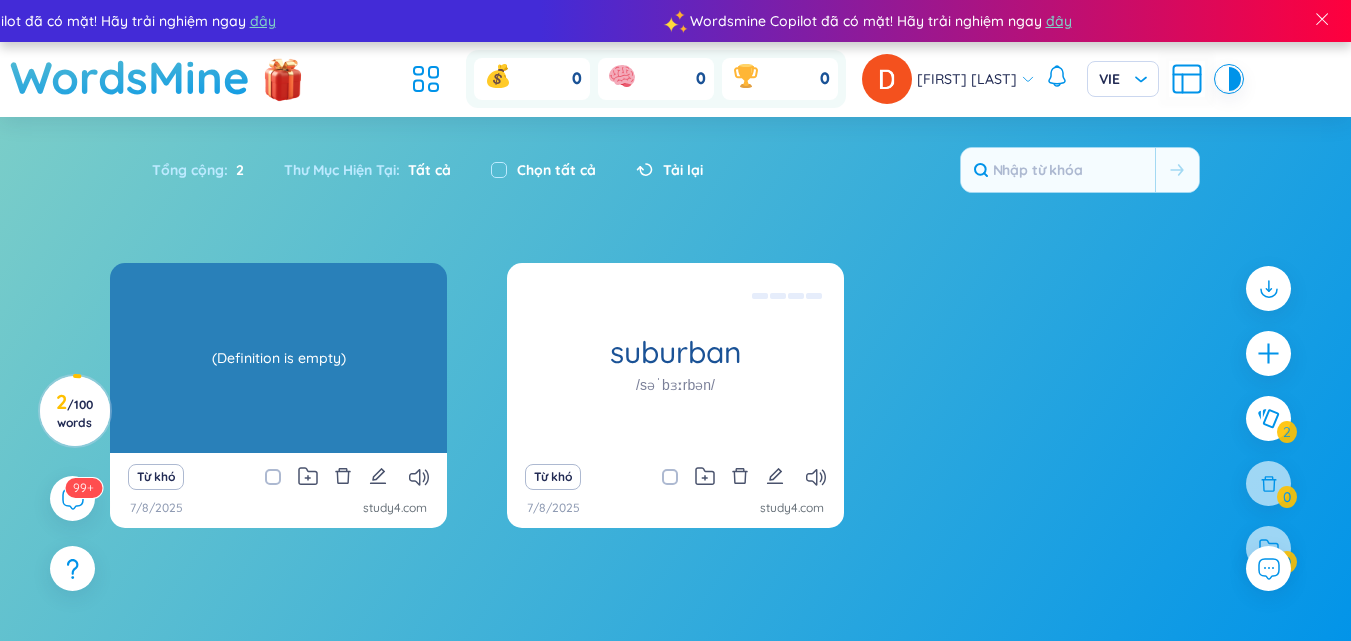 click on "(Definition is empty)" at bounding box center [278, 358] 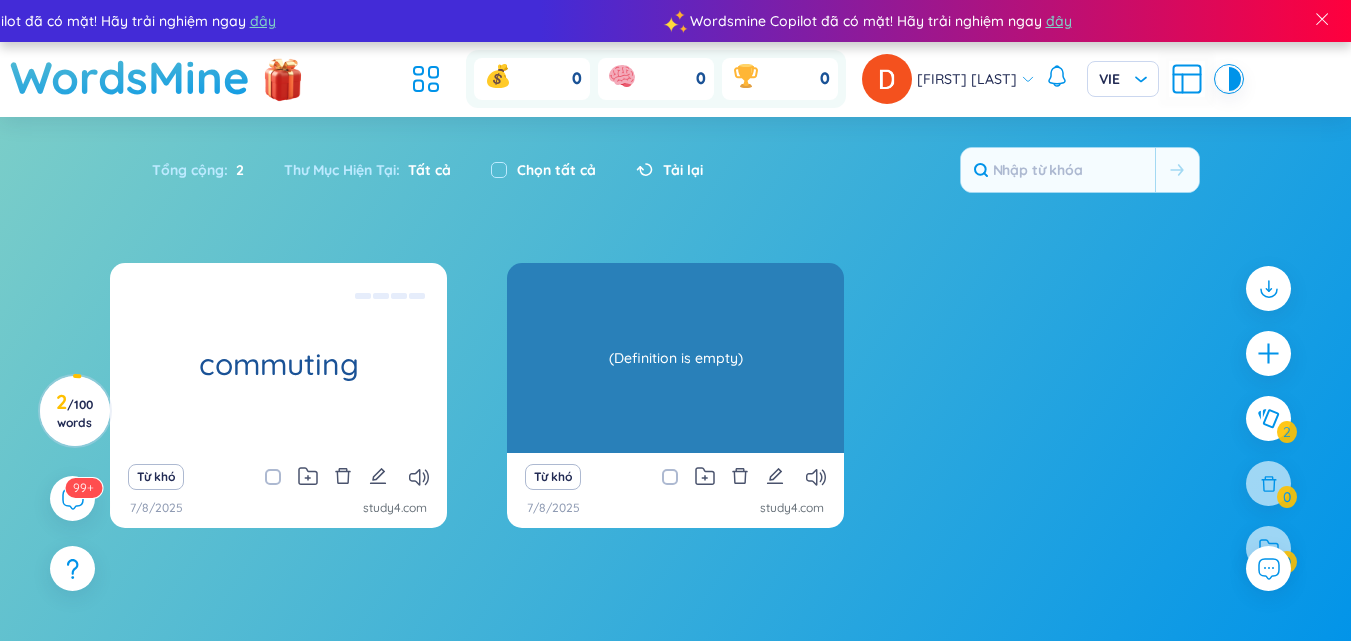click on "(Definition is empty)" at bounding box center (675, 358) 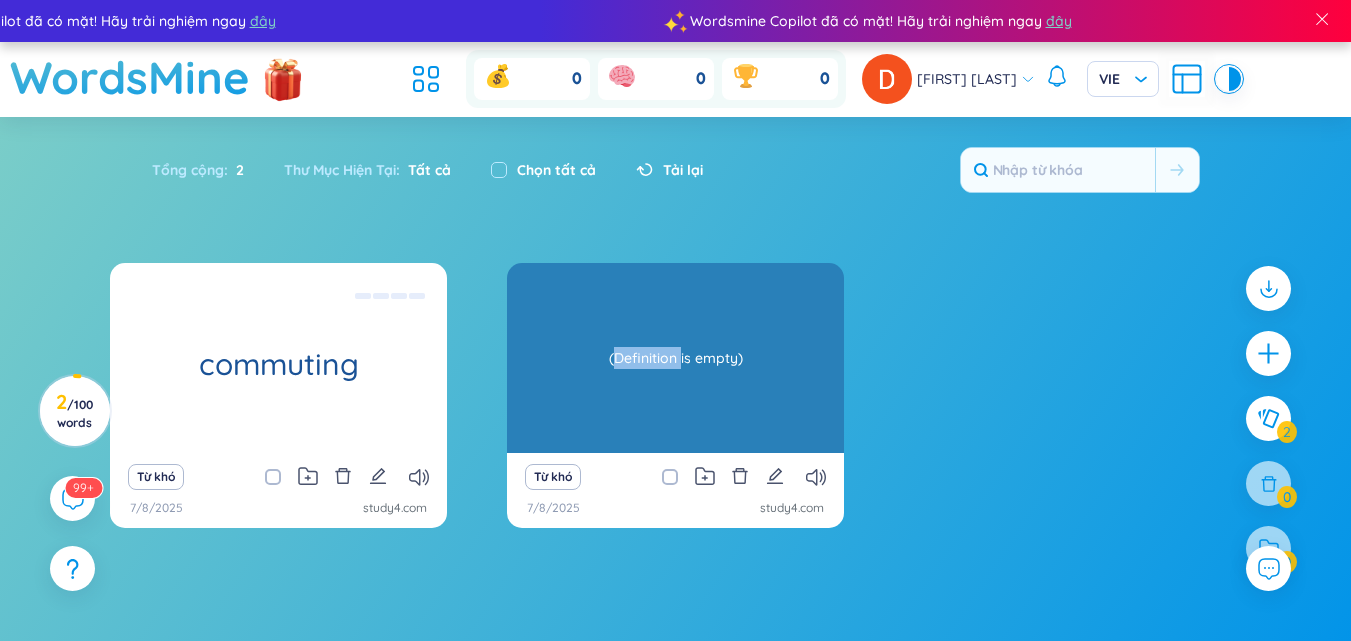 click on "(Definition is empty)" at bounding box center (675, 358) 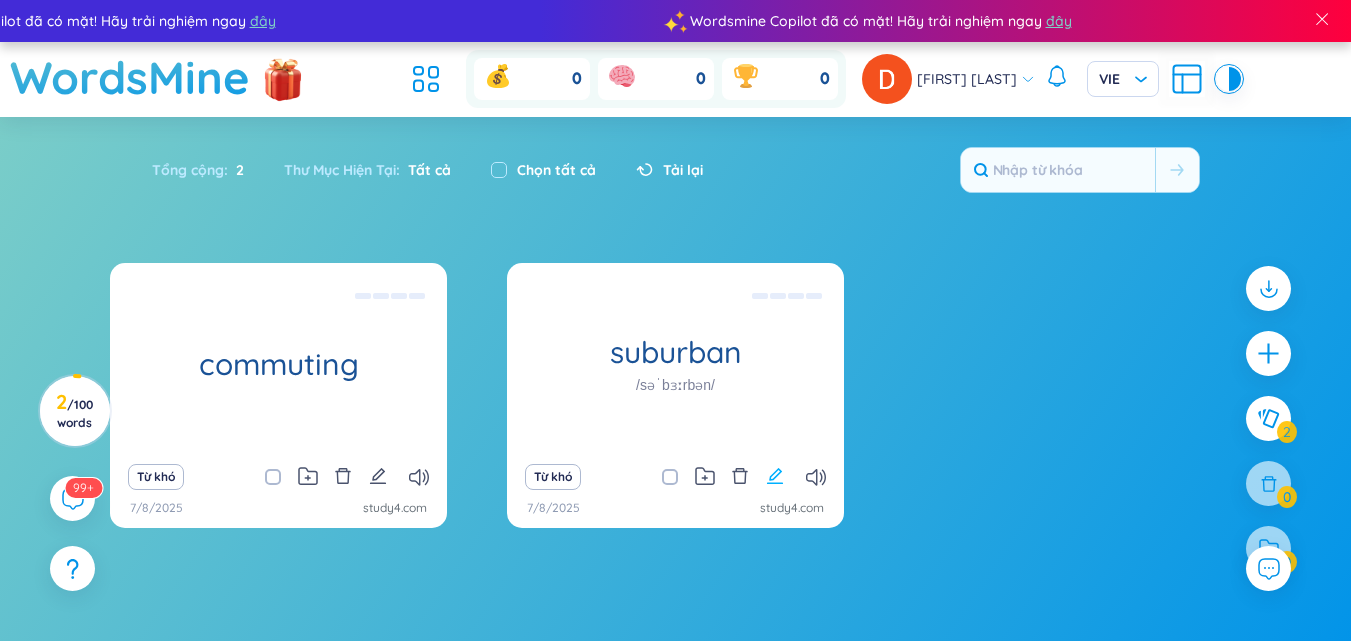 click 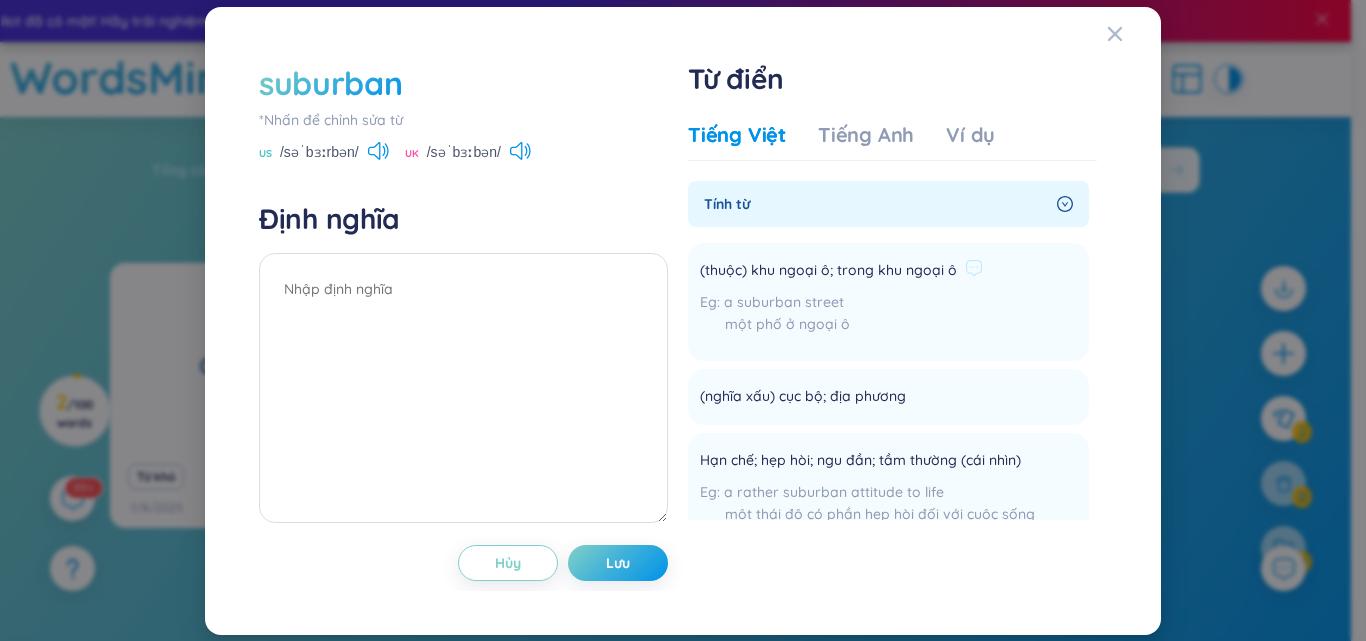 drag, startPoint x: 839, startPoint y: 271, endPoint x: 882, endPoint y: 284, distance: 44.922153 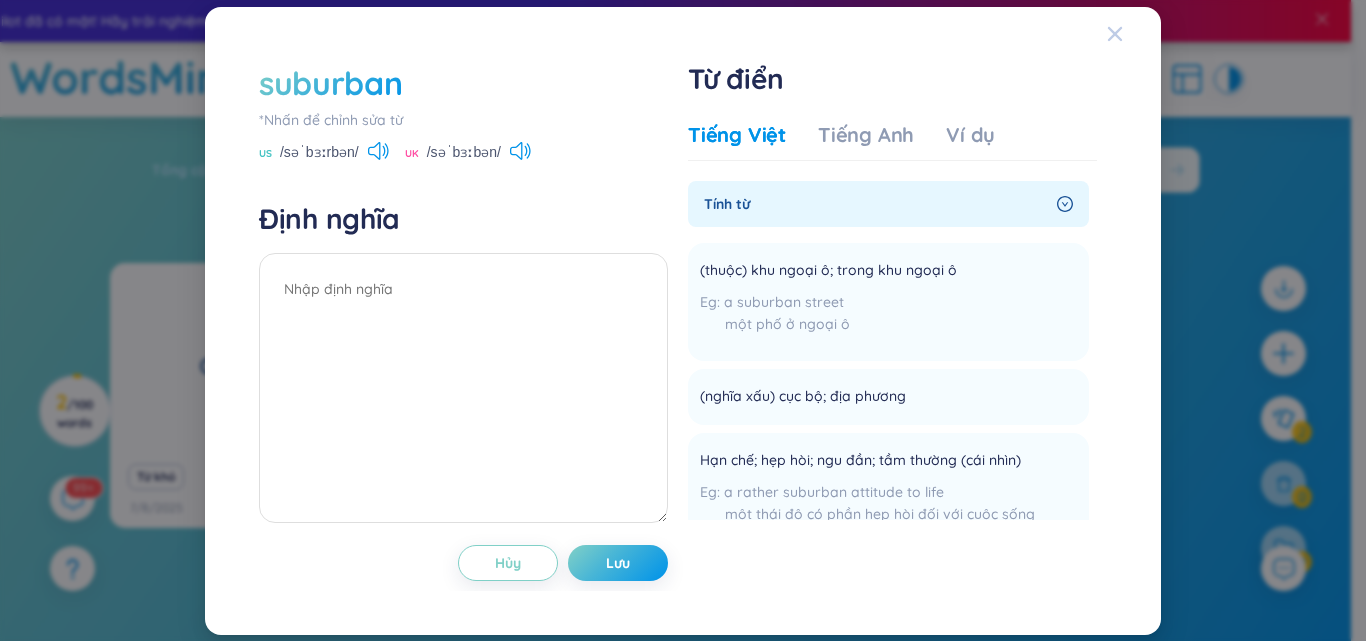 drag, startPoint x: 1116, startPoint y: 53, endPoint x: 1116, endPoint y: 33, distance: 20 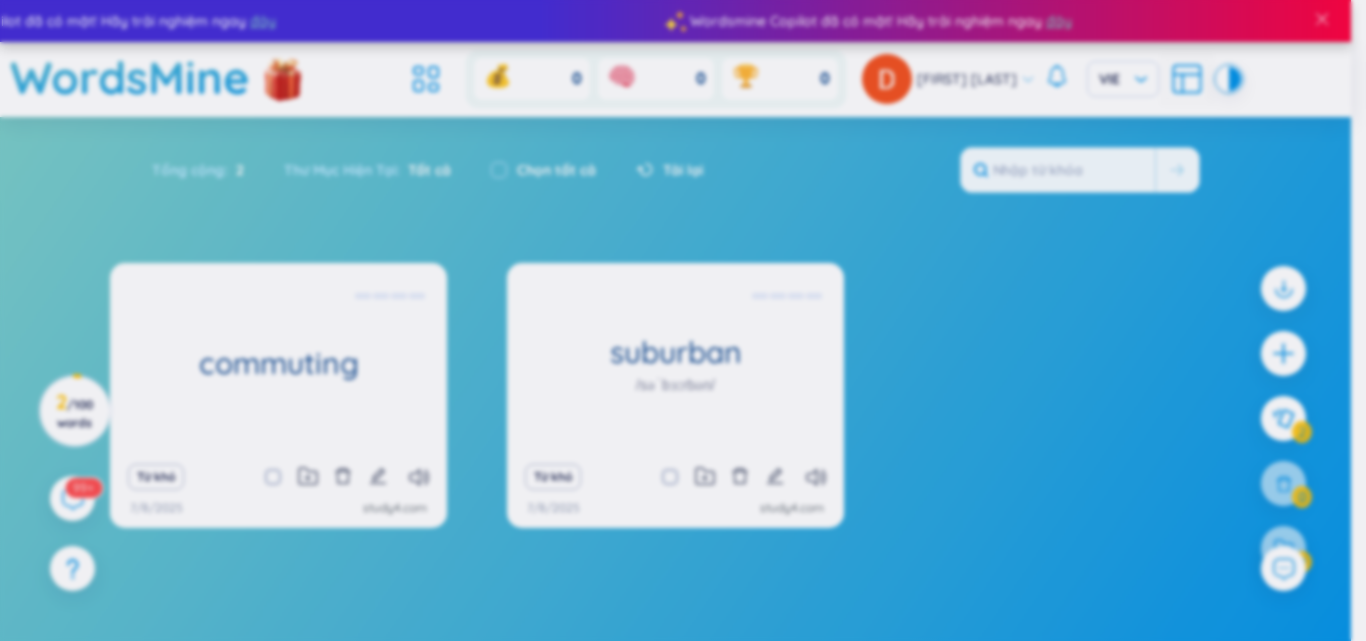 click on "suburban *Nhấn để chỉnh sửa từ US /səˈbɜːrbən/ UK /səˈbɜːbən/ Định nghĩa Hủy Lưu Từ điển Tiếng Việt Tiếng Anh Ví dụ Tính từ (thuộc) khu ngoại ô; trong khu ngoại ô a suburban street một phố ở ngoại ô Thêm (nghĩa xấu) cục bộ; địa phương Thêm Hạn chế; hẹp hòi; ngu đần; tầm thường (cái nhìn) a rather suburban attitude to life một thái độ có phần hẹp hòi đối với cuộc sống Thêm Xây dựng ven ngoại Thêm Kỹ thuật chung ngoại ô suburban settlement khu nhà ở ngoại ô (kiểu biệt thự) suburban traffic giao thông ngoại ô suburban area khu ngoại ô Thêm ngoại thành suburban district khu ngoại thành suburban territory khu đất ngoại thành suburban traffic giao thông ngoại thành Thêm vùng ngoại ô boundary of suburban zone giới hạn vùng ngoại ô limits of suburban zone giới hạn vùng ngoại ô Thêm Premium  Feature Nâng cấp Premium Hủy Lưu" at bounding box center (683, 320) 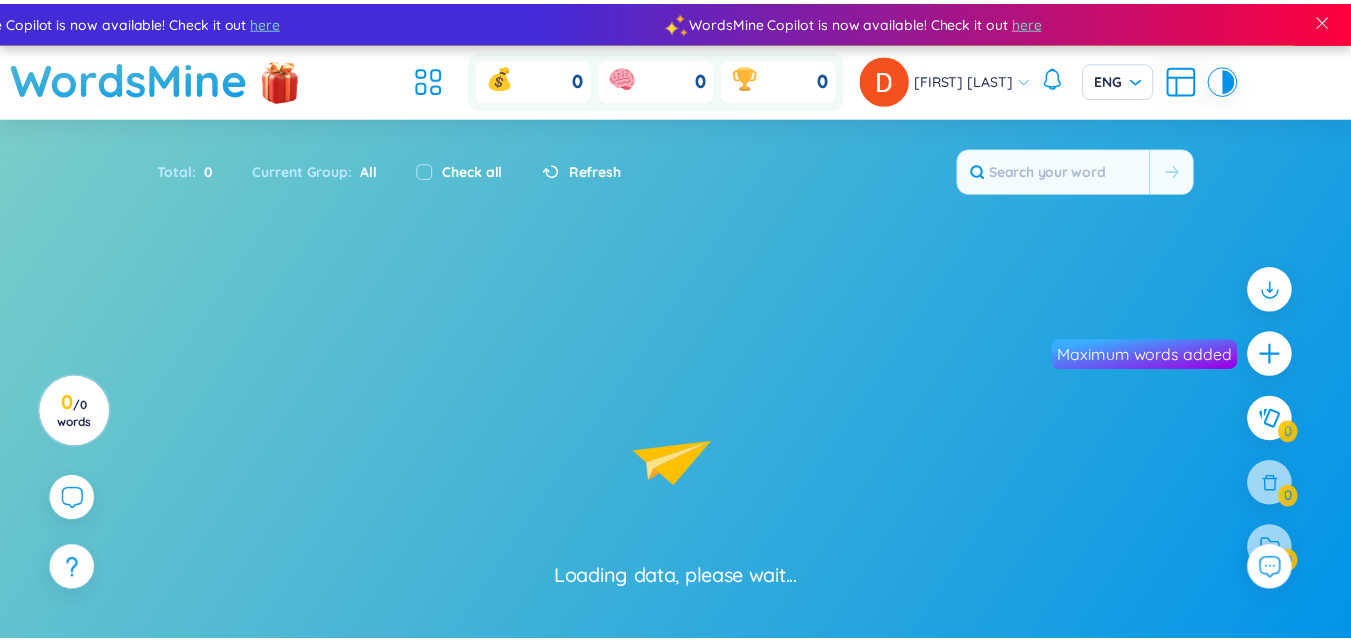 scroll, scrollTop: 0, scrollLeft: 0, axis: both 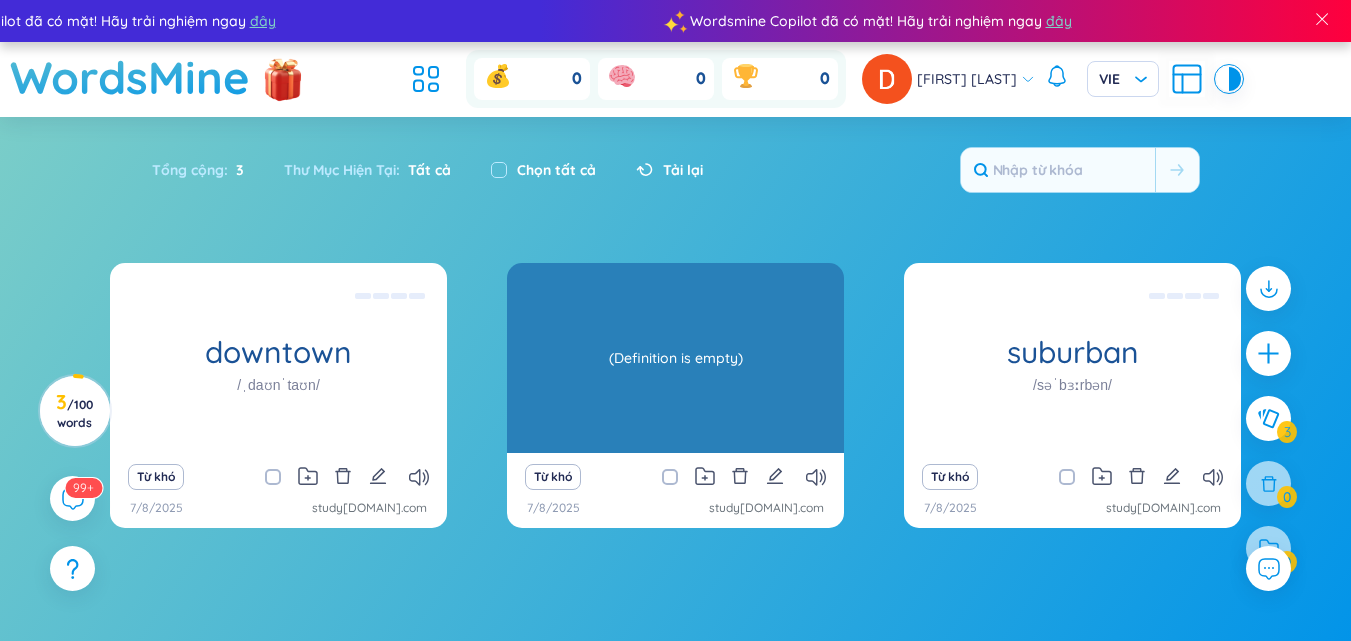 click on "commuting" at bounding box center [675, 358] 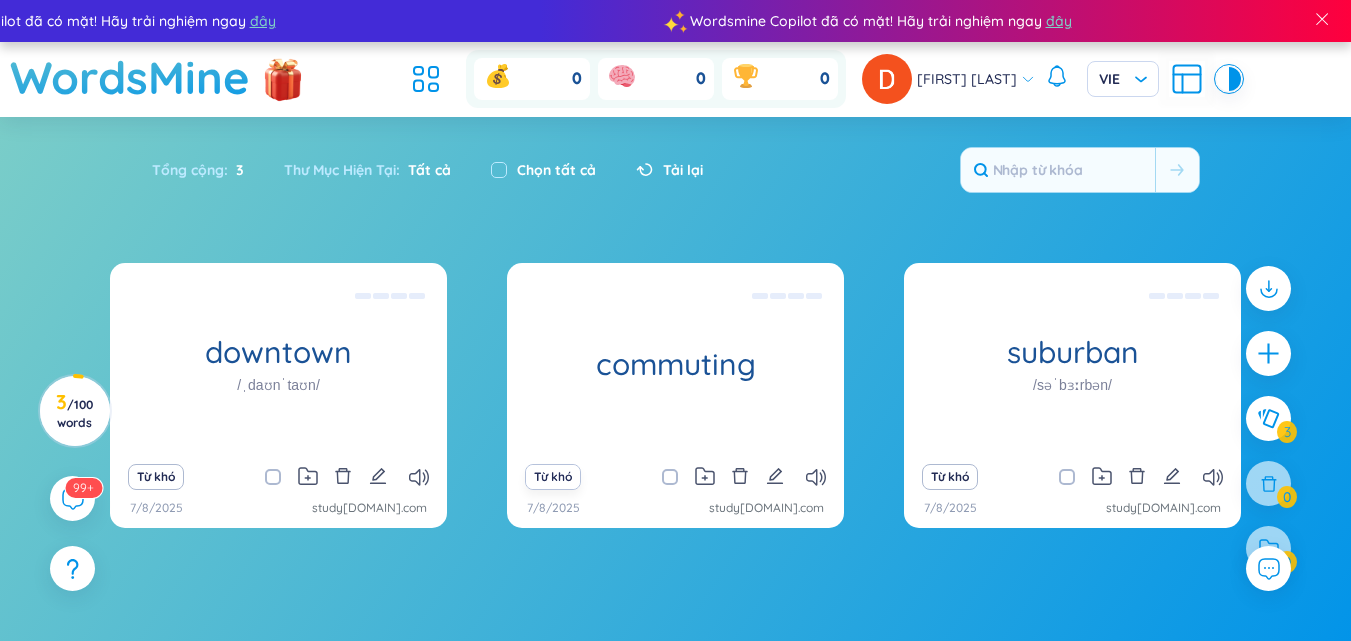 click on "Từ khó" at bounding box center [552, 477] 